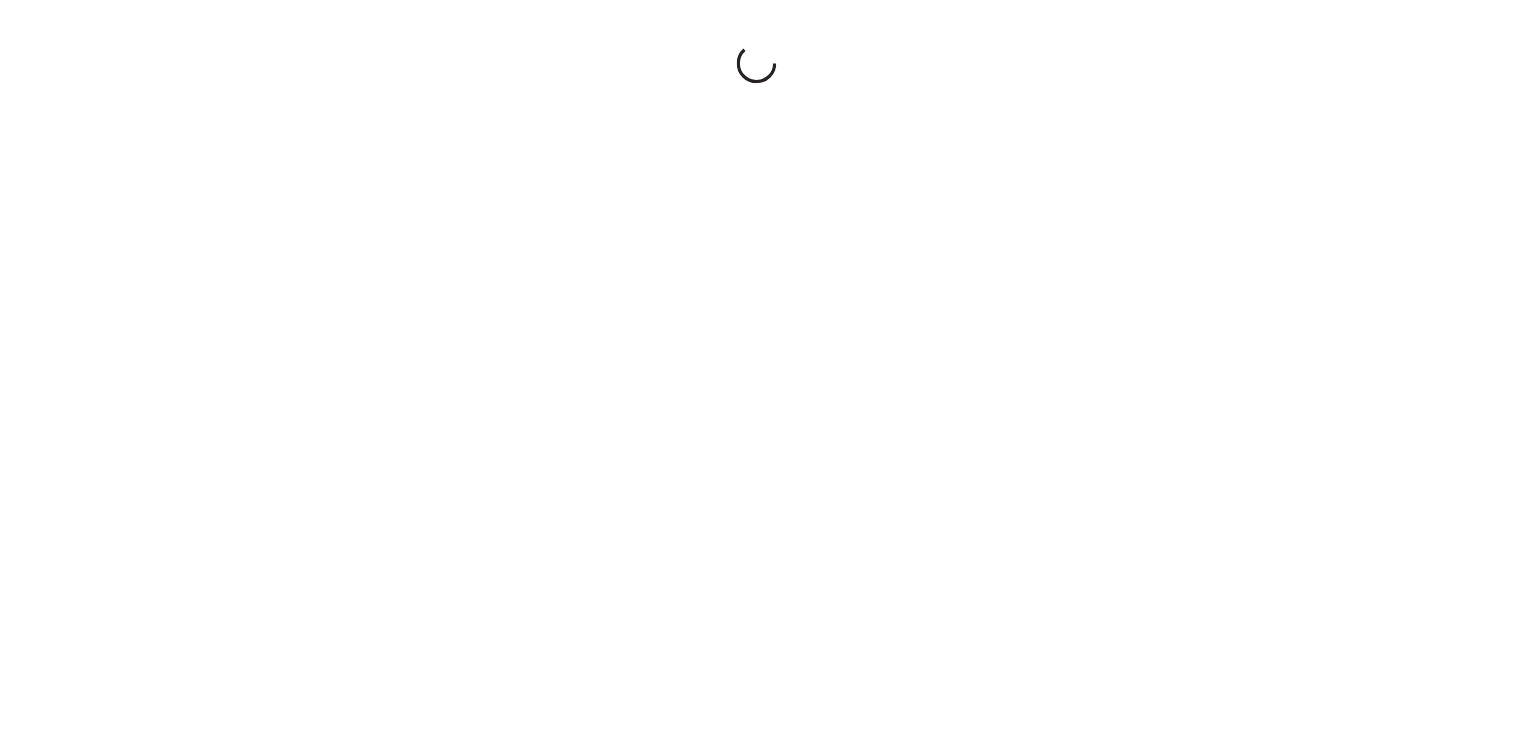 scroll, scrollTop: 0, scrollLeft: 0, axis: both 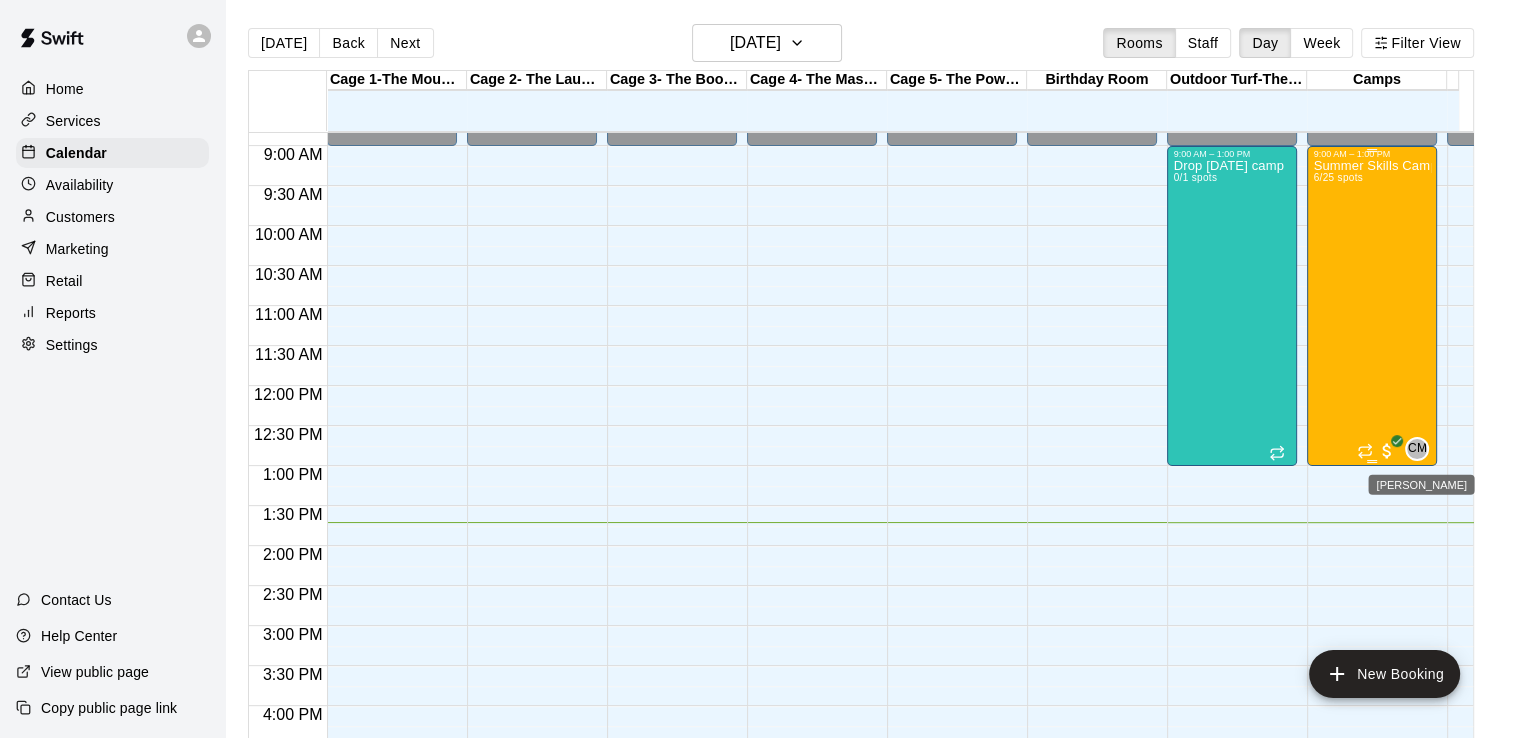 click on "CM" at bounding box center (1417, 449) 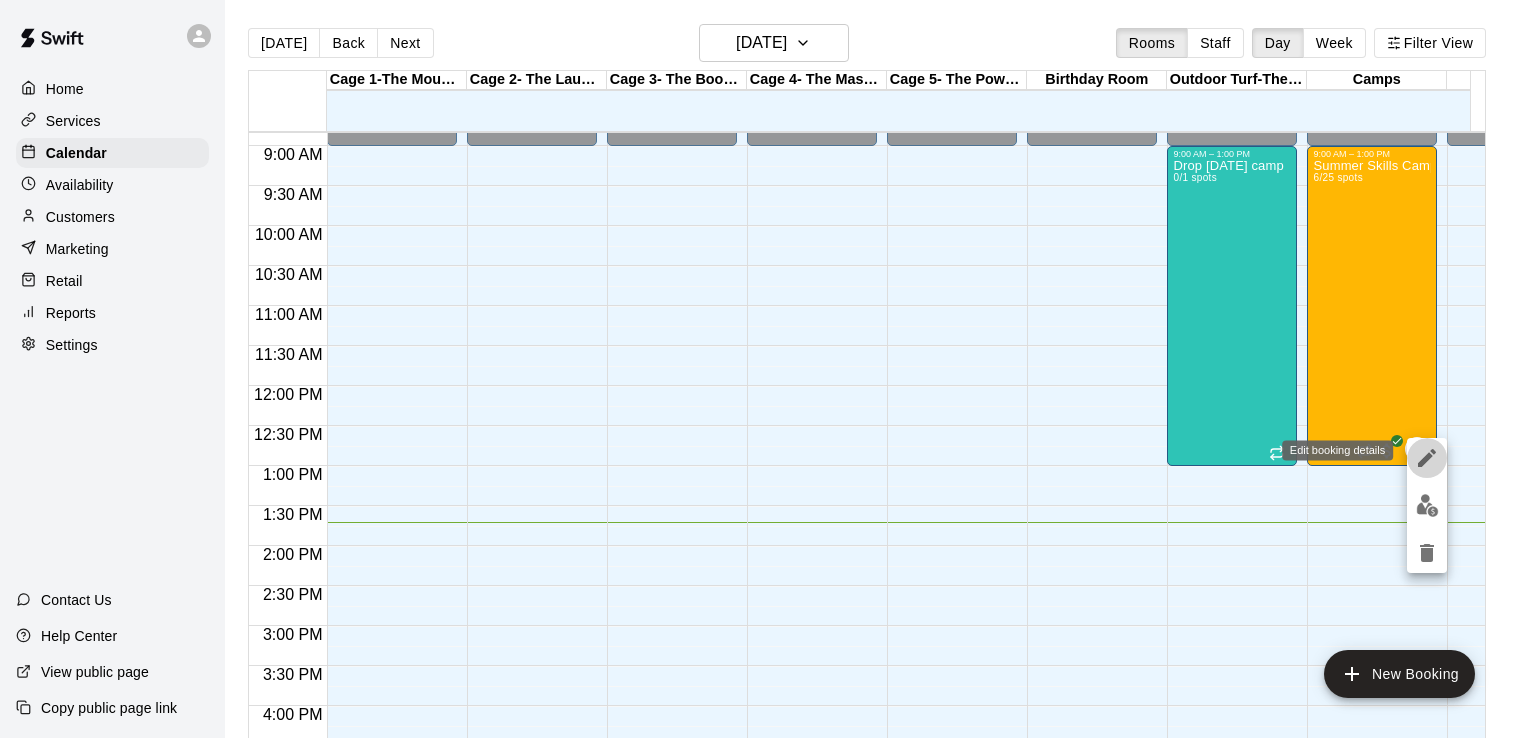 click 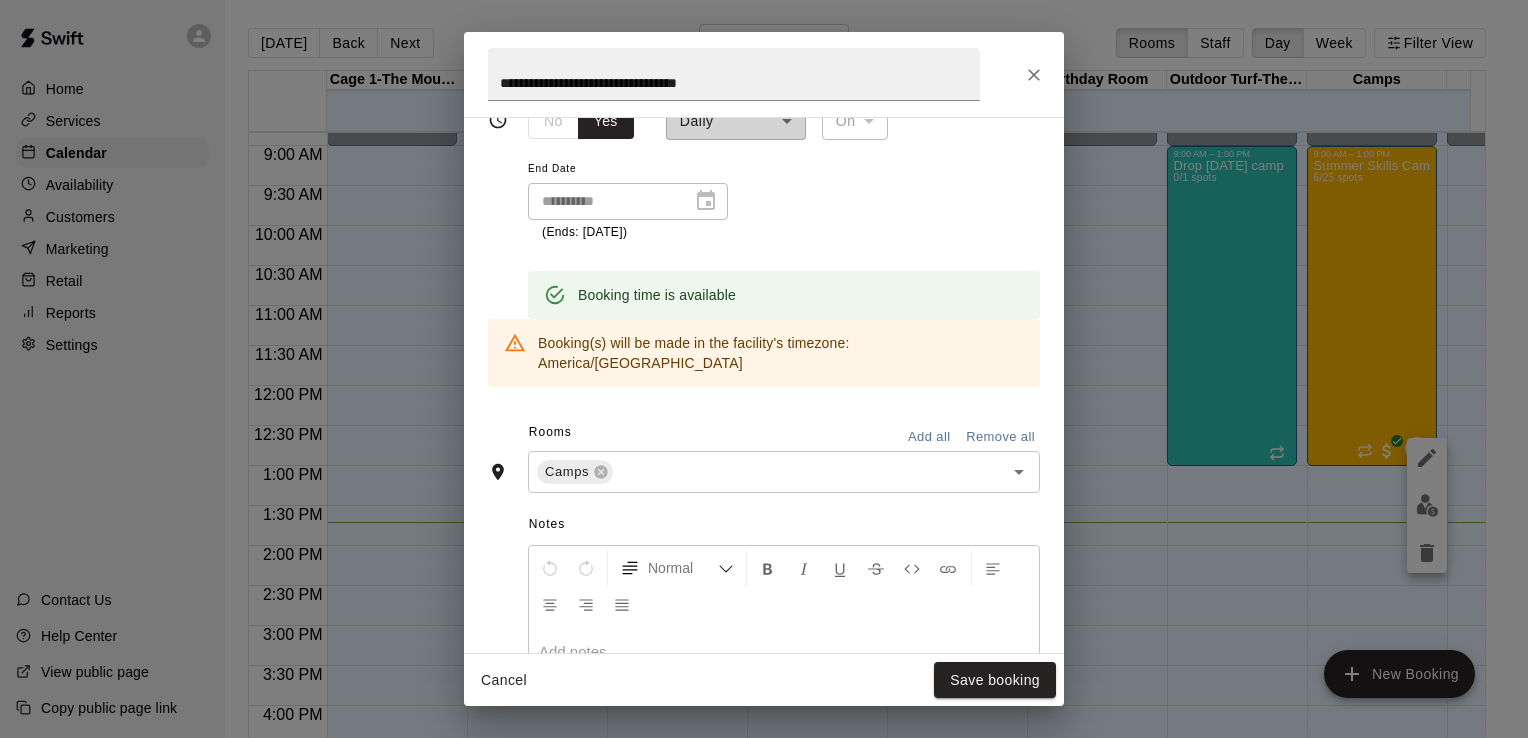 scroll, scrollTop: 371, scrollLeft: 0, axis: vertical 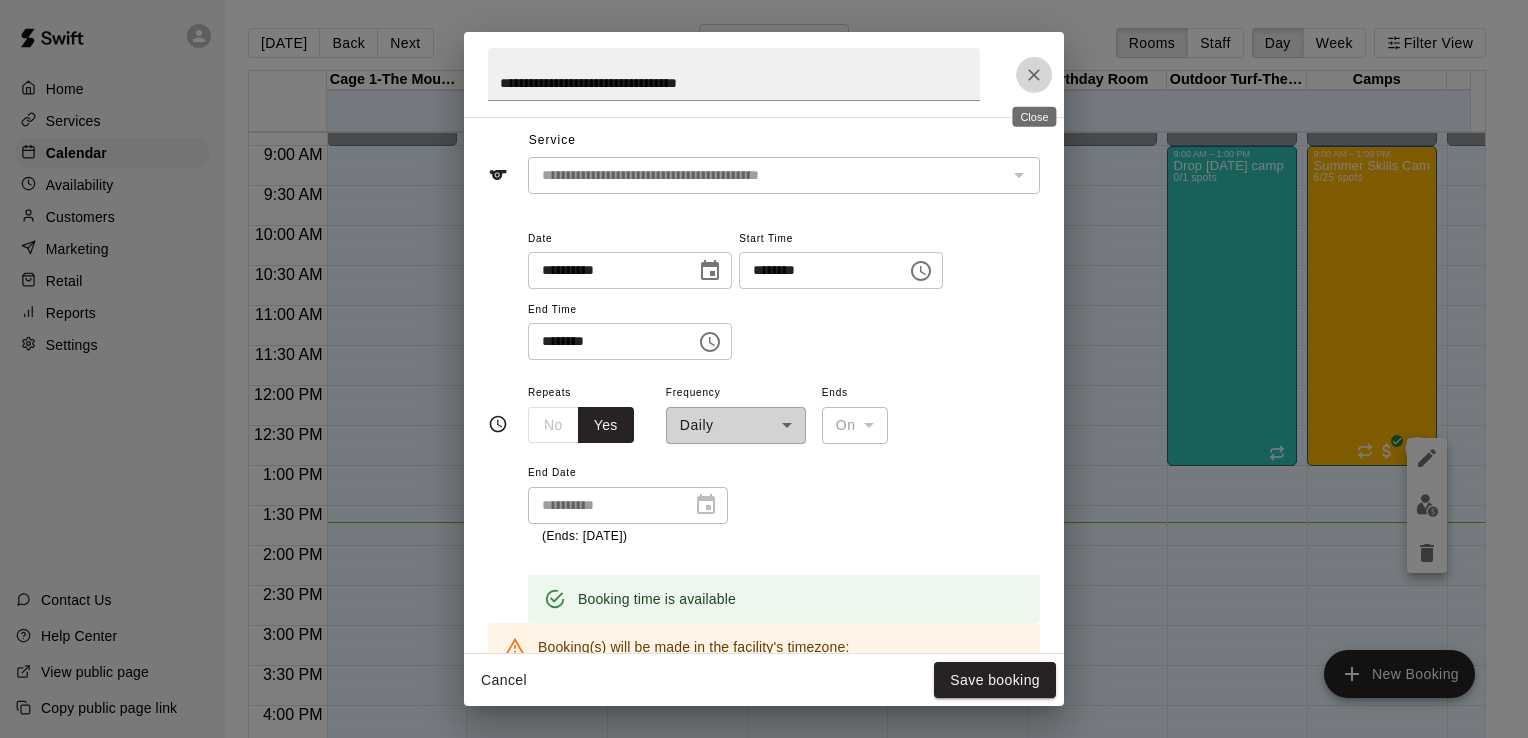 click 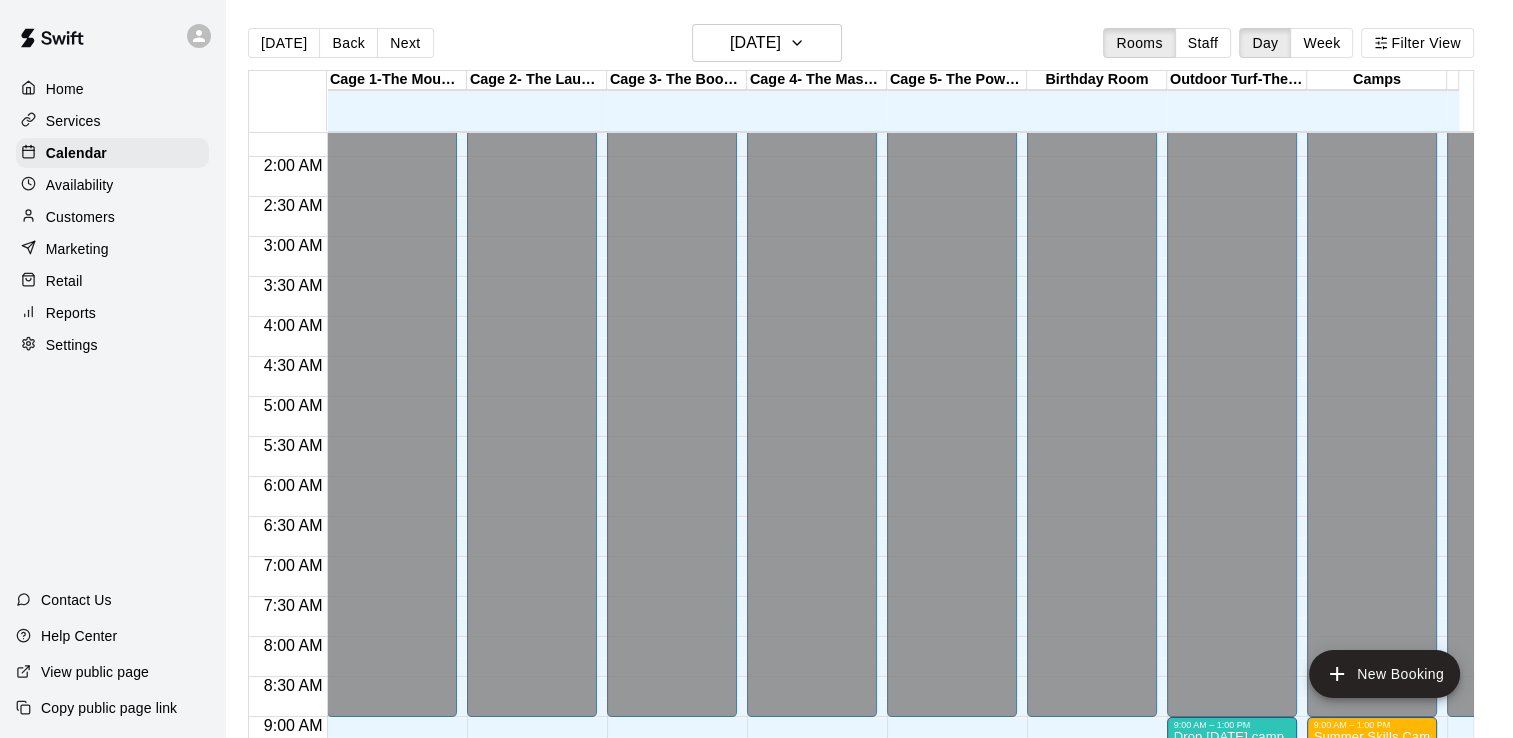 scroll, scrollTop: 0, scrollLeft: 0, axis: both 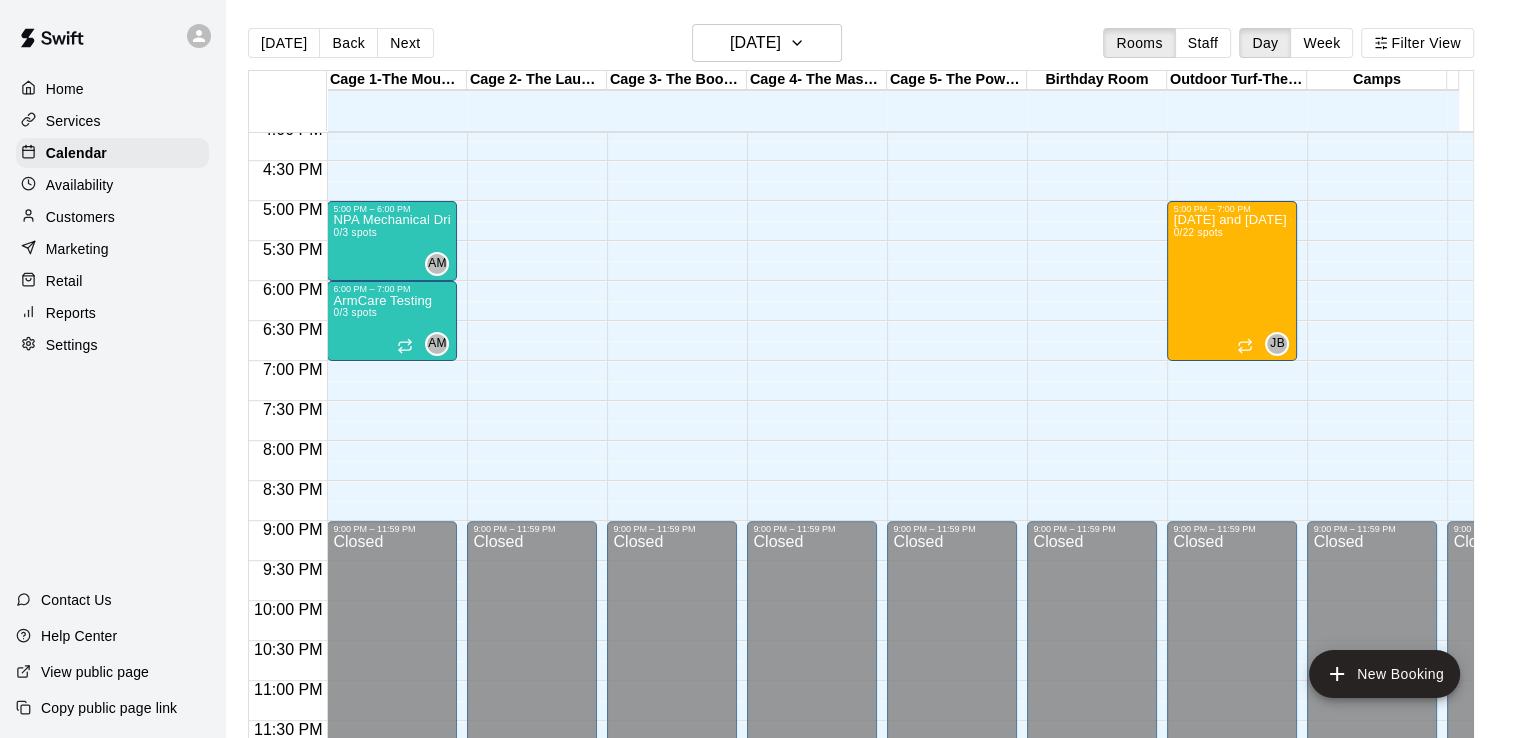 click on "12:00 AM – 9:00 AM Closed 9:00 PM – 11:59 PM Closed" at bounding box center [952, -199] 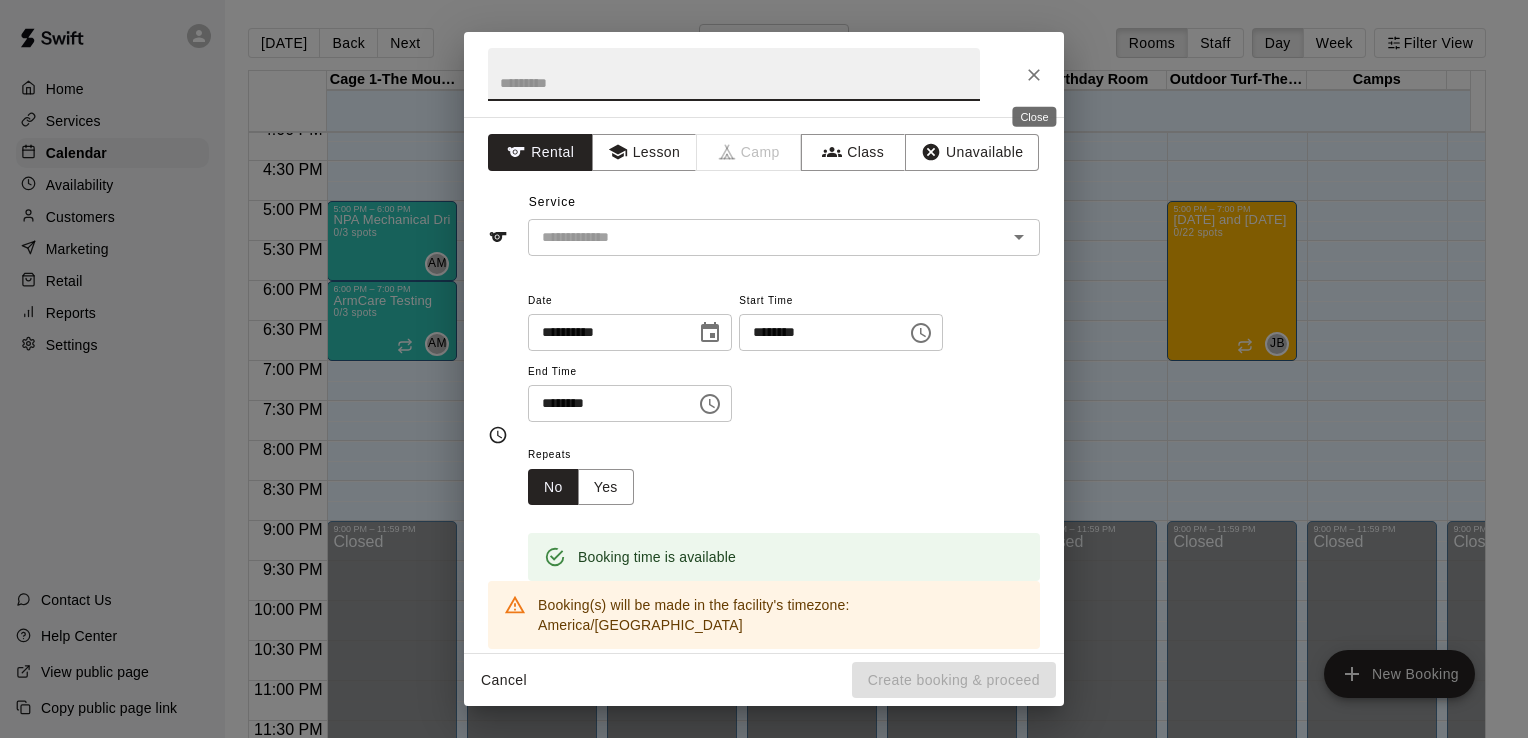 click 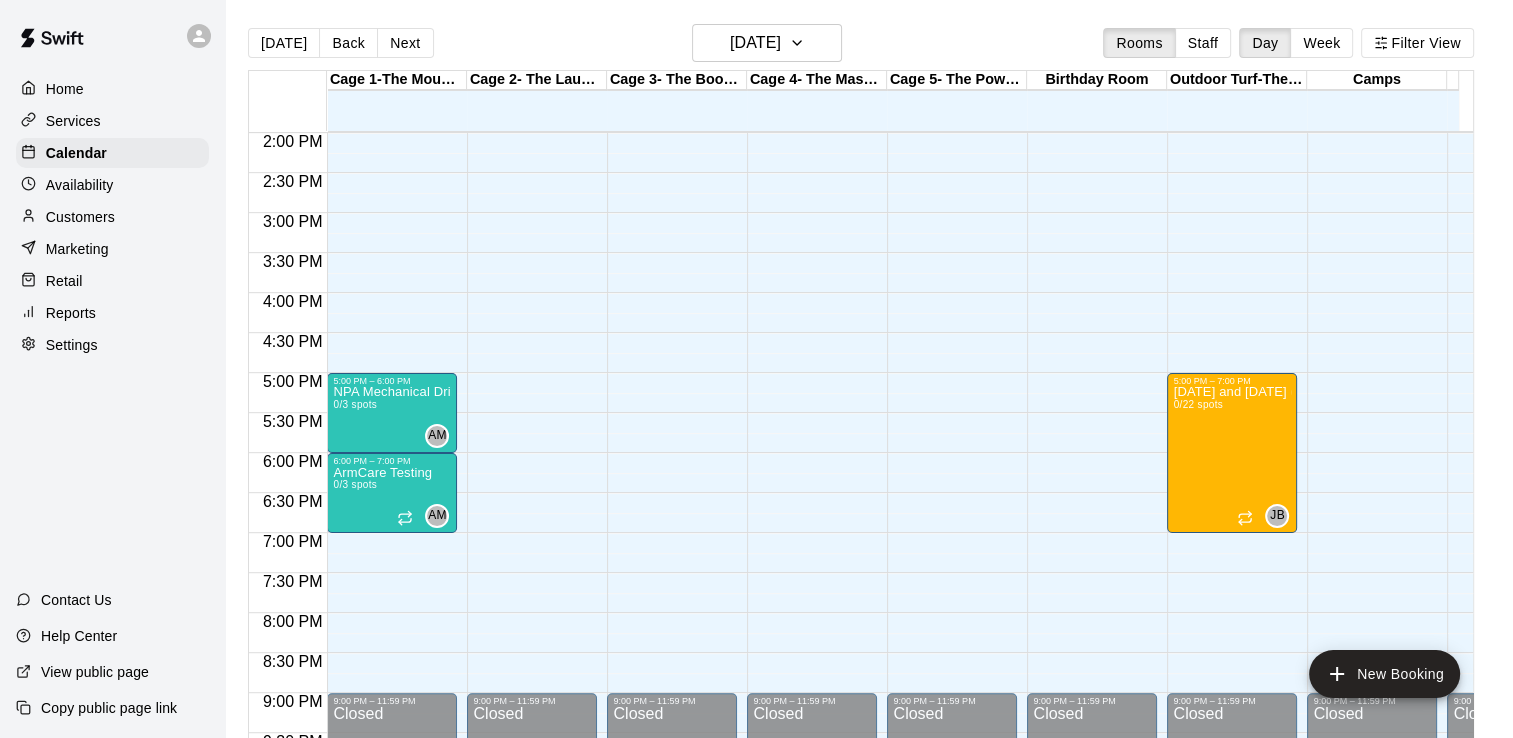 scroll, scrollTop: 1128, scrollLeft: 0, axis: vertical 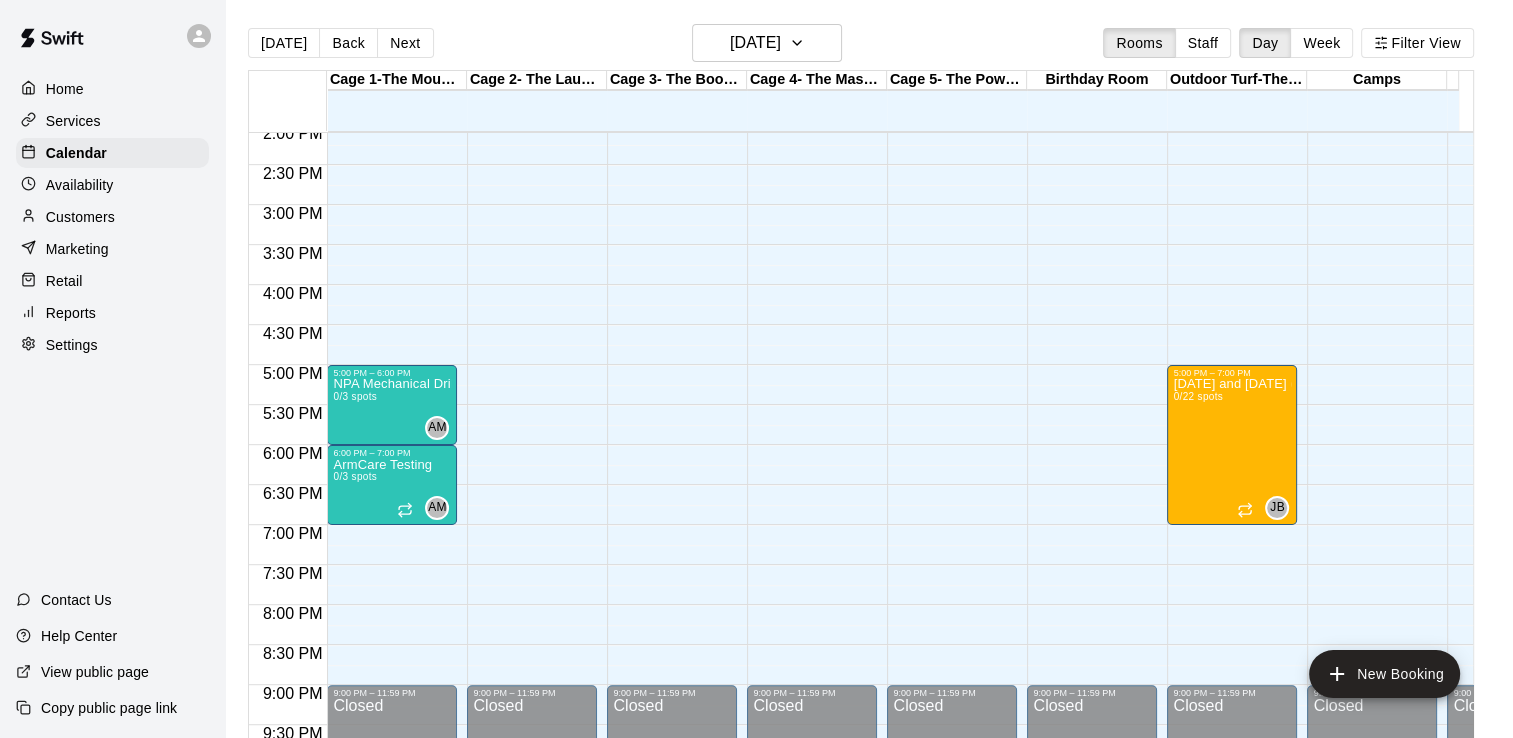 click on "12:00 AM – 9:00 AM Closed 9:00 PM – 11:59 PM Closed" at bounding box center (952, -35) 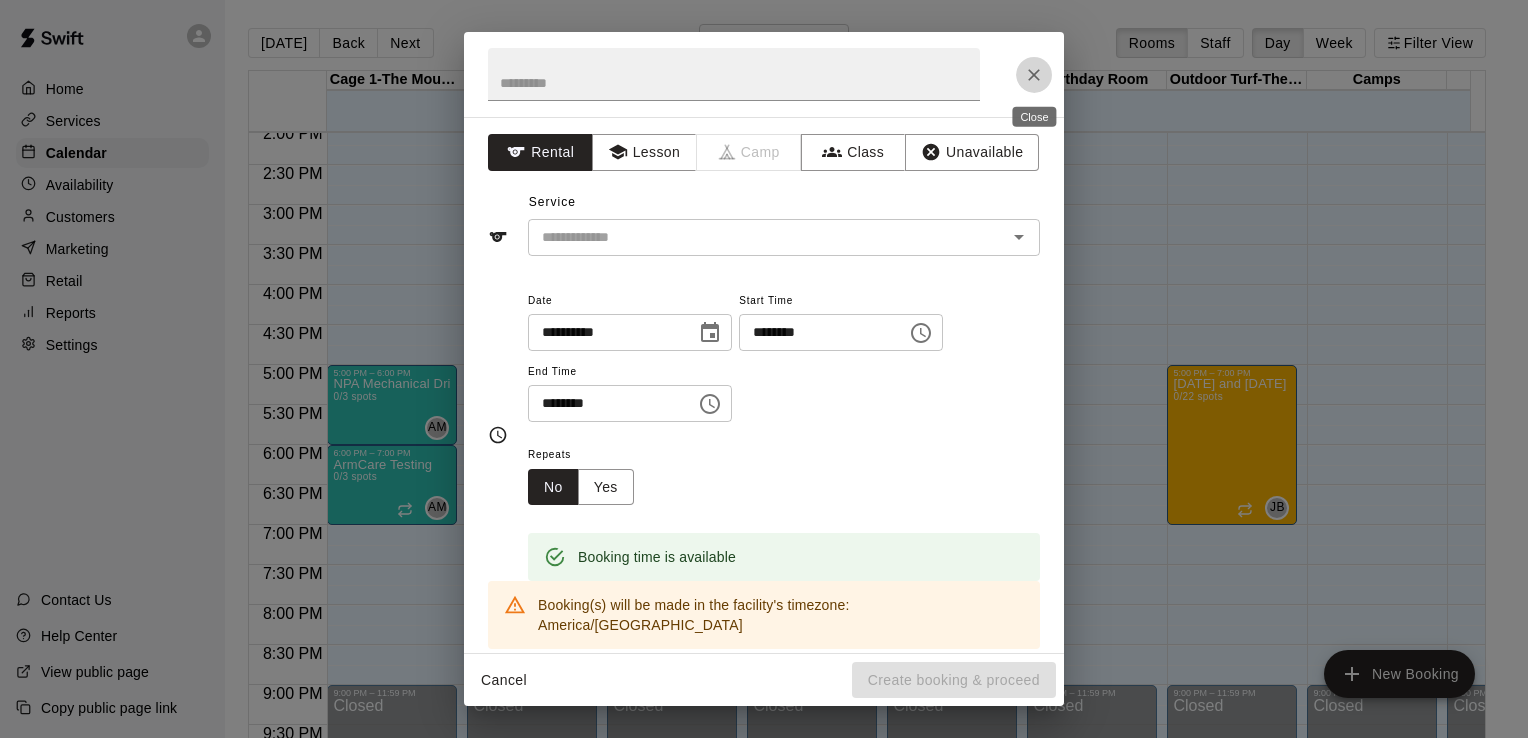 click 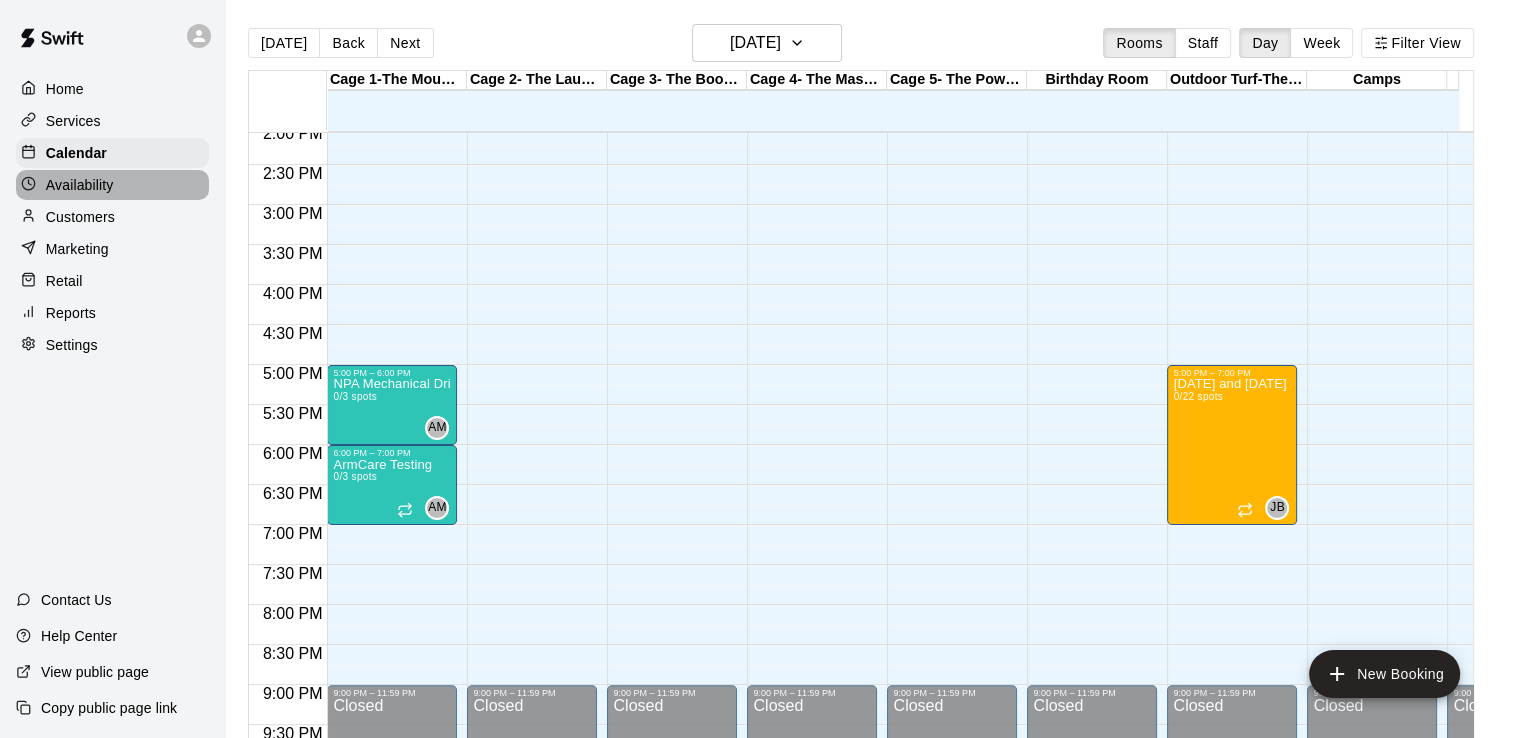 click on "Availability" at bounding box center (80, 185) 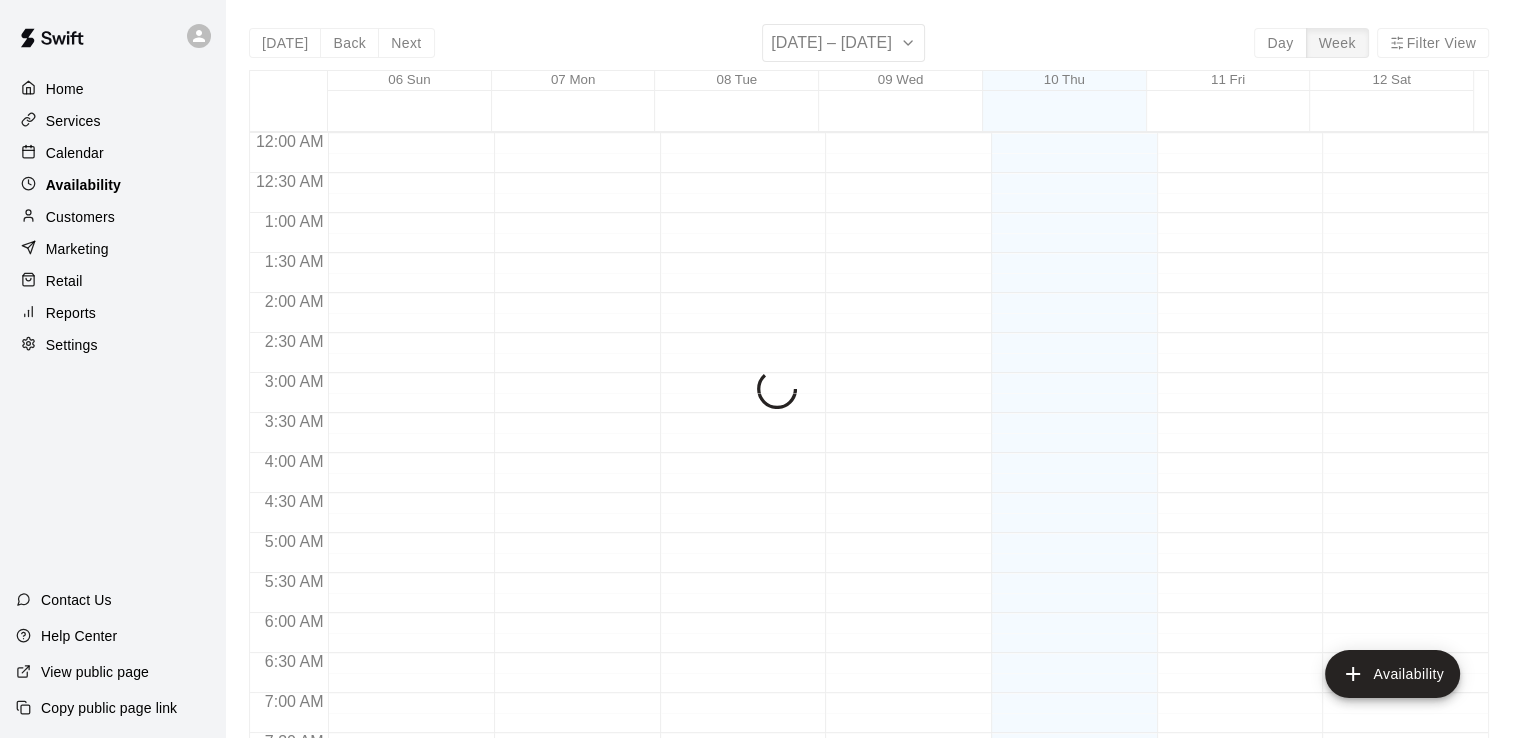 scroll, scrollTop: 1097, scrollLeft: 0, axis: vertical 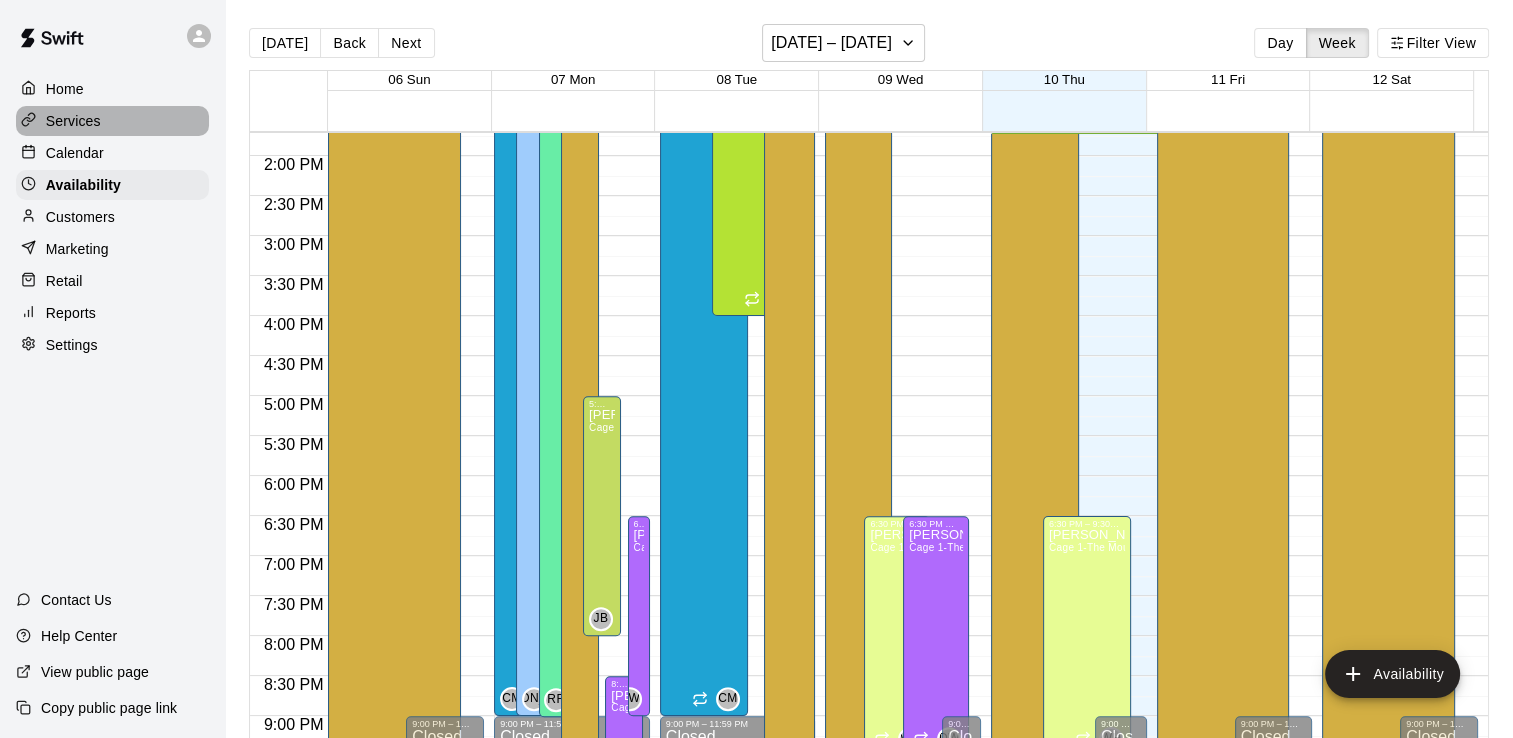 click on "Services" at bounding box center [73, 121] 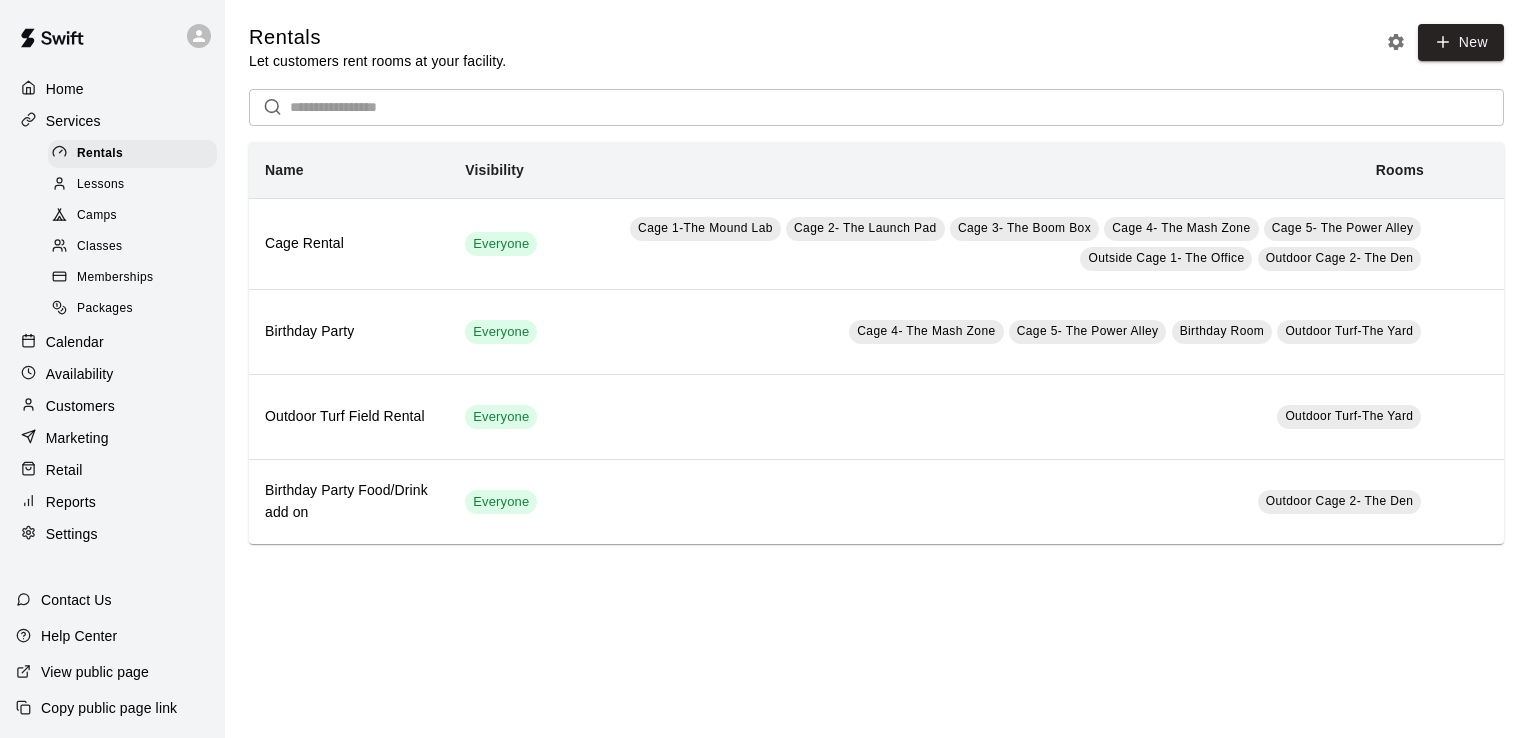 click on "Classes" at bounding box center (99, 247) 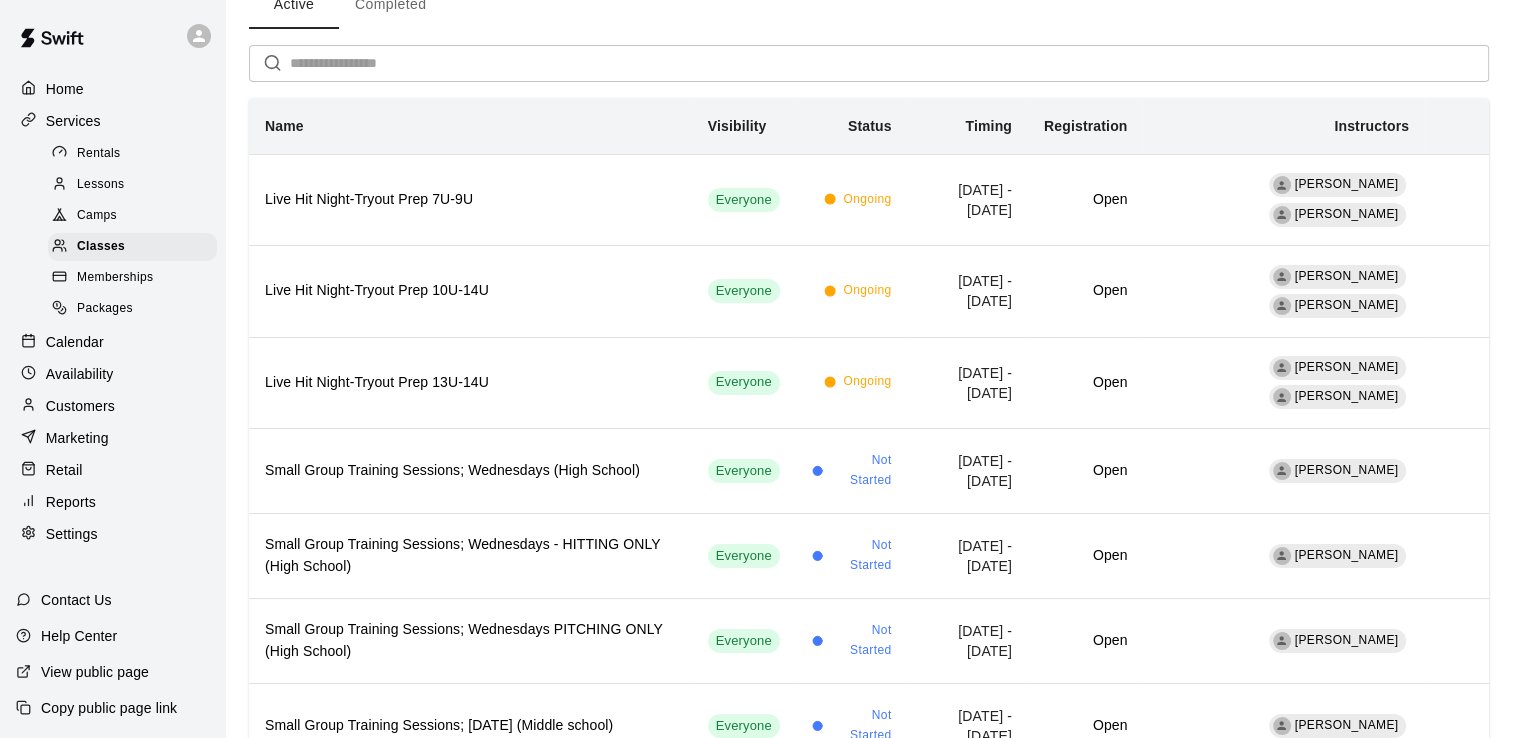 scroll, scrollTop: 108, scrollLeft: 0, axis: vertical 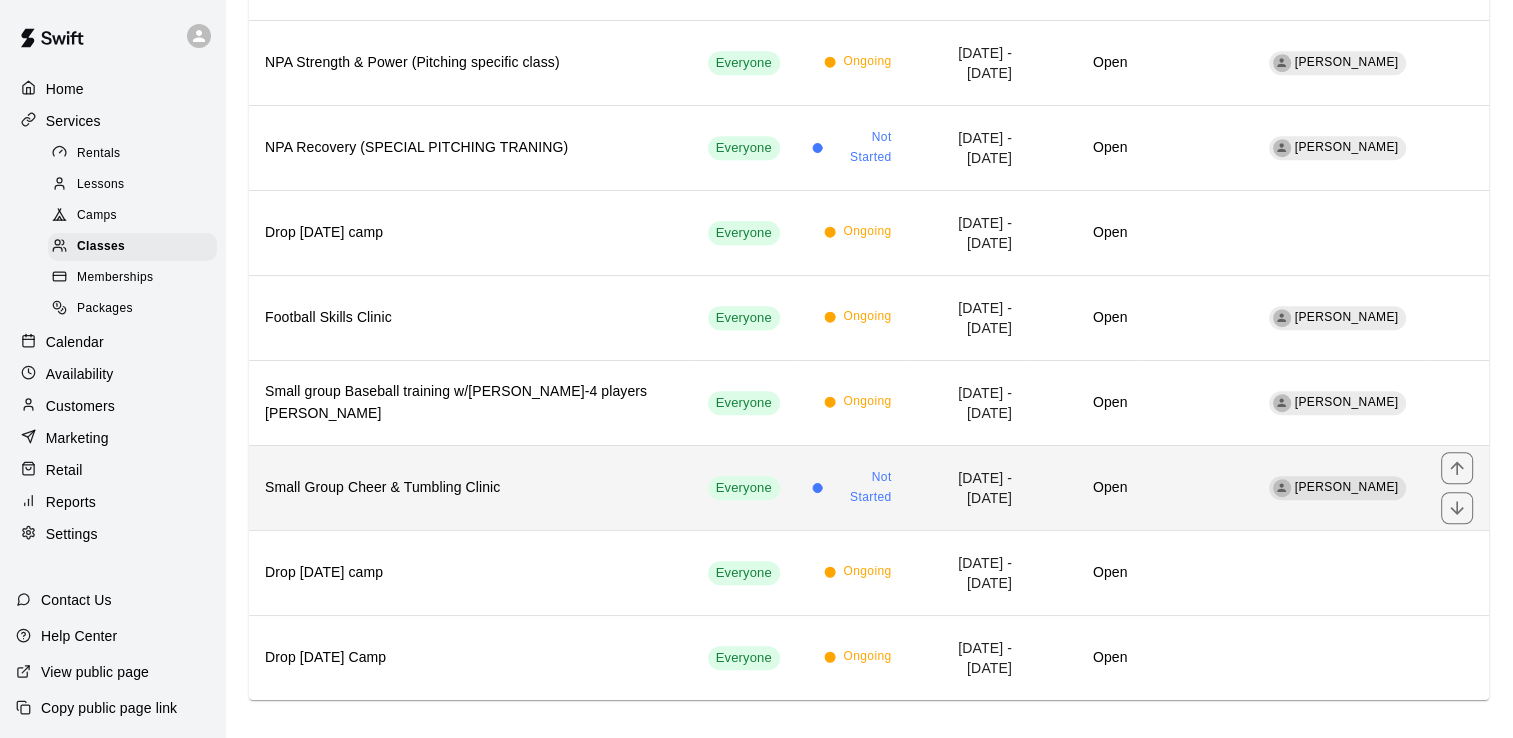 click on "Small Group Cheer & Tumbling Clinic" at bounding box center [470, 488] 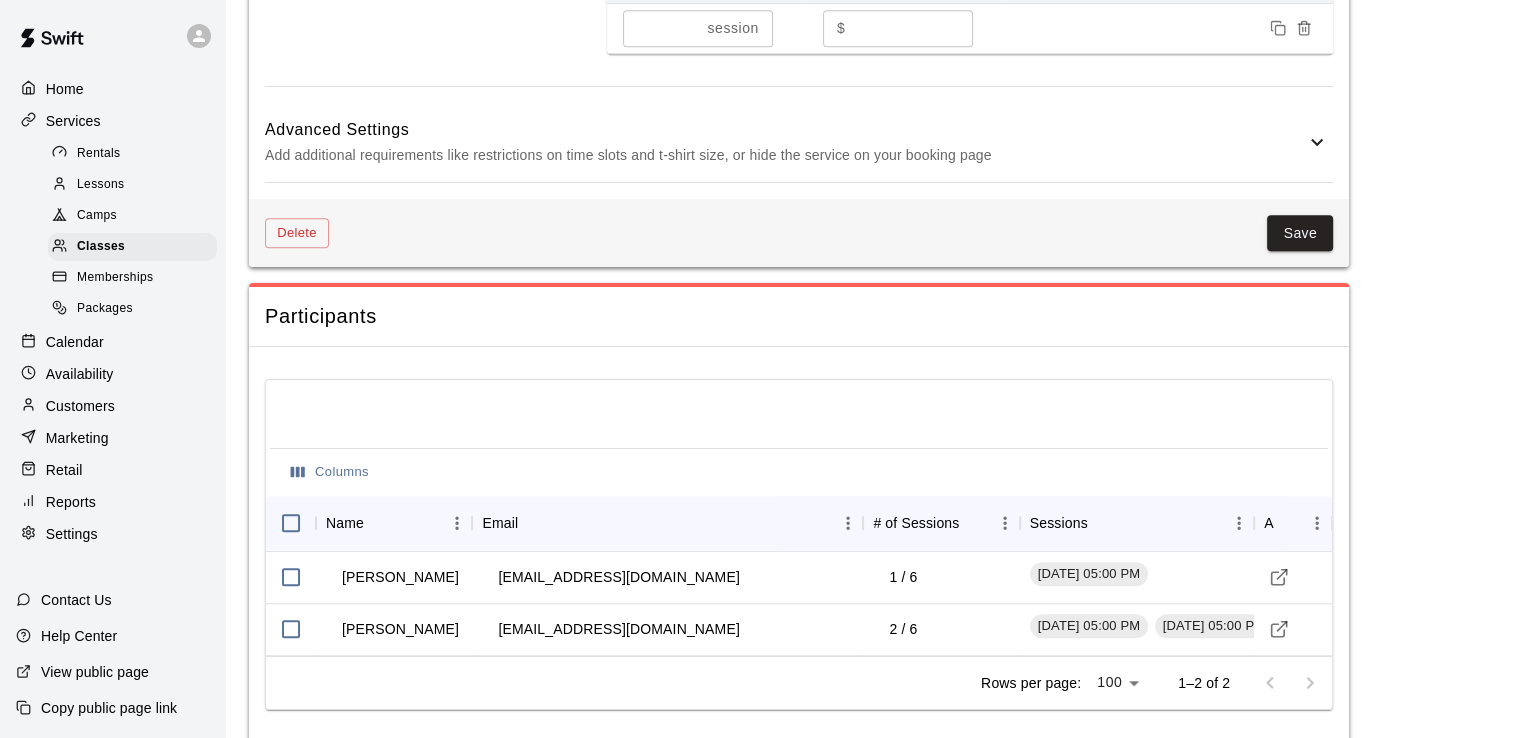 scroll, scrollTop: 1312, scrollLeft: 0, axis: vertical 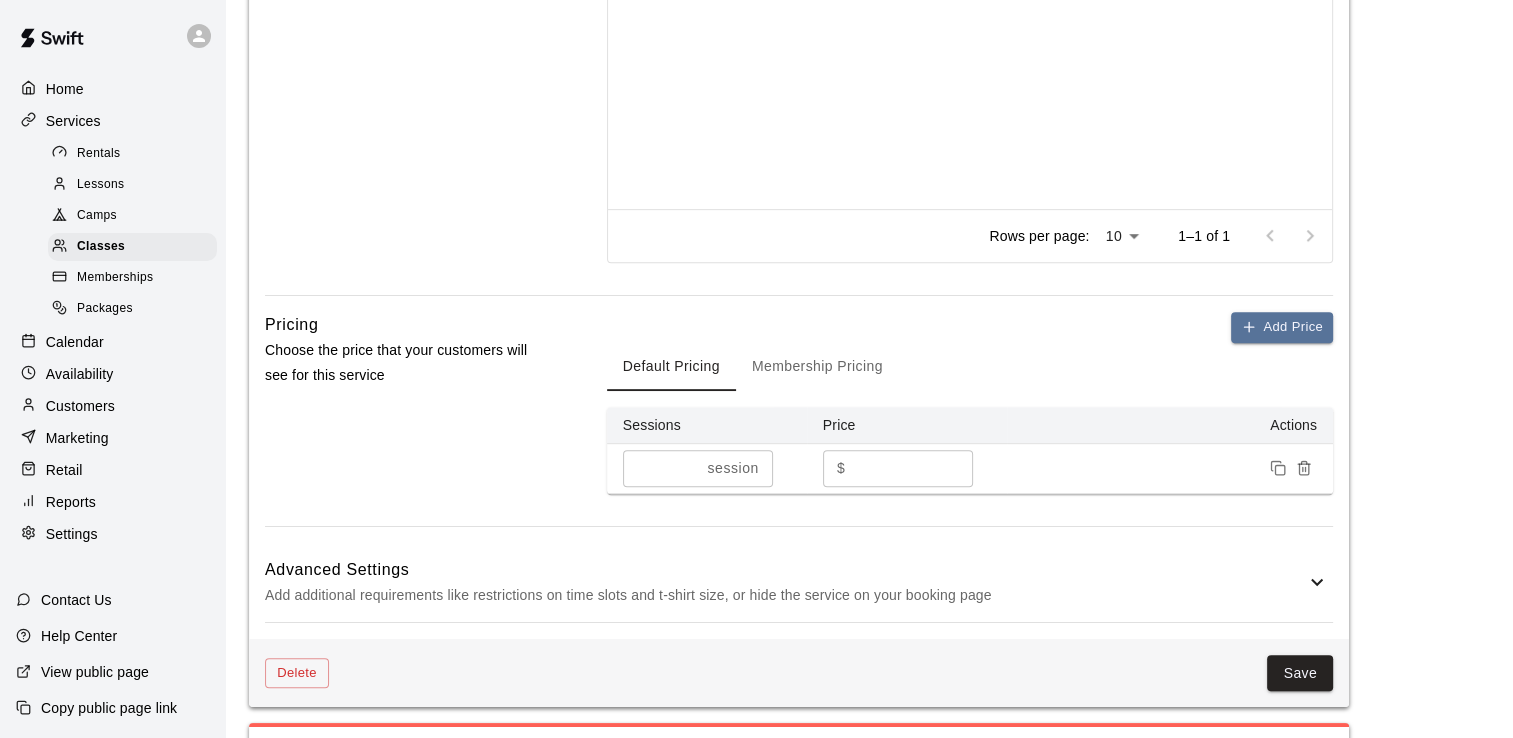 click on "**" at bounding box center (913, 468) 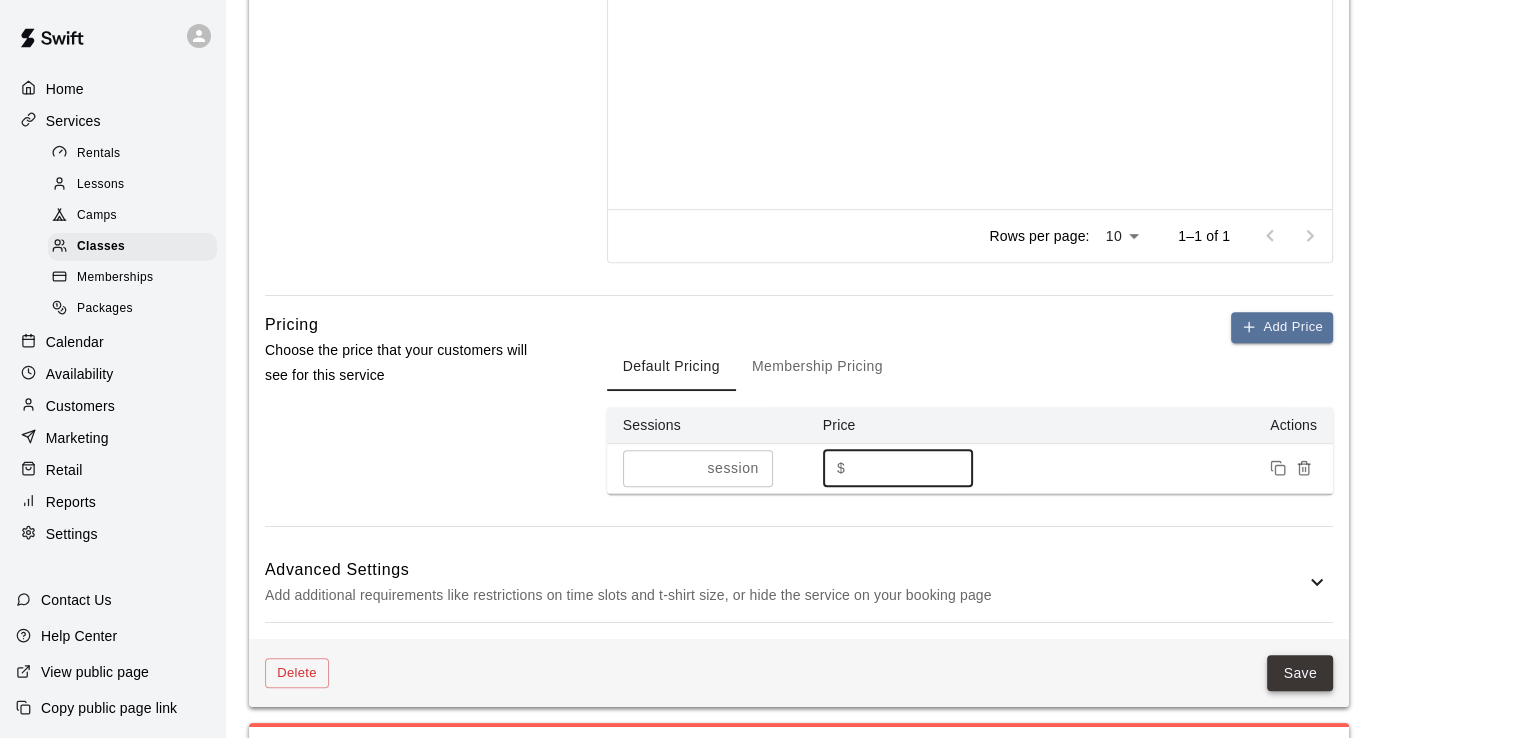 type on "**" 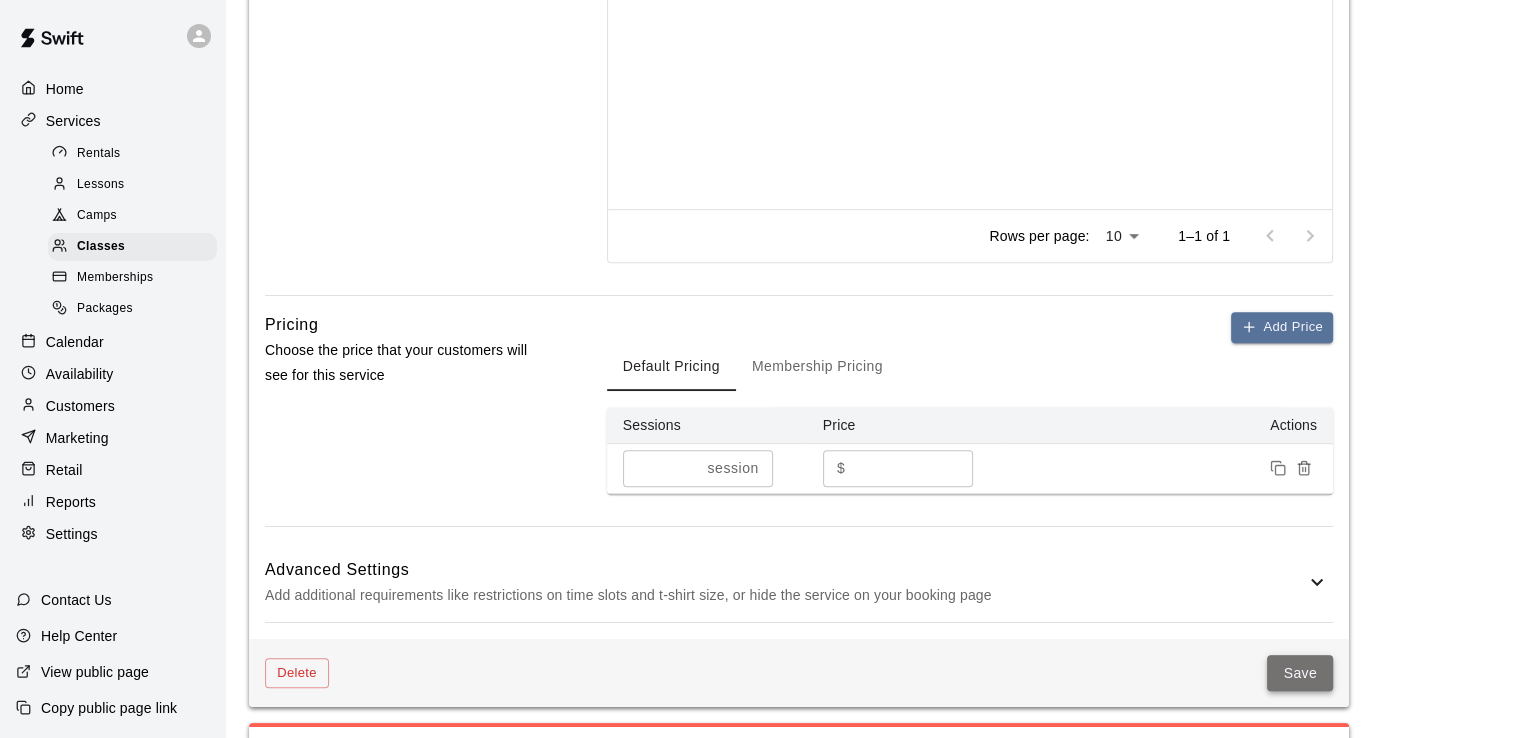 click on "Save" at bounding box center [1300, 673] 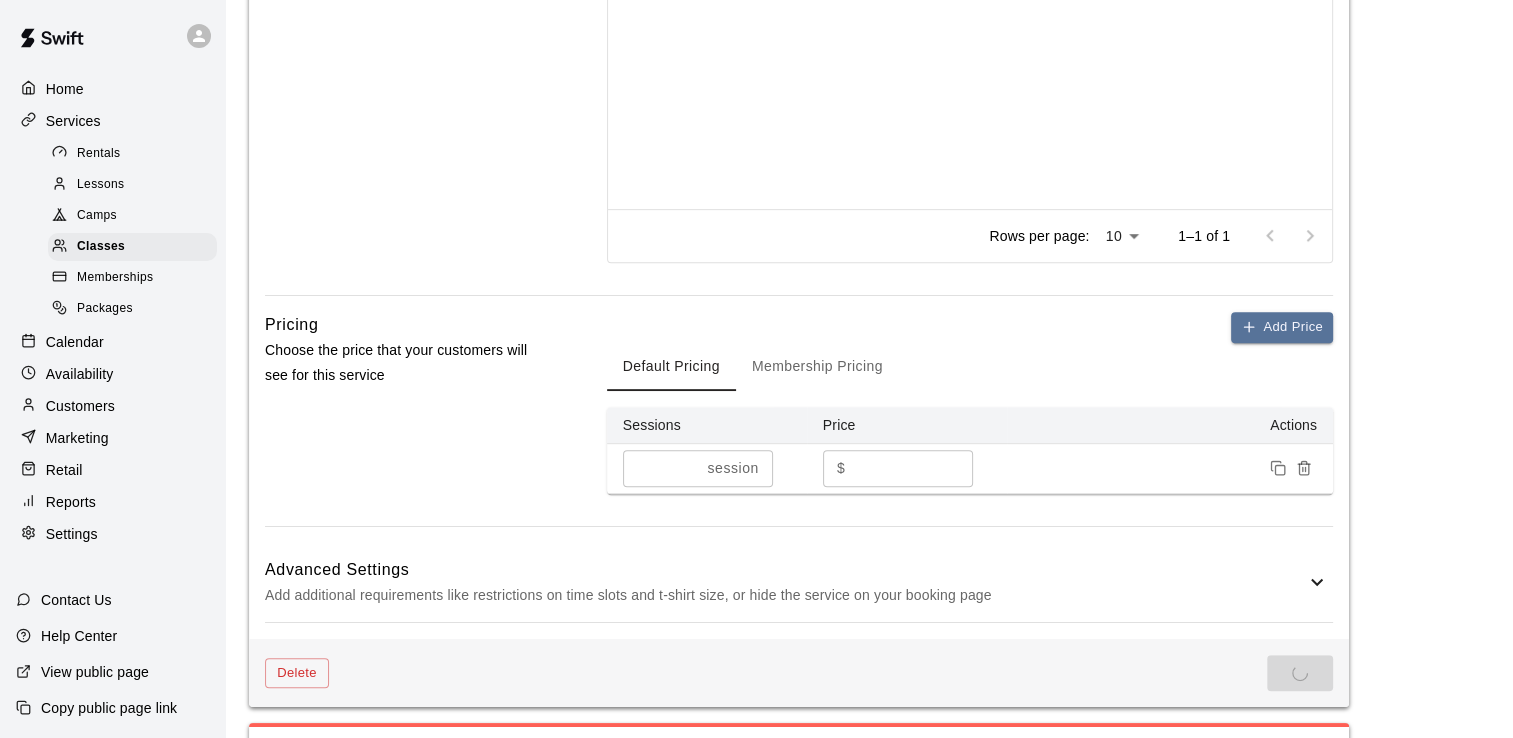 scroll, scrollTop: 0, scrollLeft: 0, axis: both 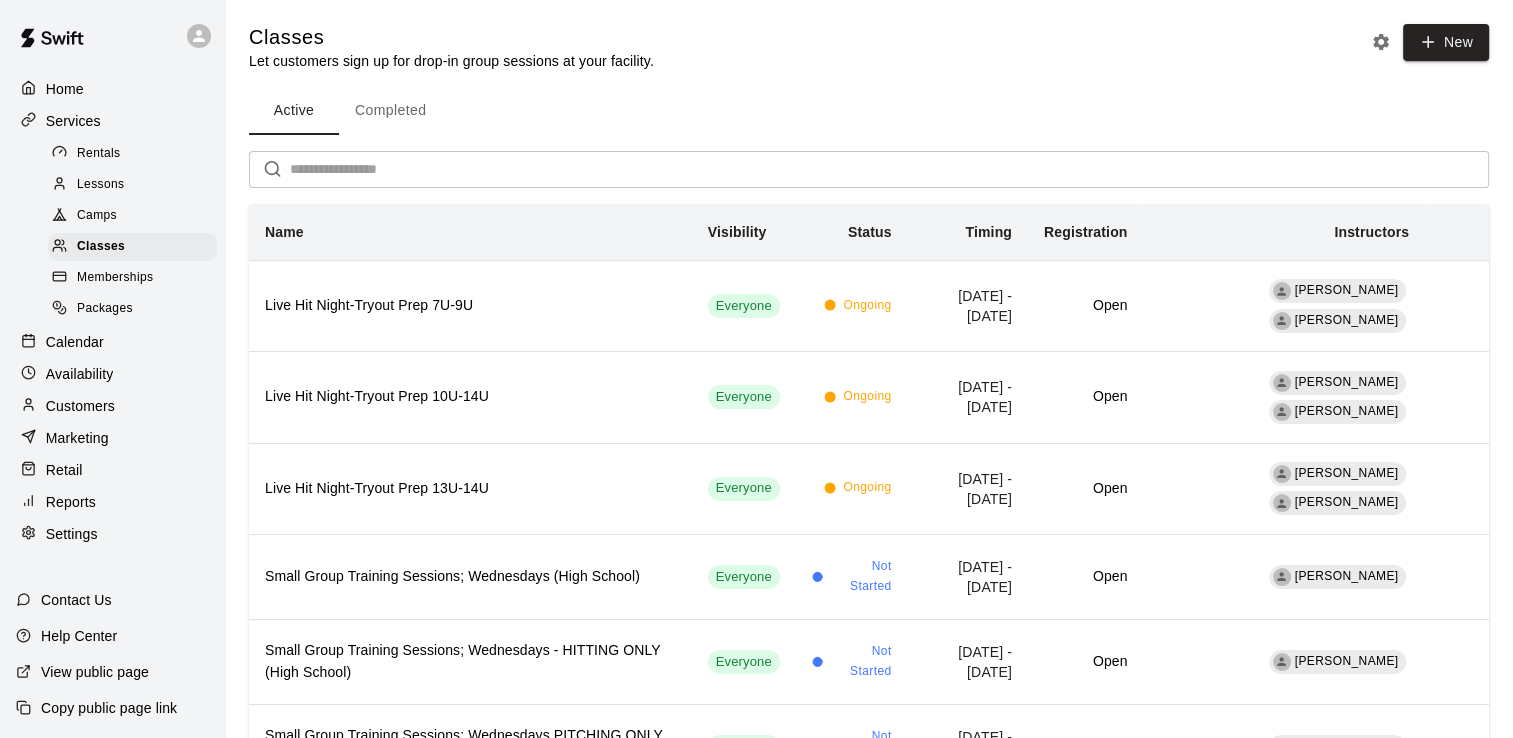 click on "Settings" at bounding box center (72, 534) 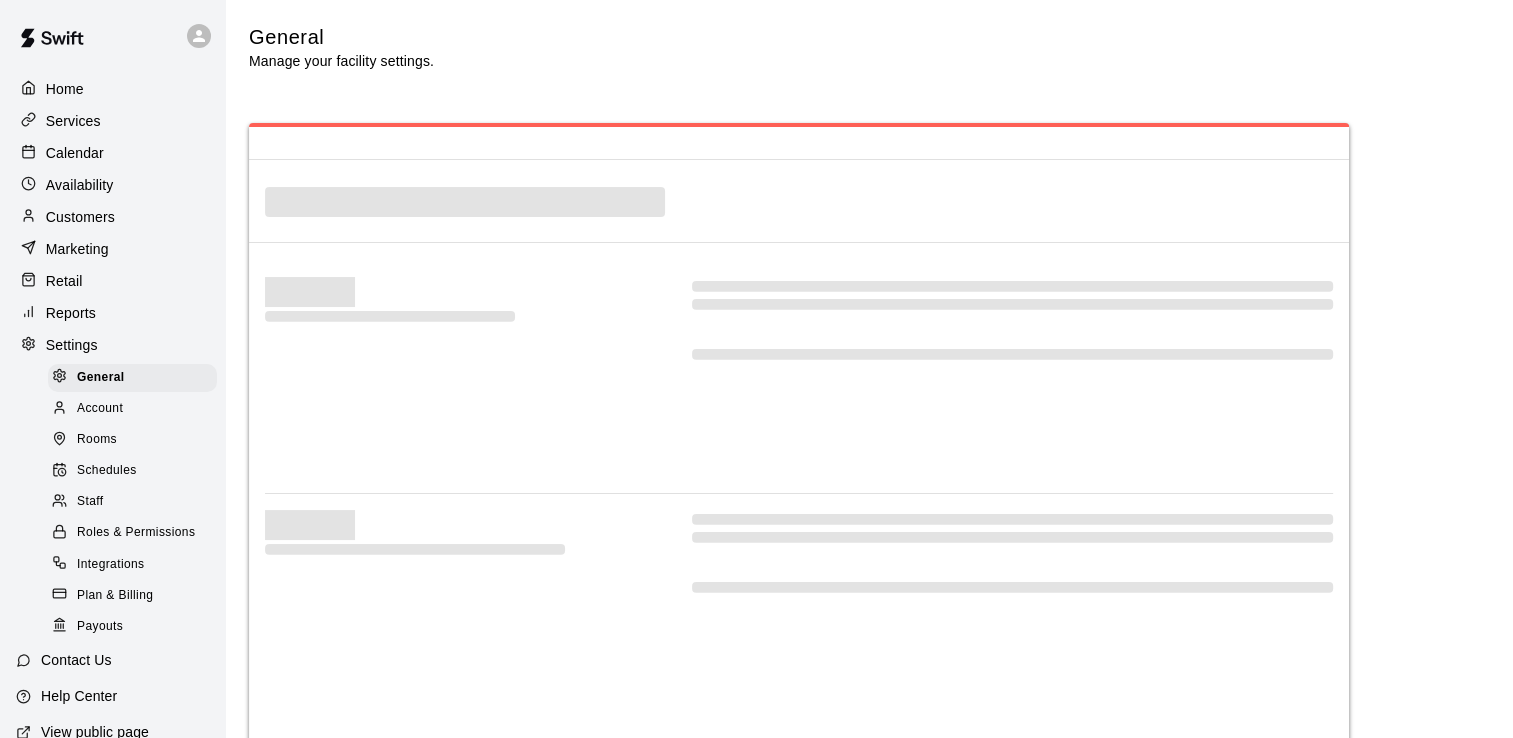 select on "**" 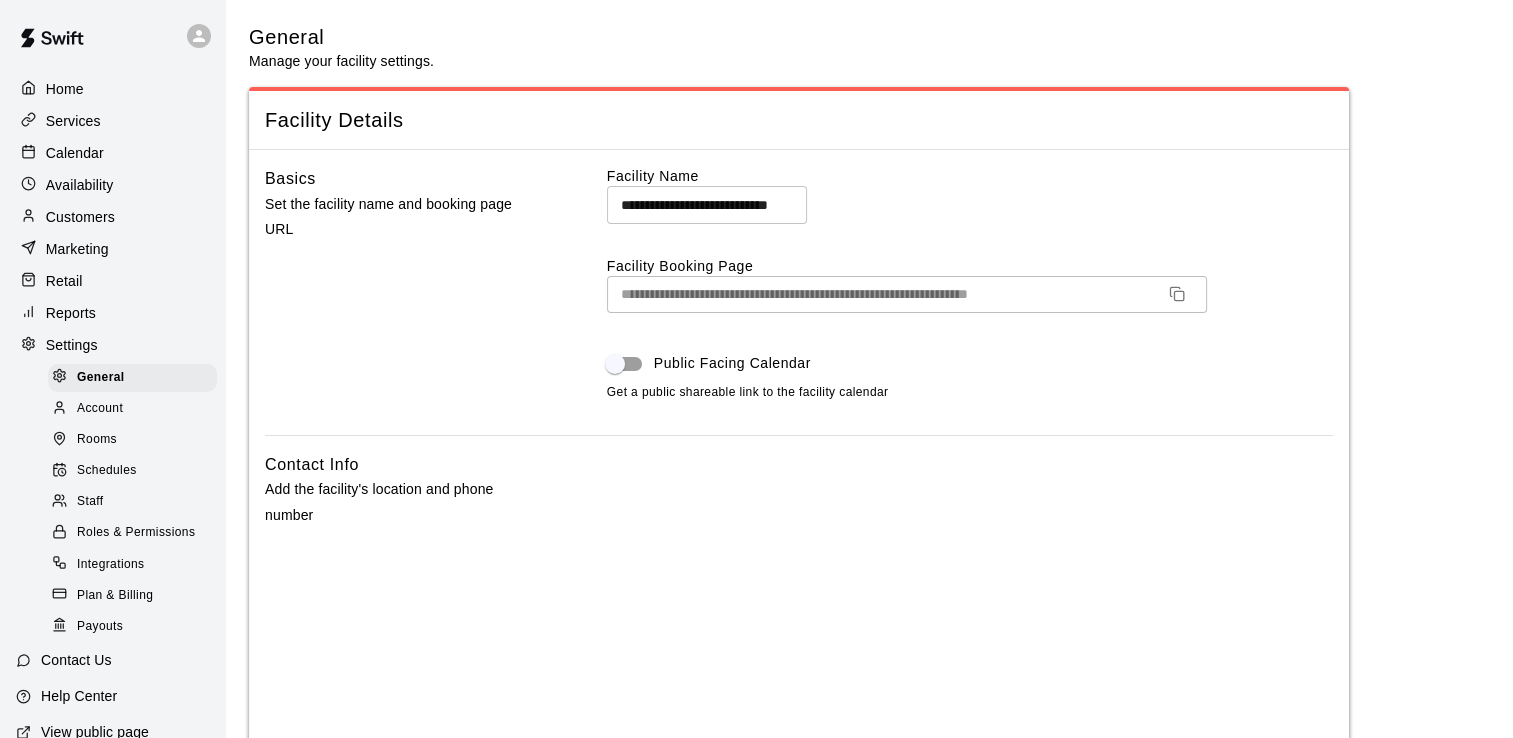 click on "Staff" at bounding box center (90, 502) 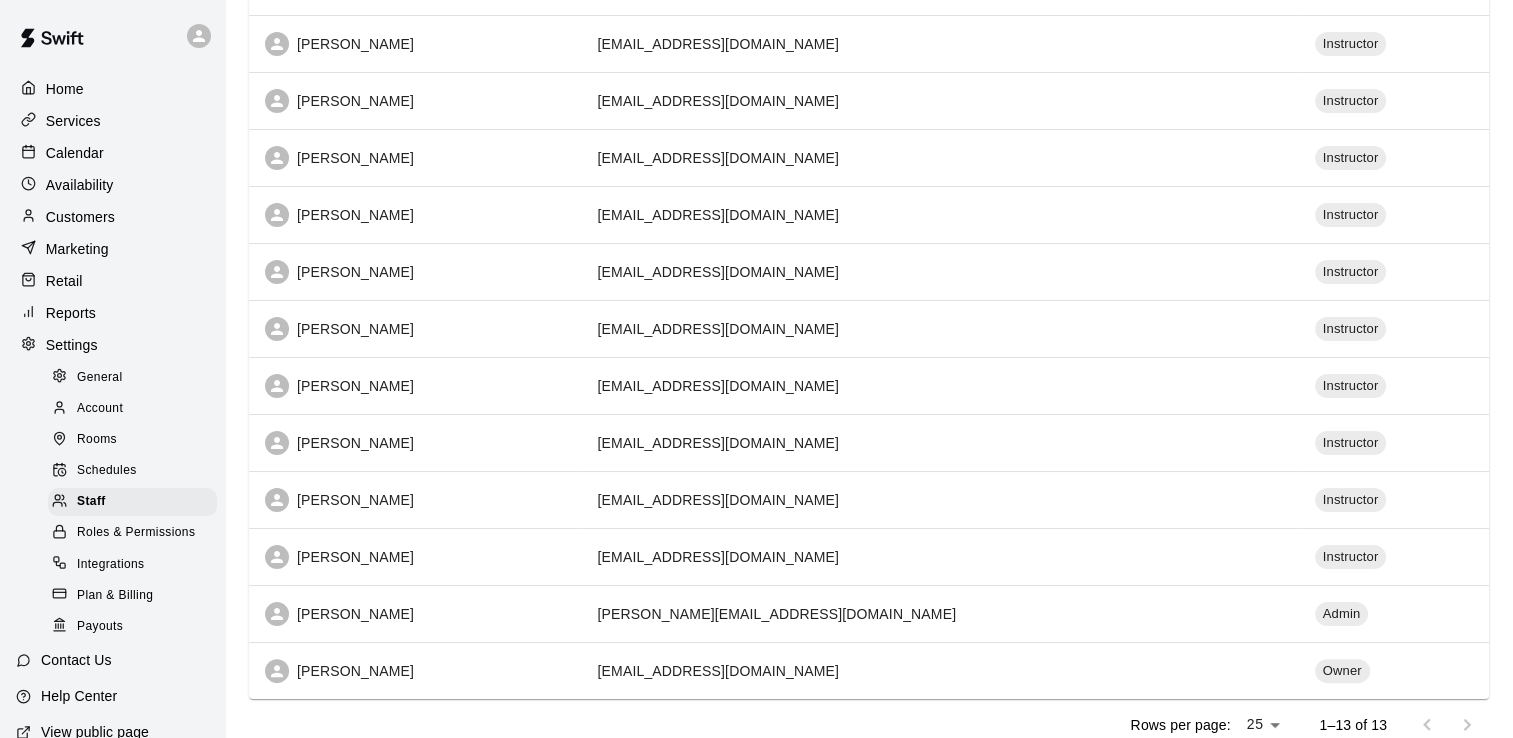scroll, scrollTop: 307, scrollLeft: 0, axis: vertical 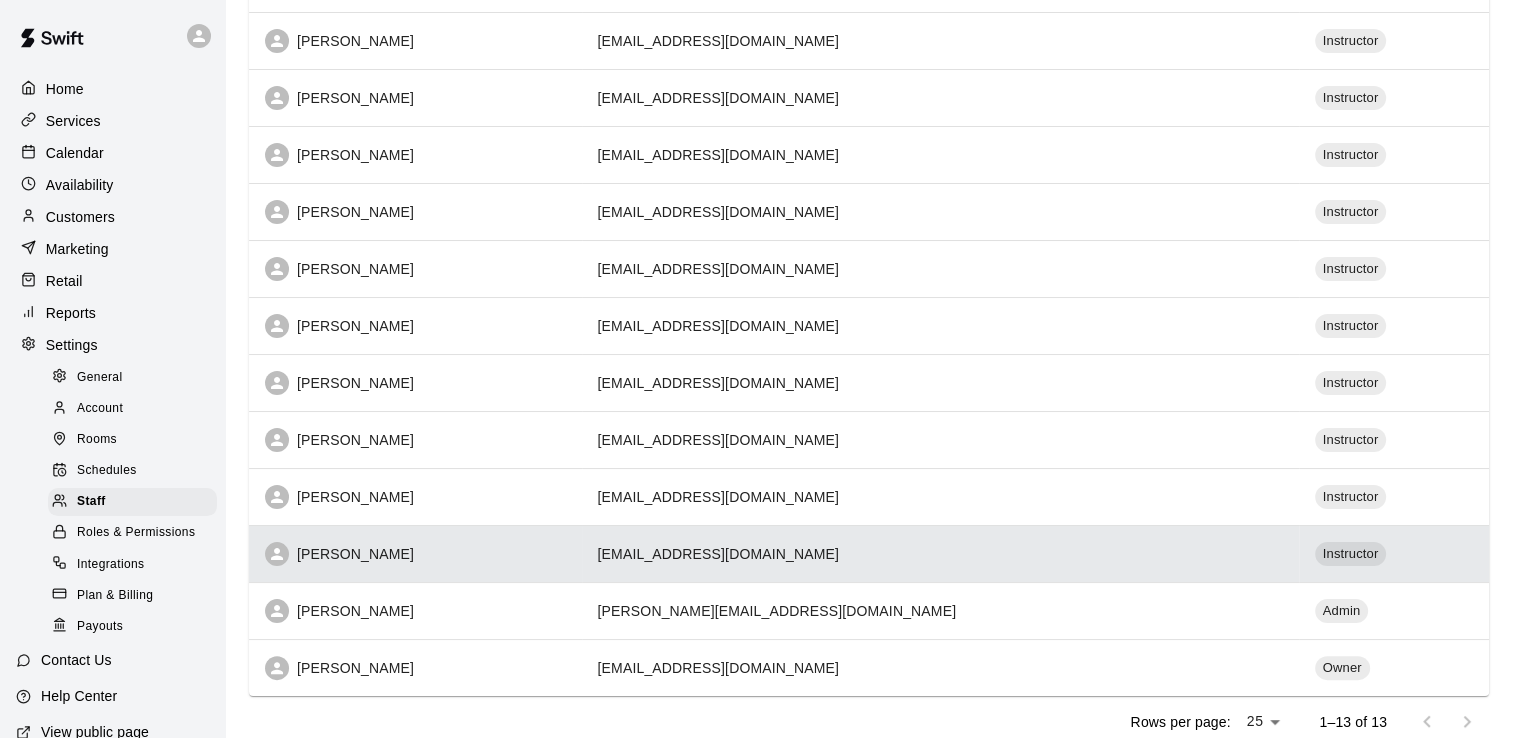 click on "[PERSON_NAME]" at bounding box center (415, 554) 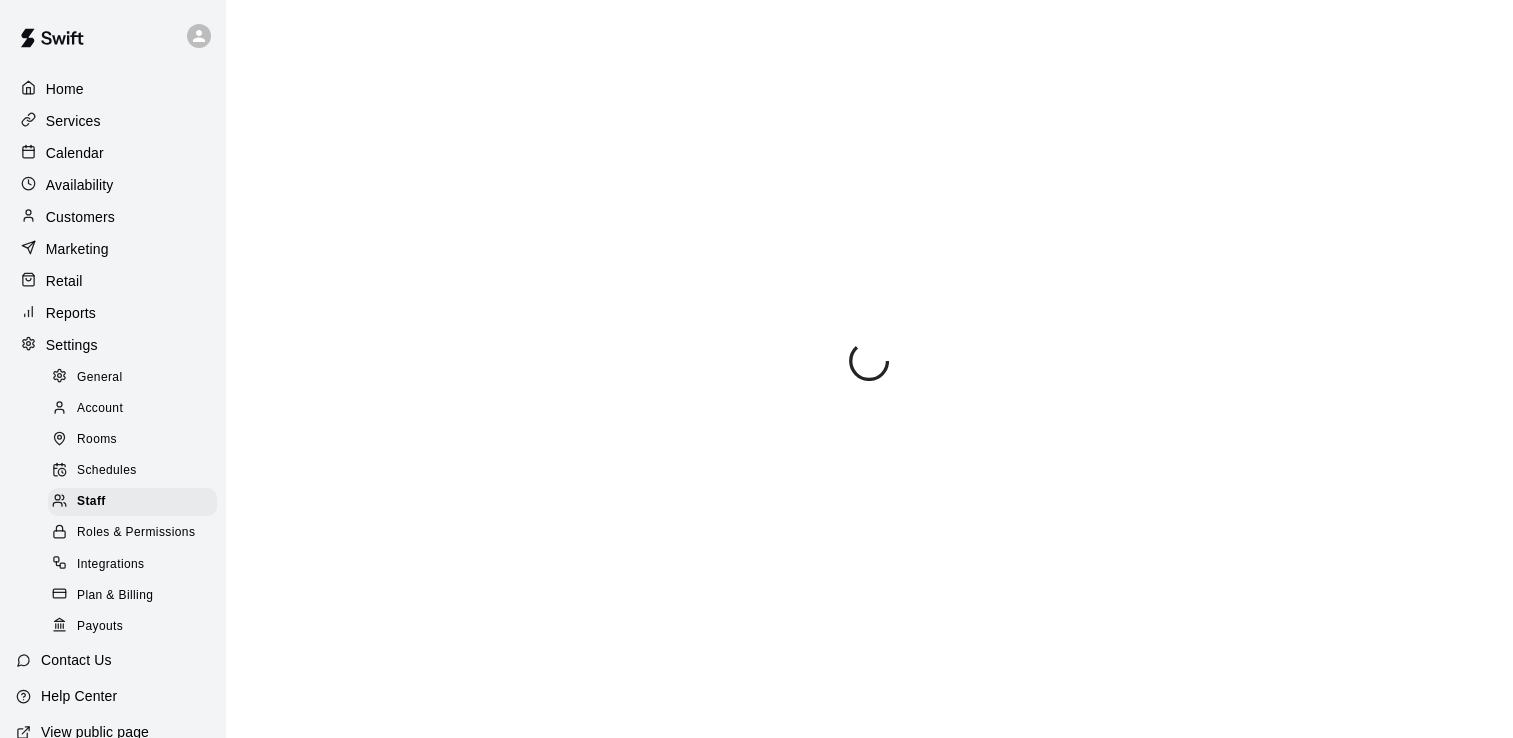 scroll, scrollTop: 0, scrollLeft: 0, axis: both 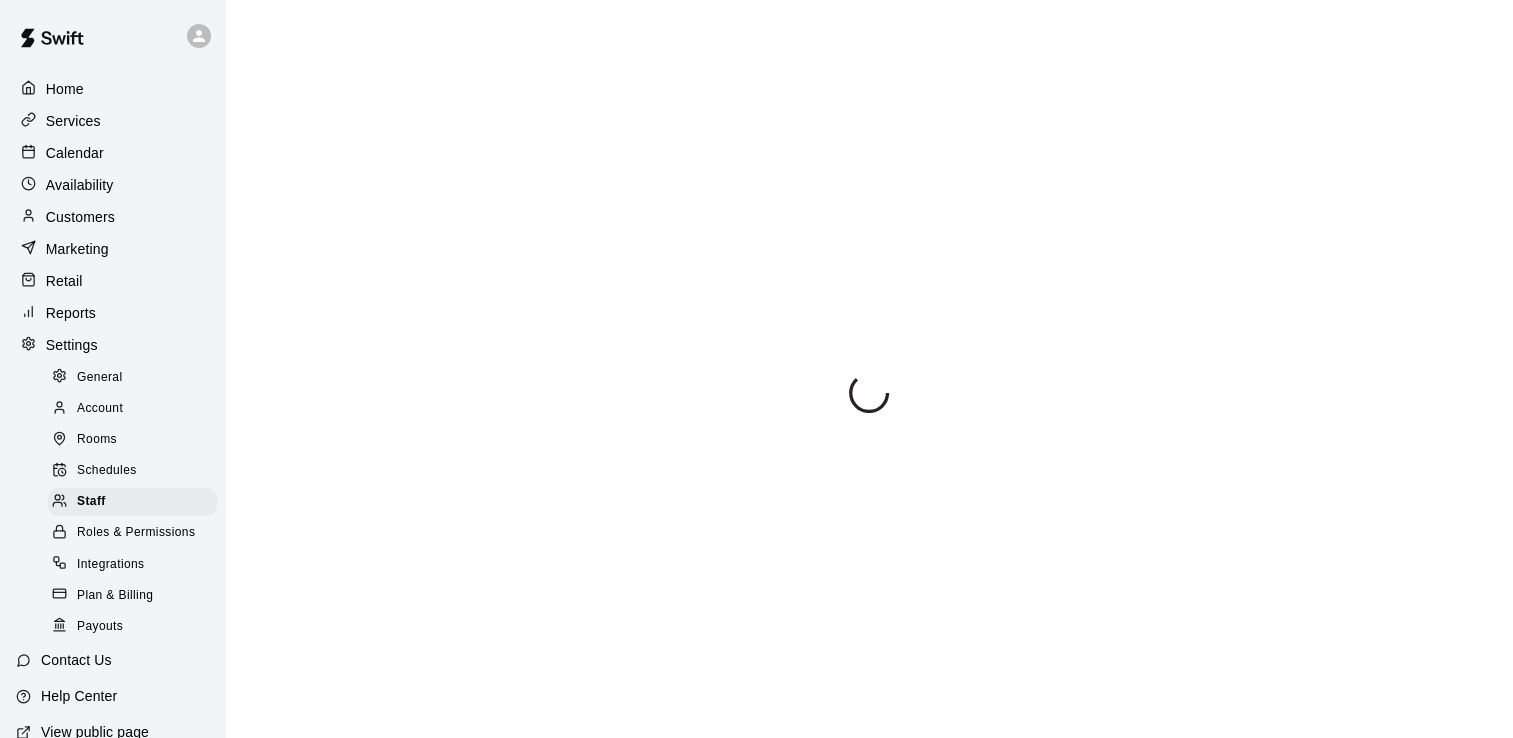 select on "**" 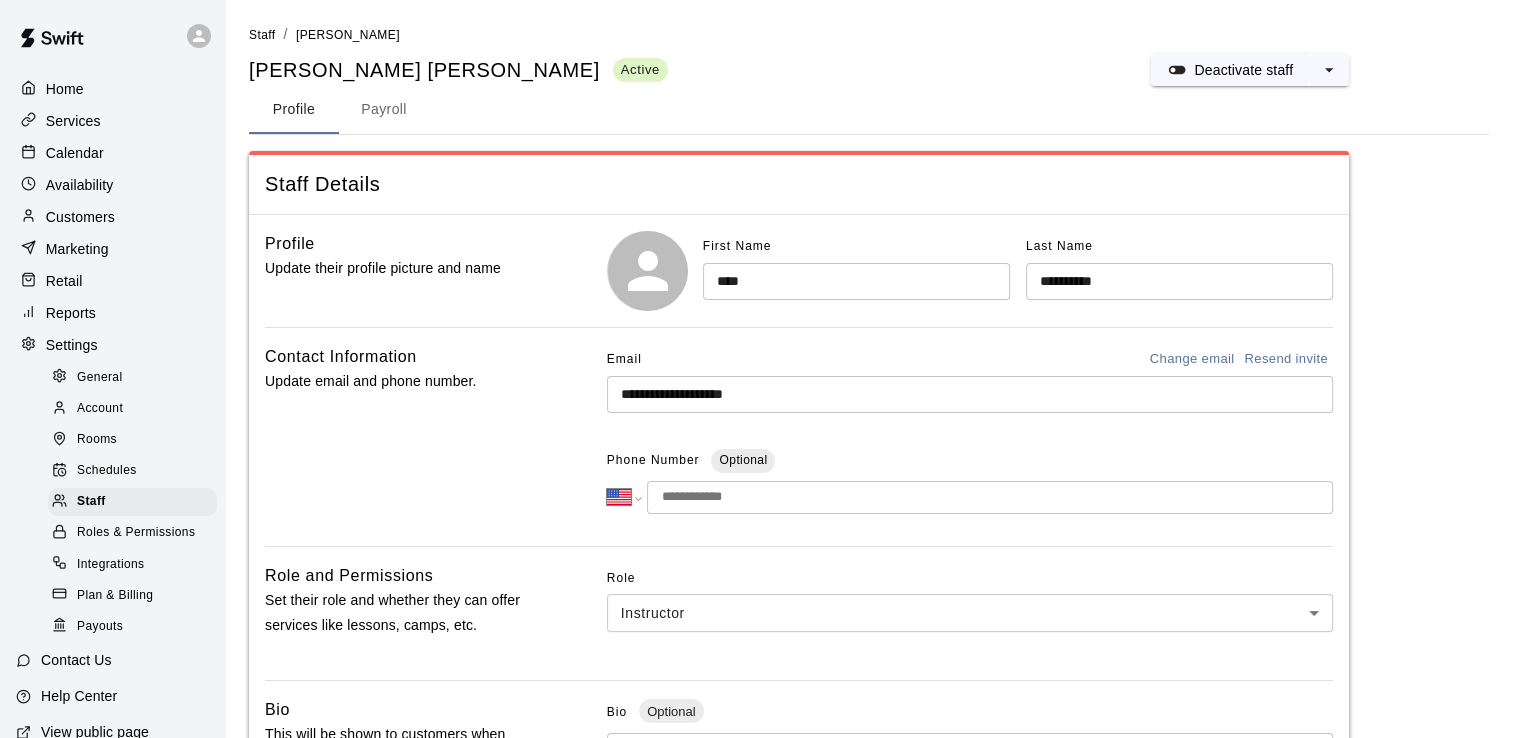 scroll, scrollTop: 176, scrollLeft: 0, axis: vertical 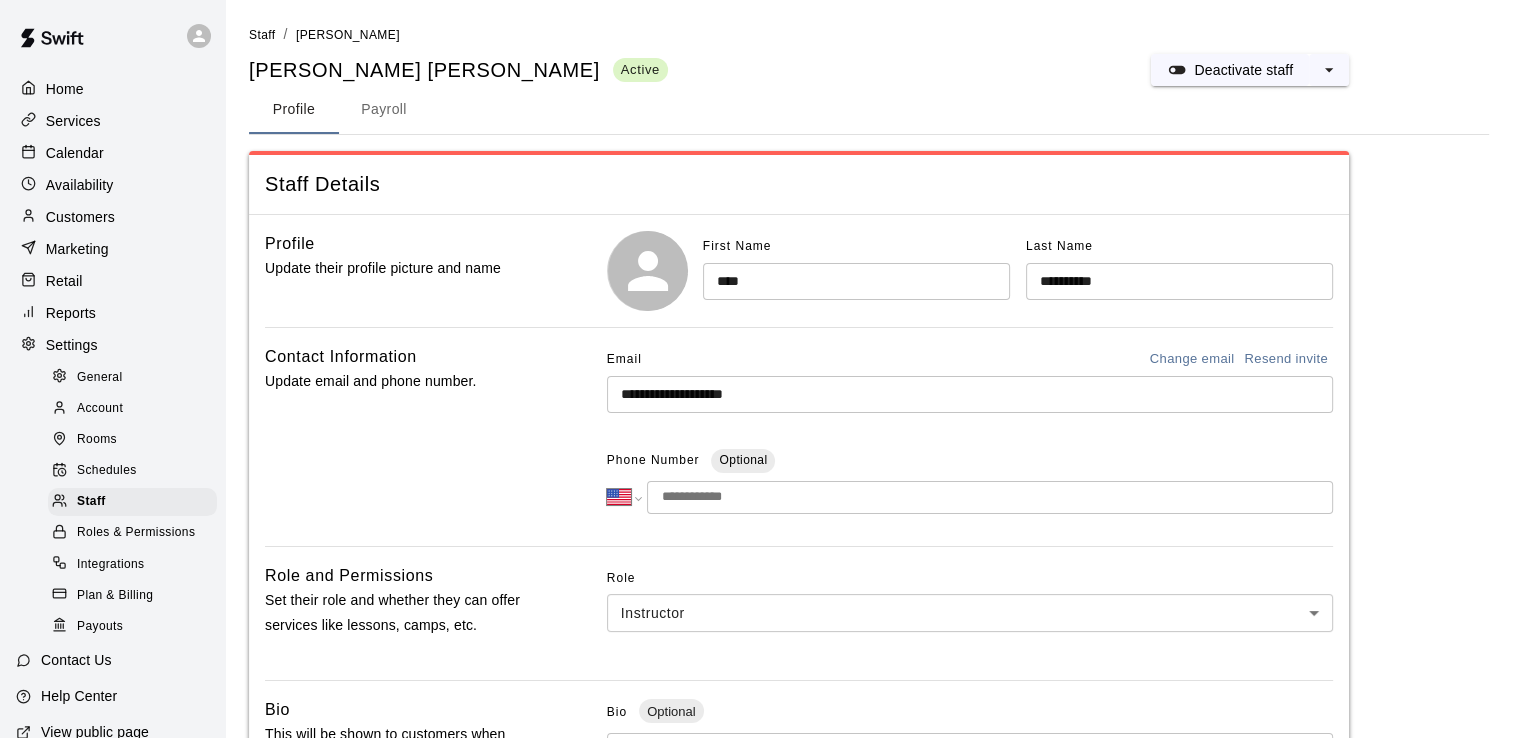 click on "Payroll" at bounding box center [384, 110] 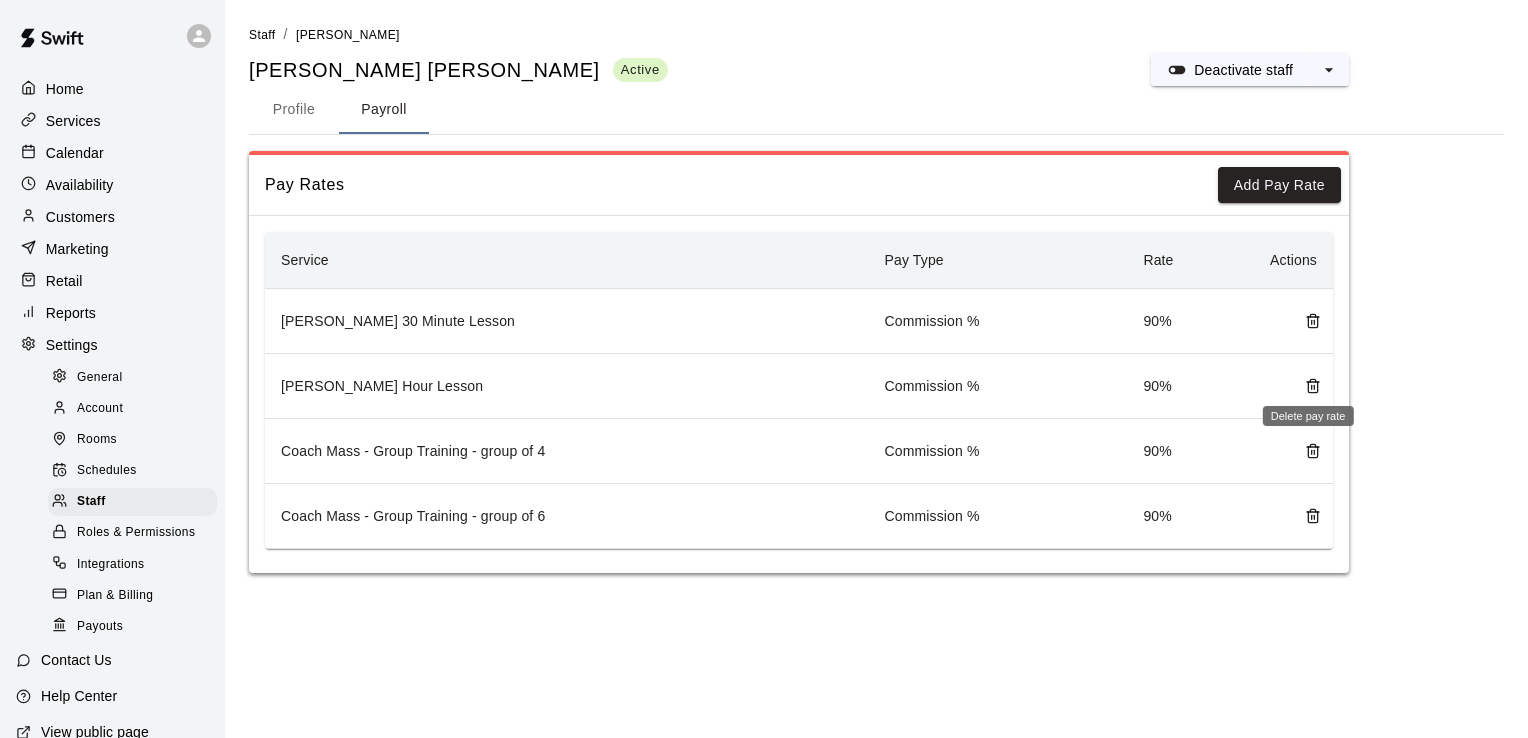 click 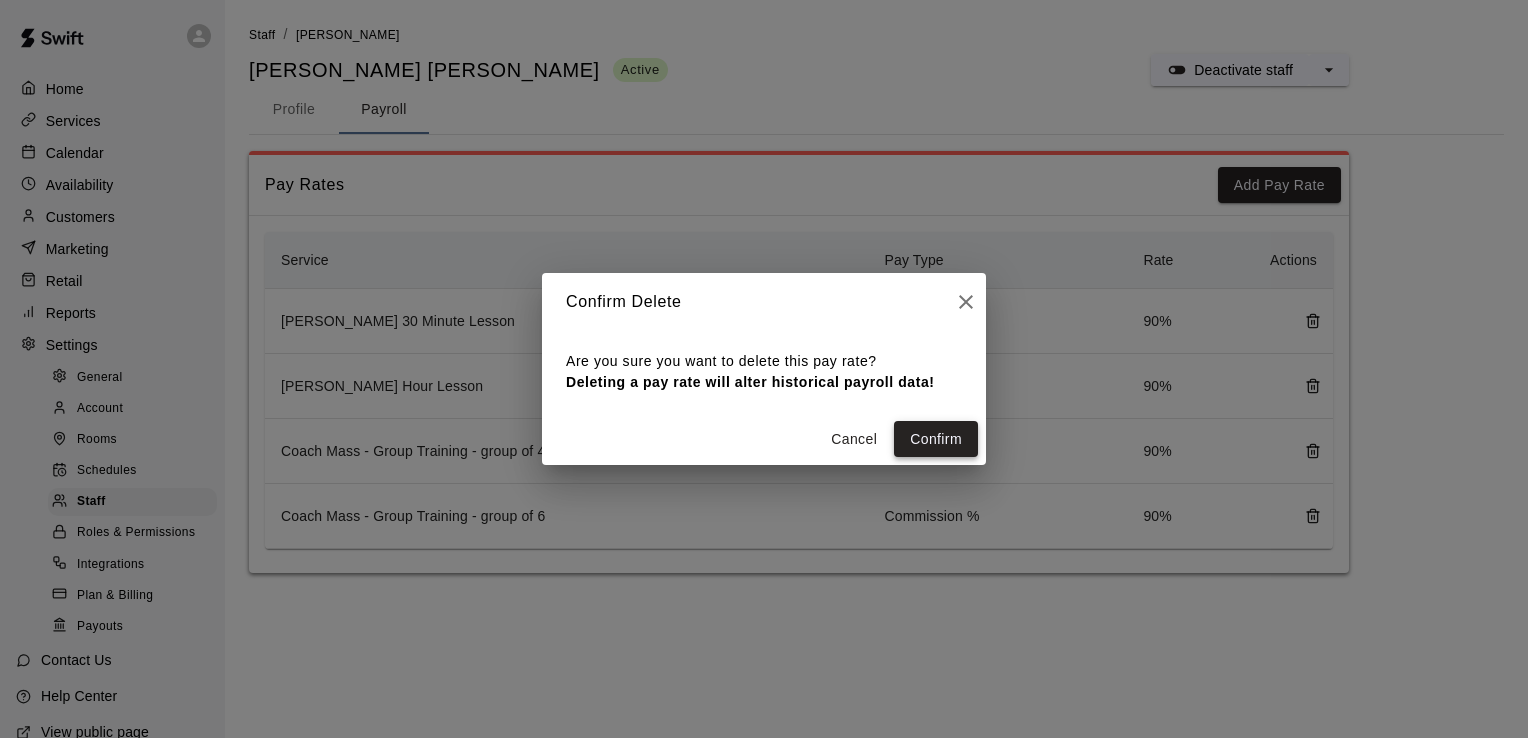 click on "Confirm" at bounding box center [936, 439] 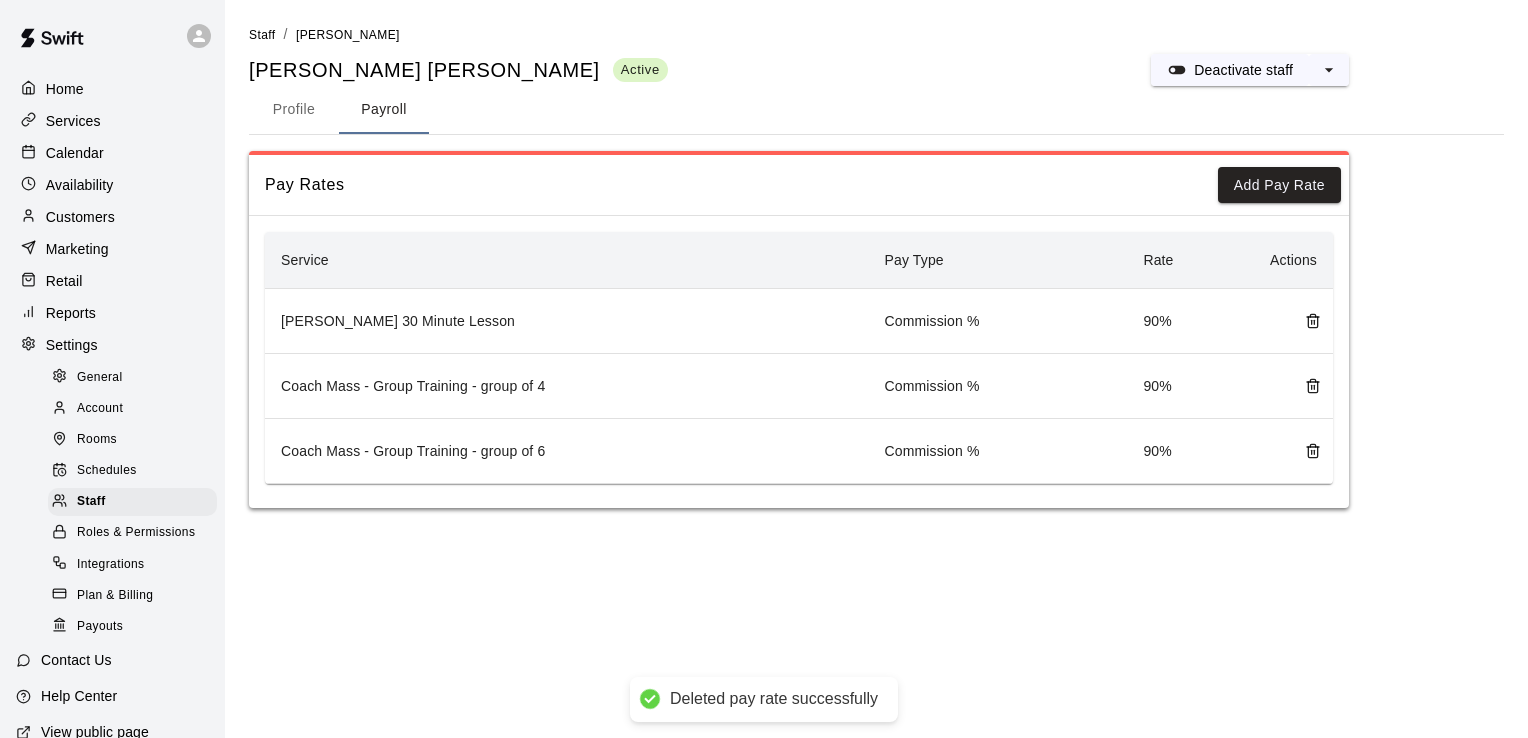 click 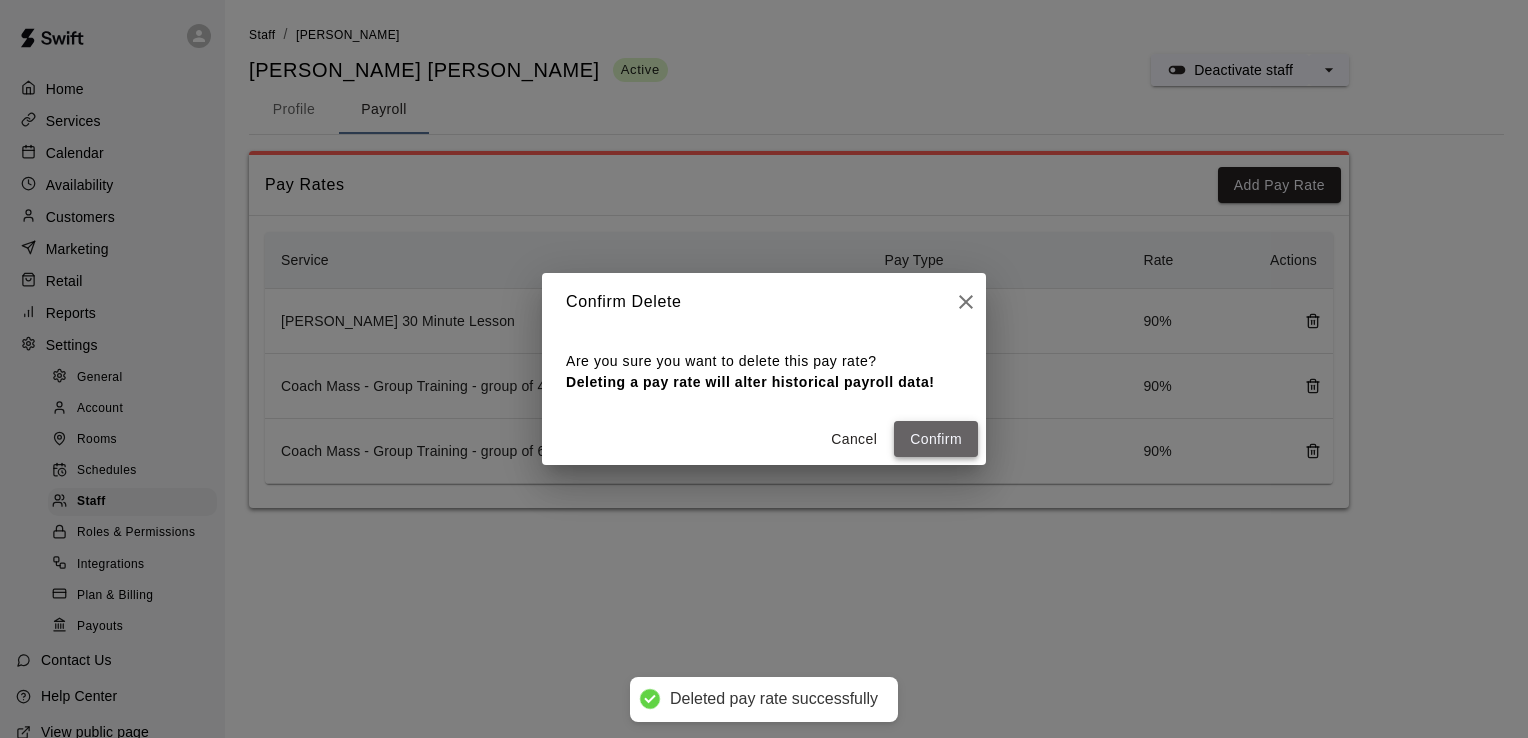 click on "Confirm" at bounding box center (936, 439) 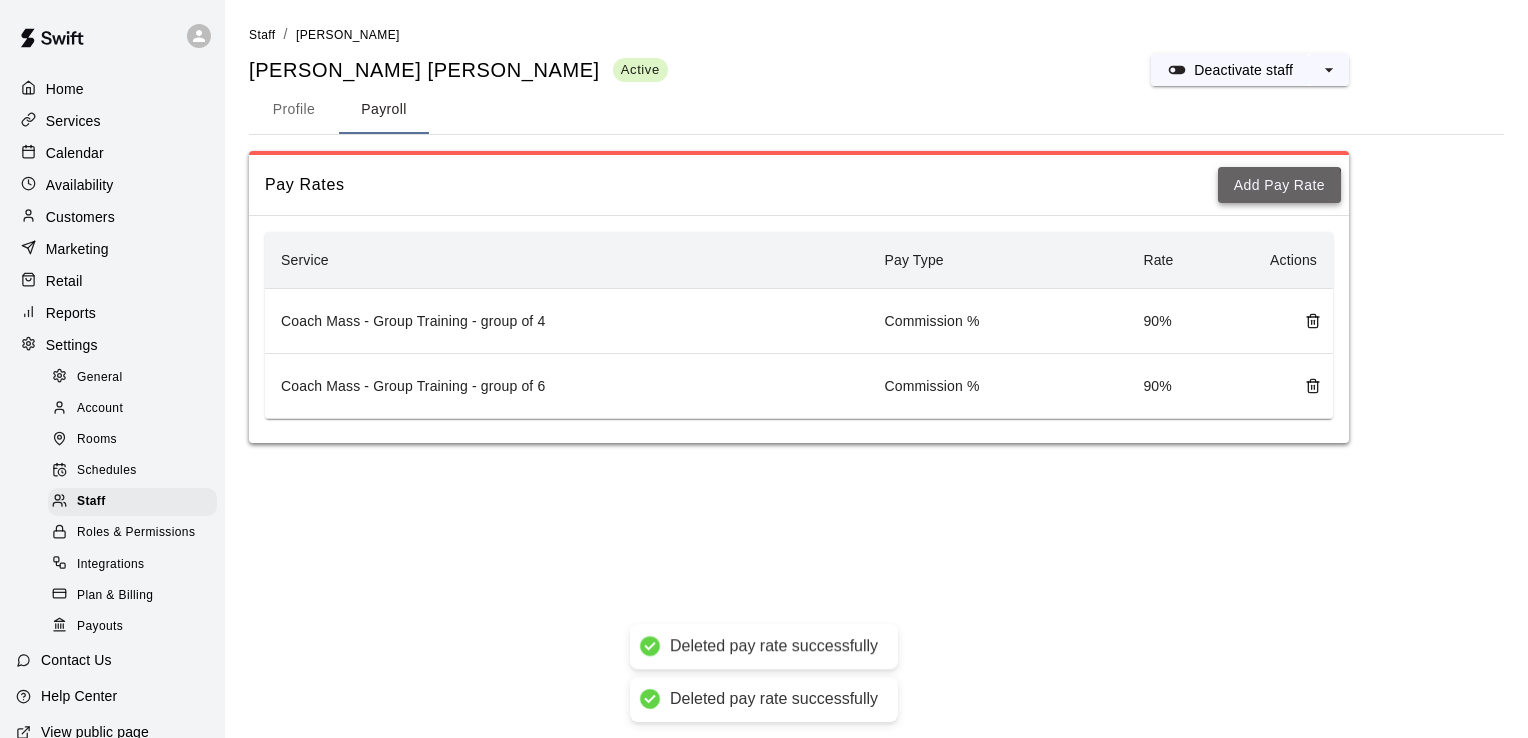 click on "Add Pay Rate" at bounding box center [1279, 185] 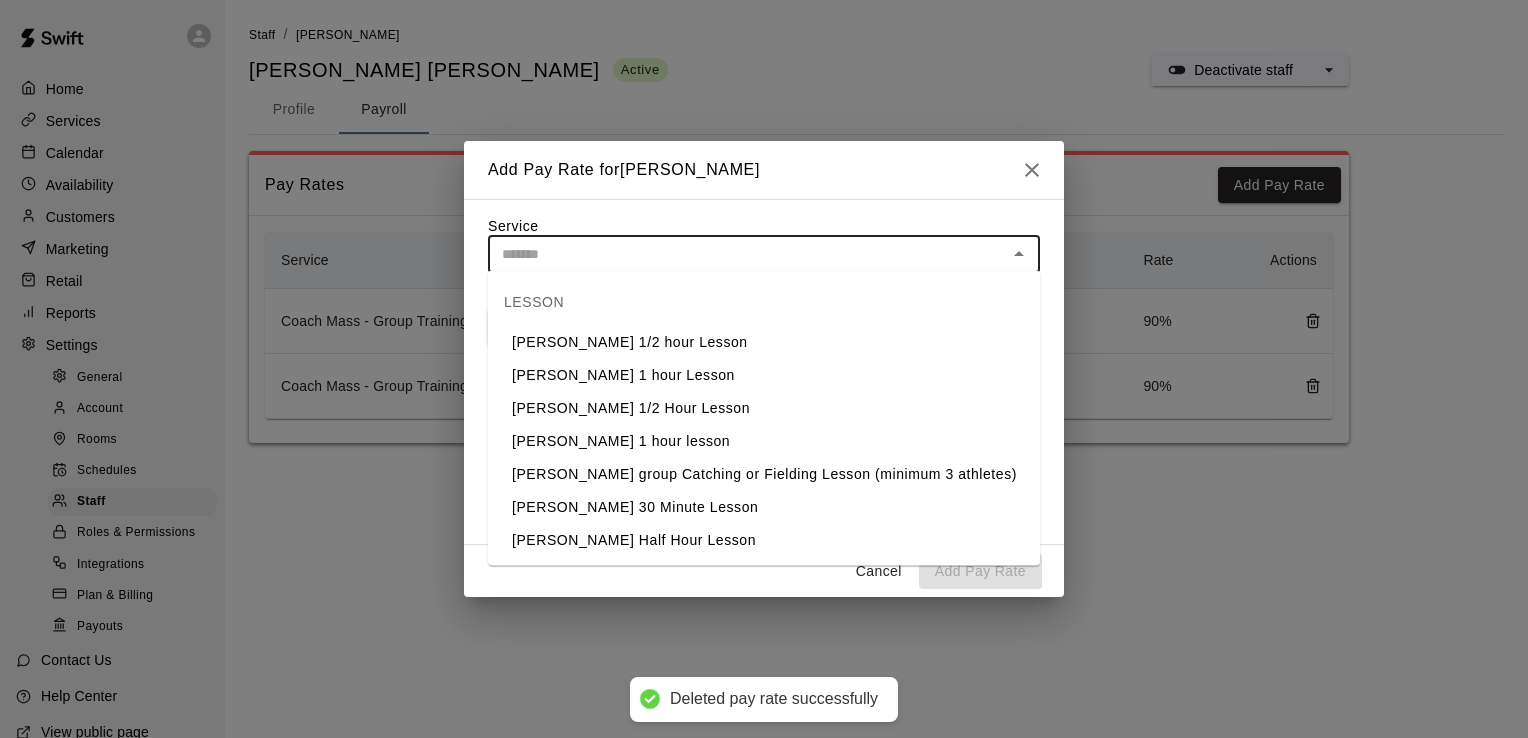 click at bounding box center (747, 254) 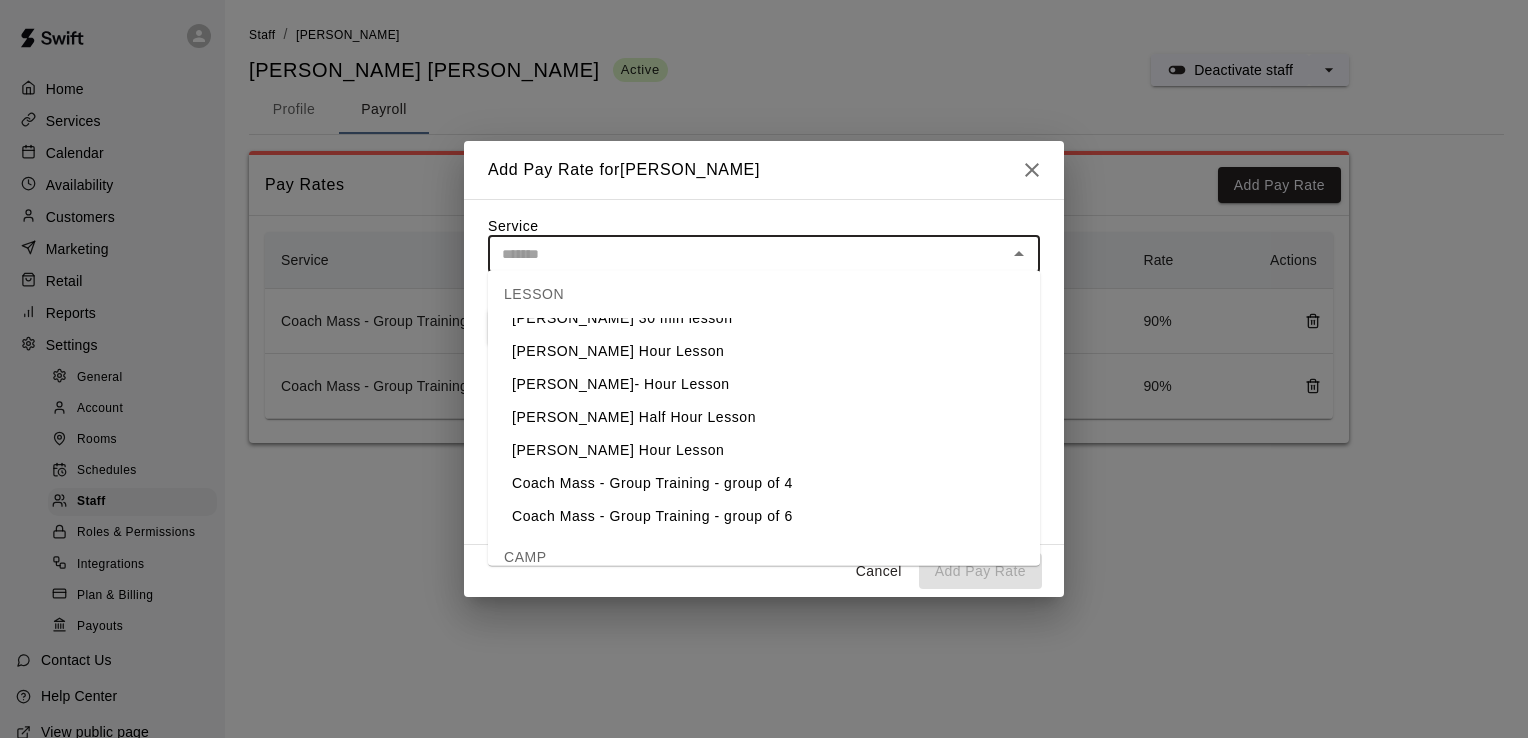 scroll, scrollTop: 548, scrollLeft: 0, axis: vertical 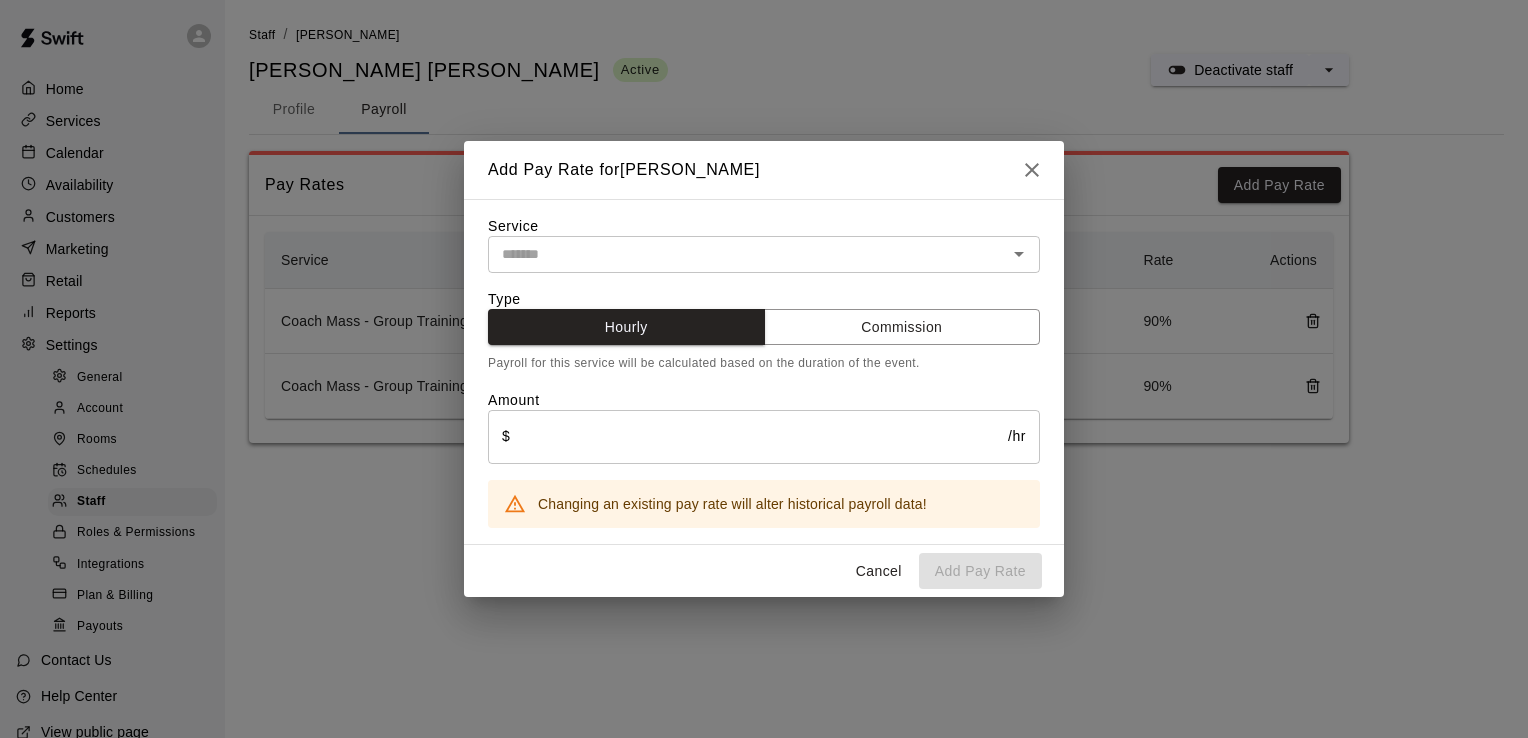 click on "Service ​ Type Hourly Commission Payroll for this service will be calculated based on the duration of the event. Amount $ /hr ​ Changing an existing pay rate will alter historical payroll data!" at bounding box center (764, 372) 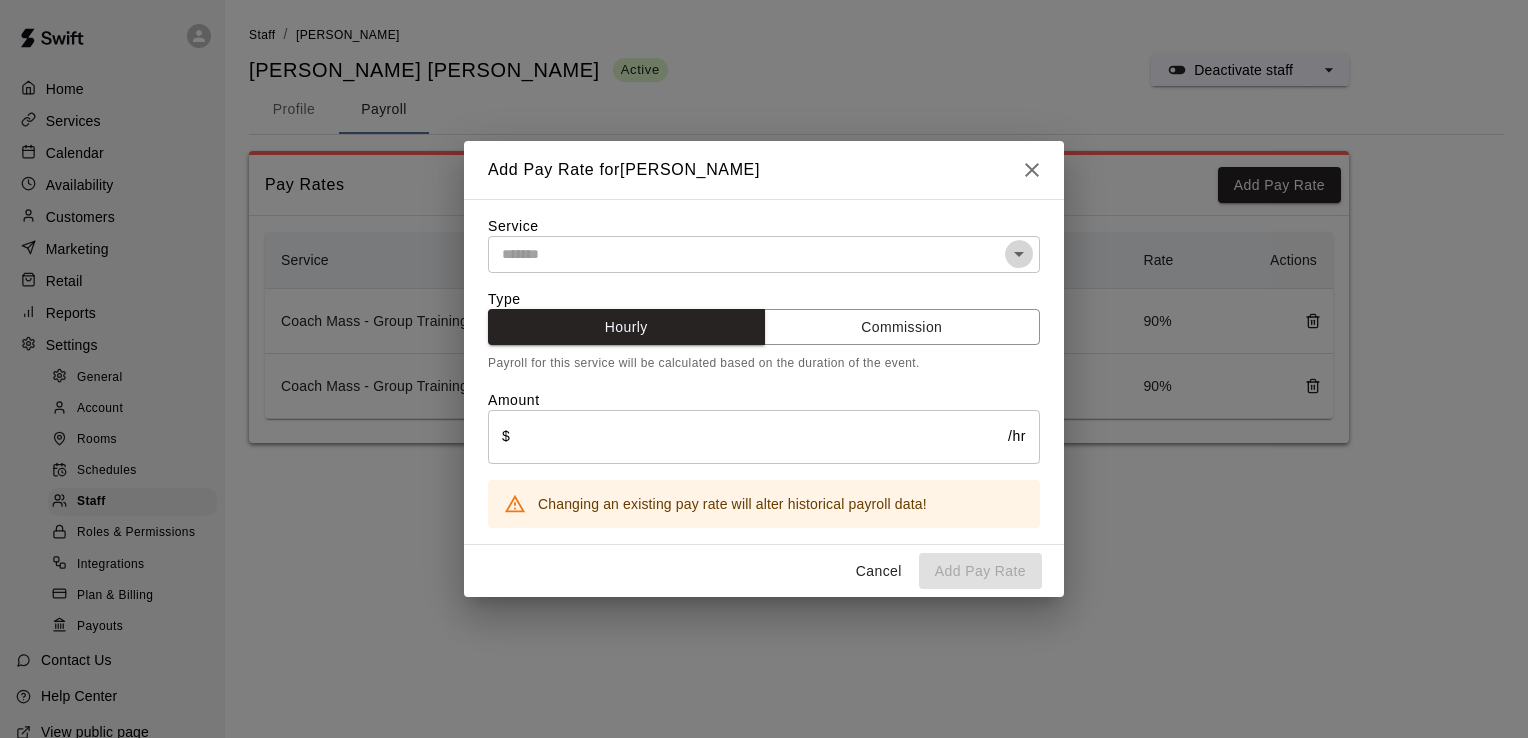 click 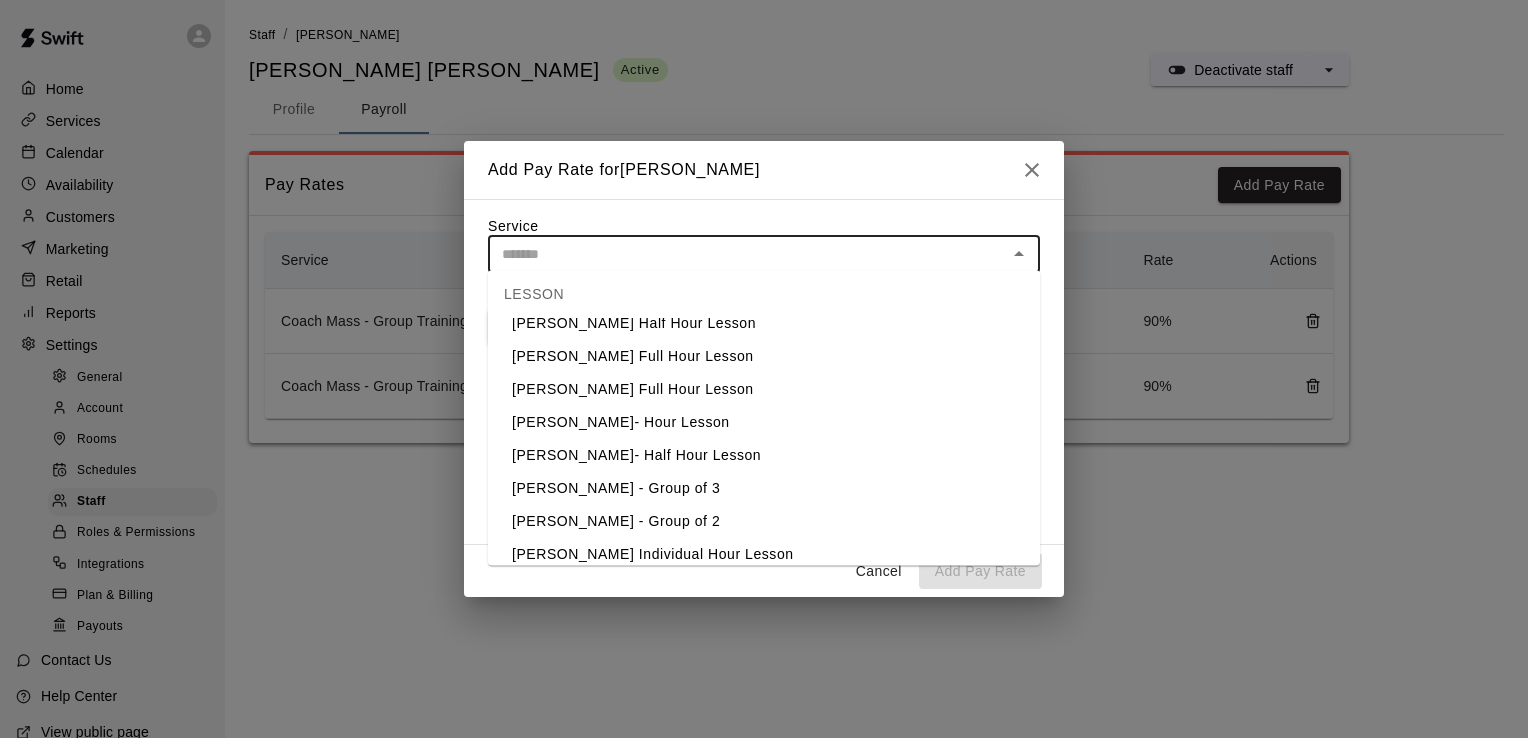 scroll, scrollTop: 120, scrollLeft: 0, axis: vertical 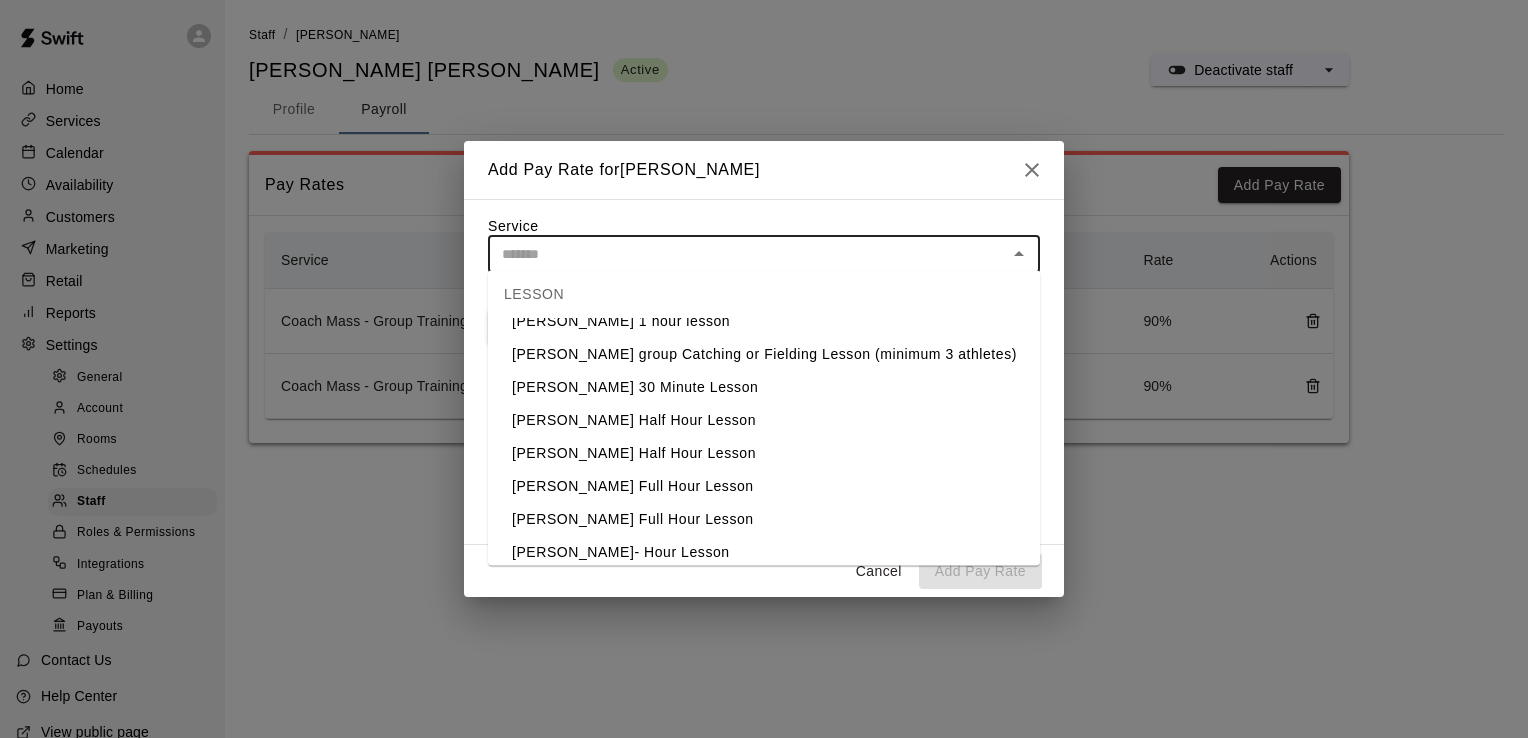 click on "[PERSON_NAME] 30 Minute Lesson" at bounding box center (764, 387) 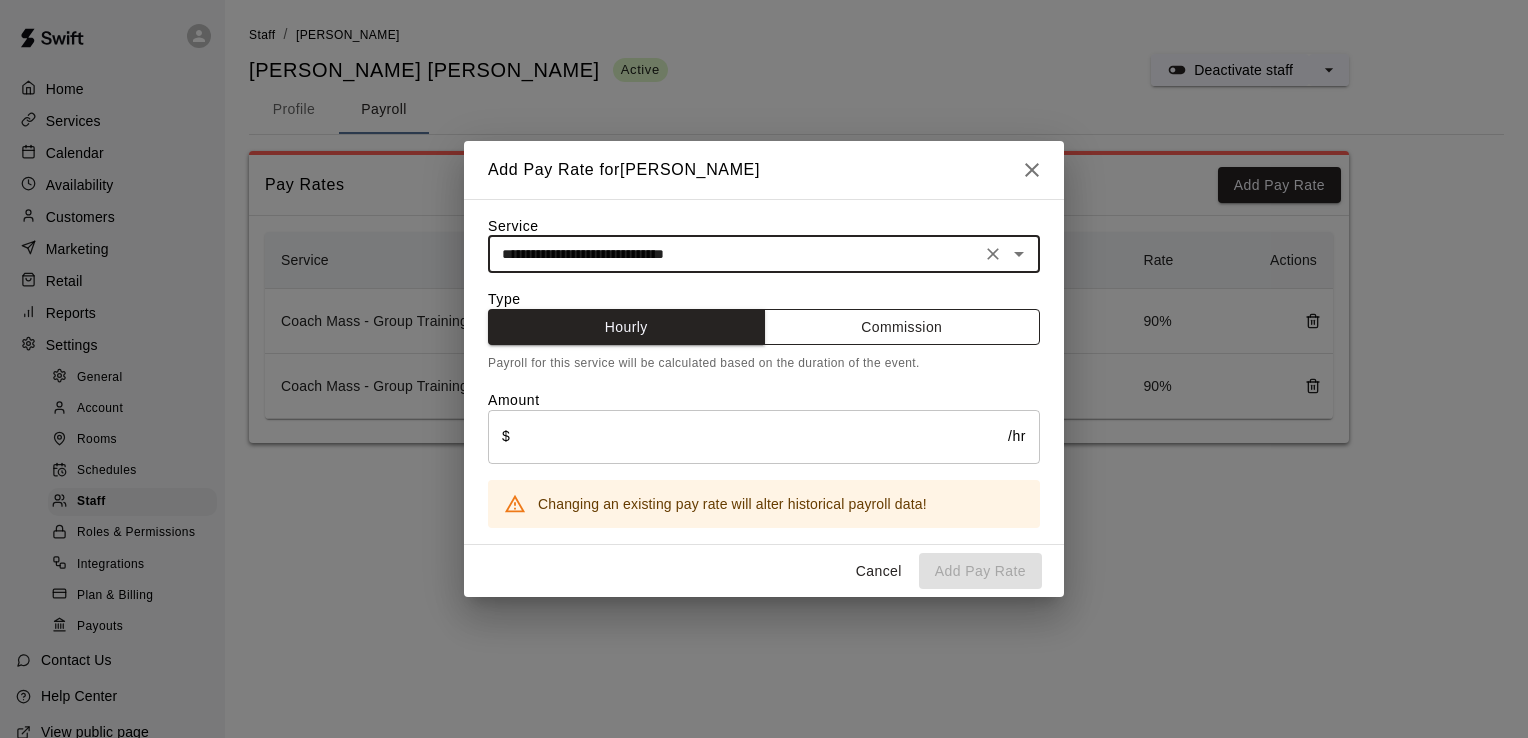 click on "Commission" at bounding box center (902, 327) 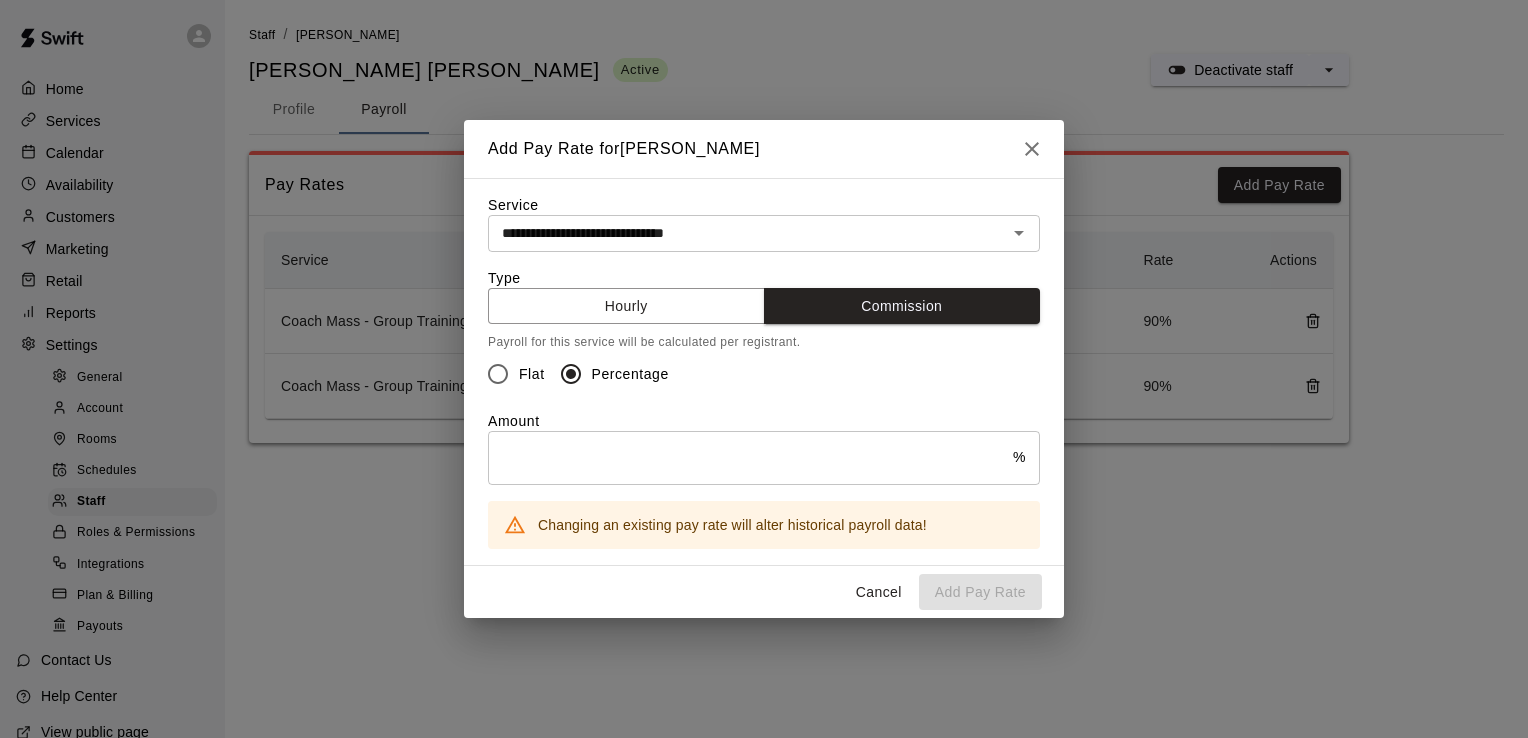 click at bounding box center [750, 457] 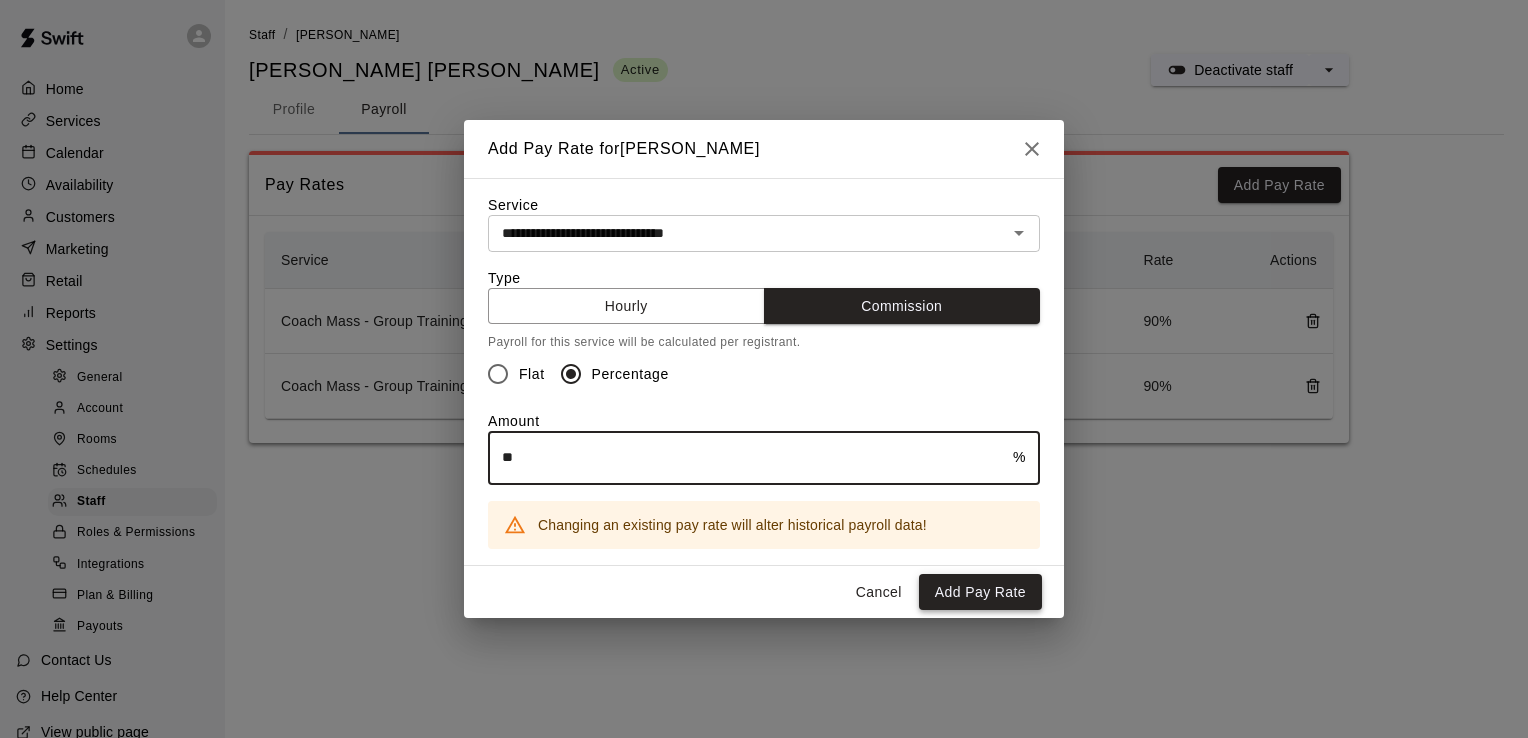 type on "**" 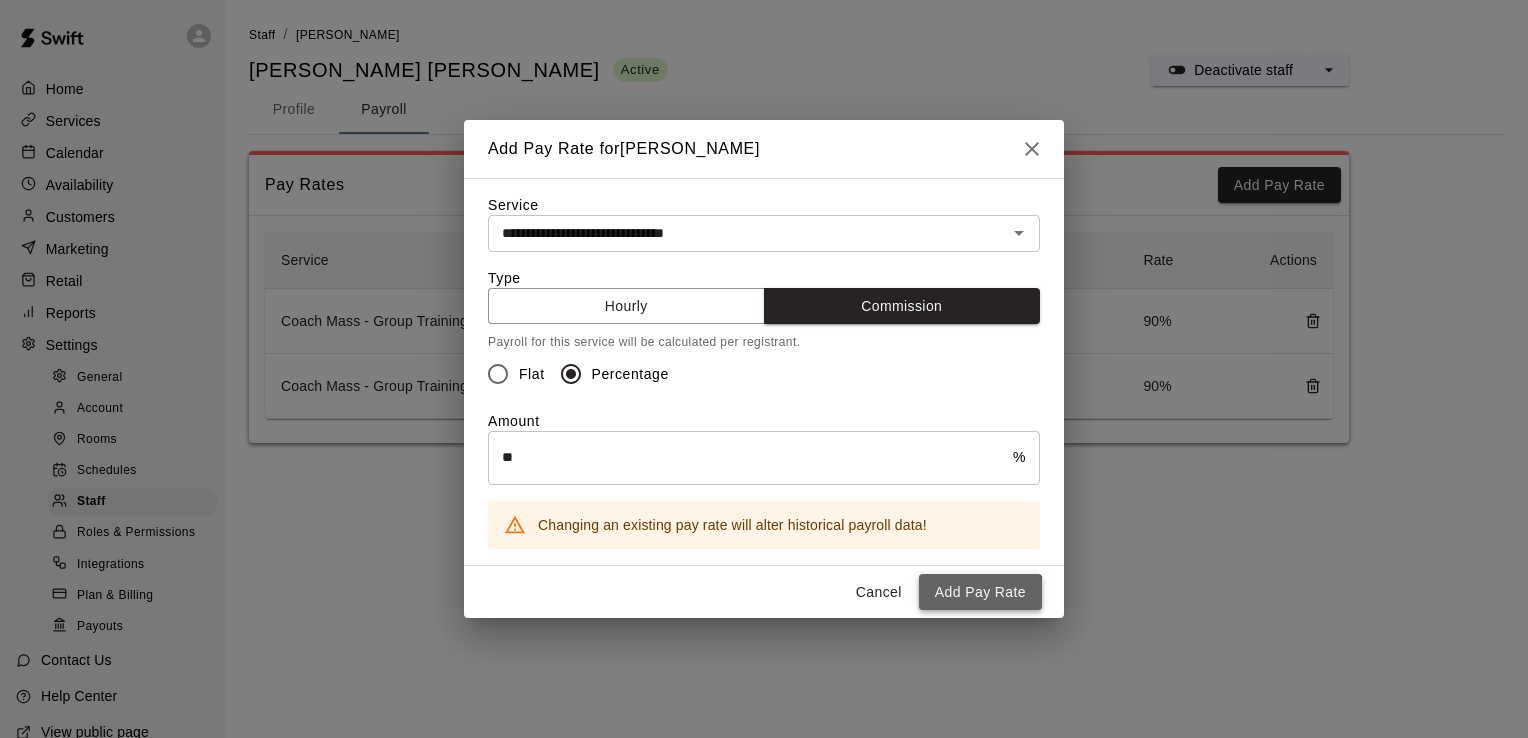 click on "Add Pay Rate" at bounding box center (980, 592) 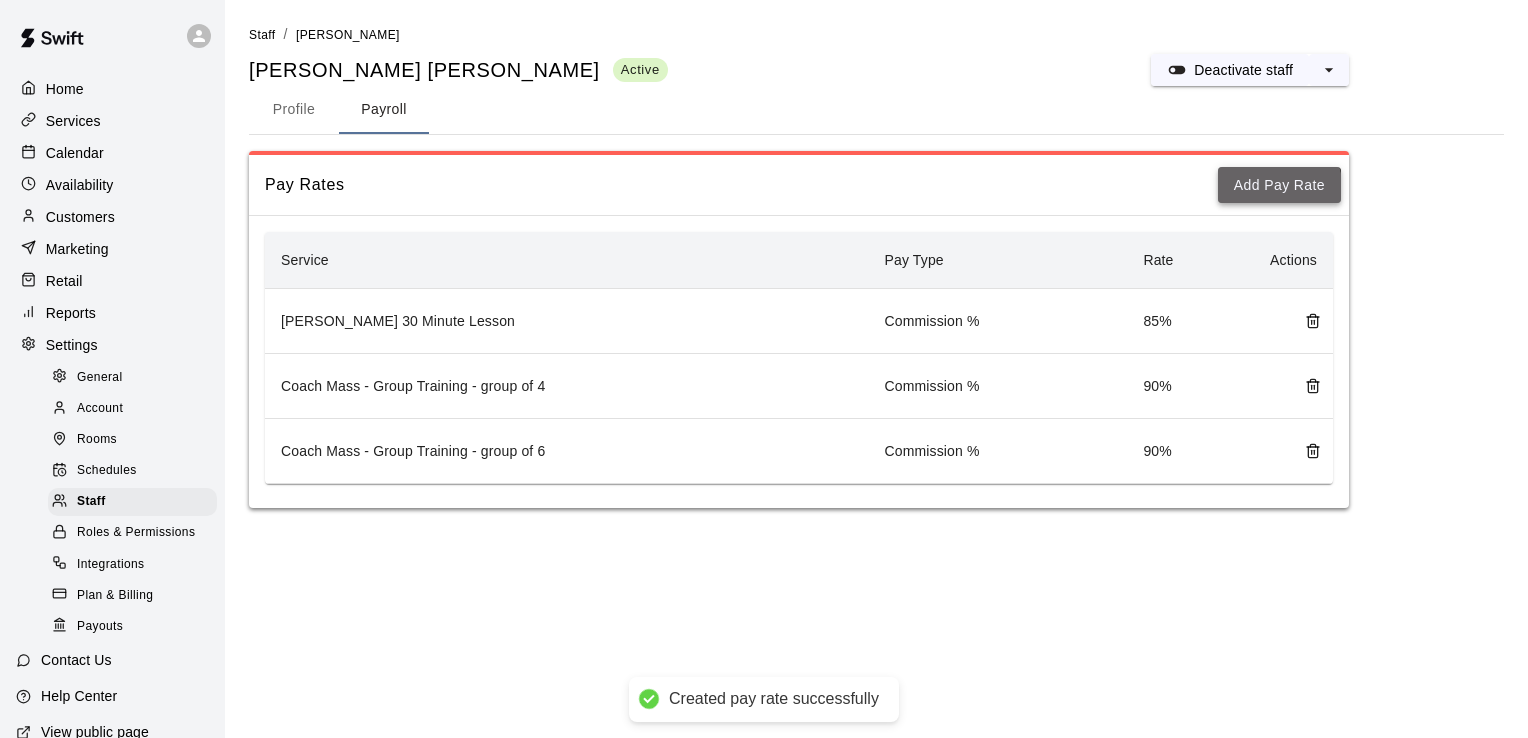 click on "Add Pay Rate" at bounding box center [1279, 185] 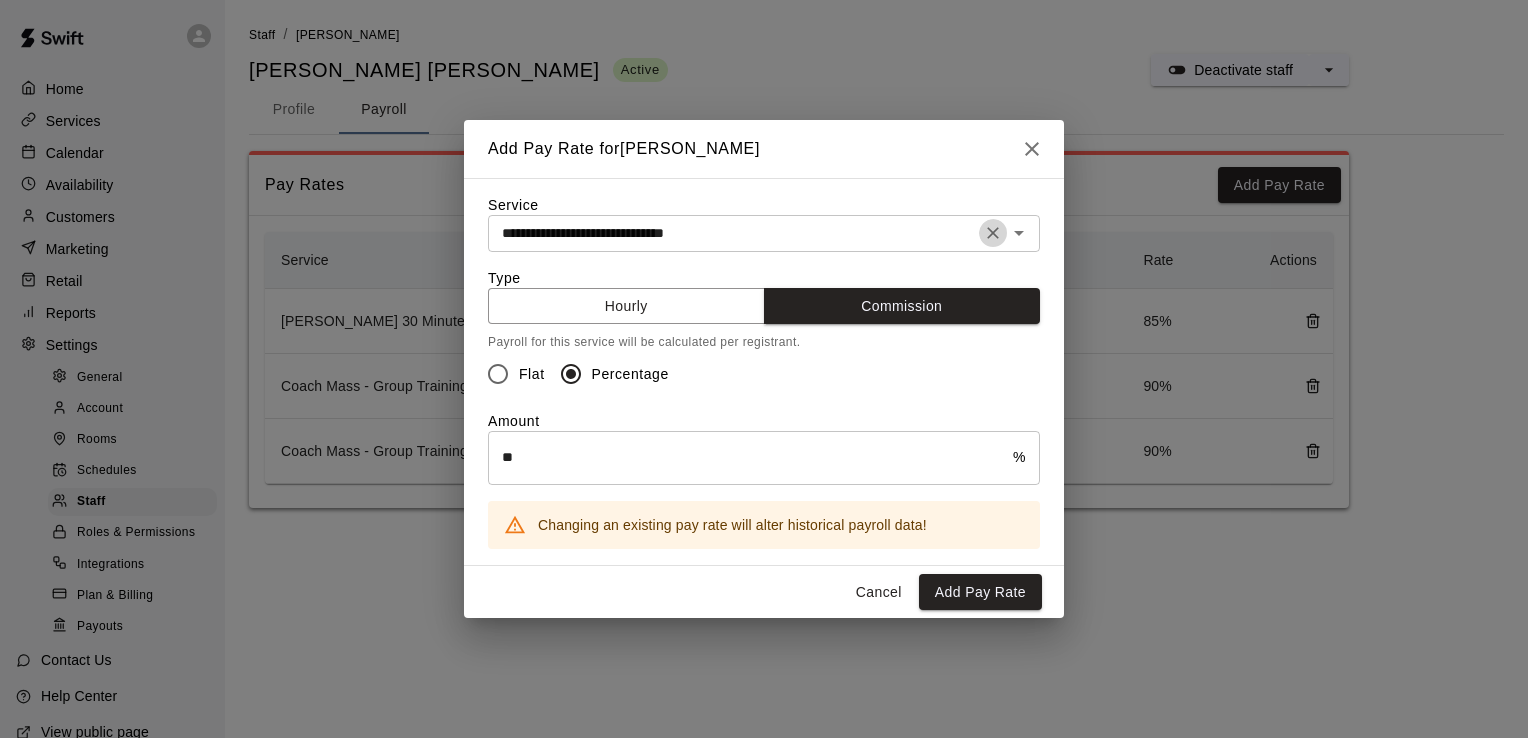 click 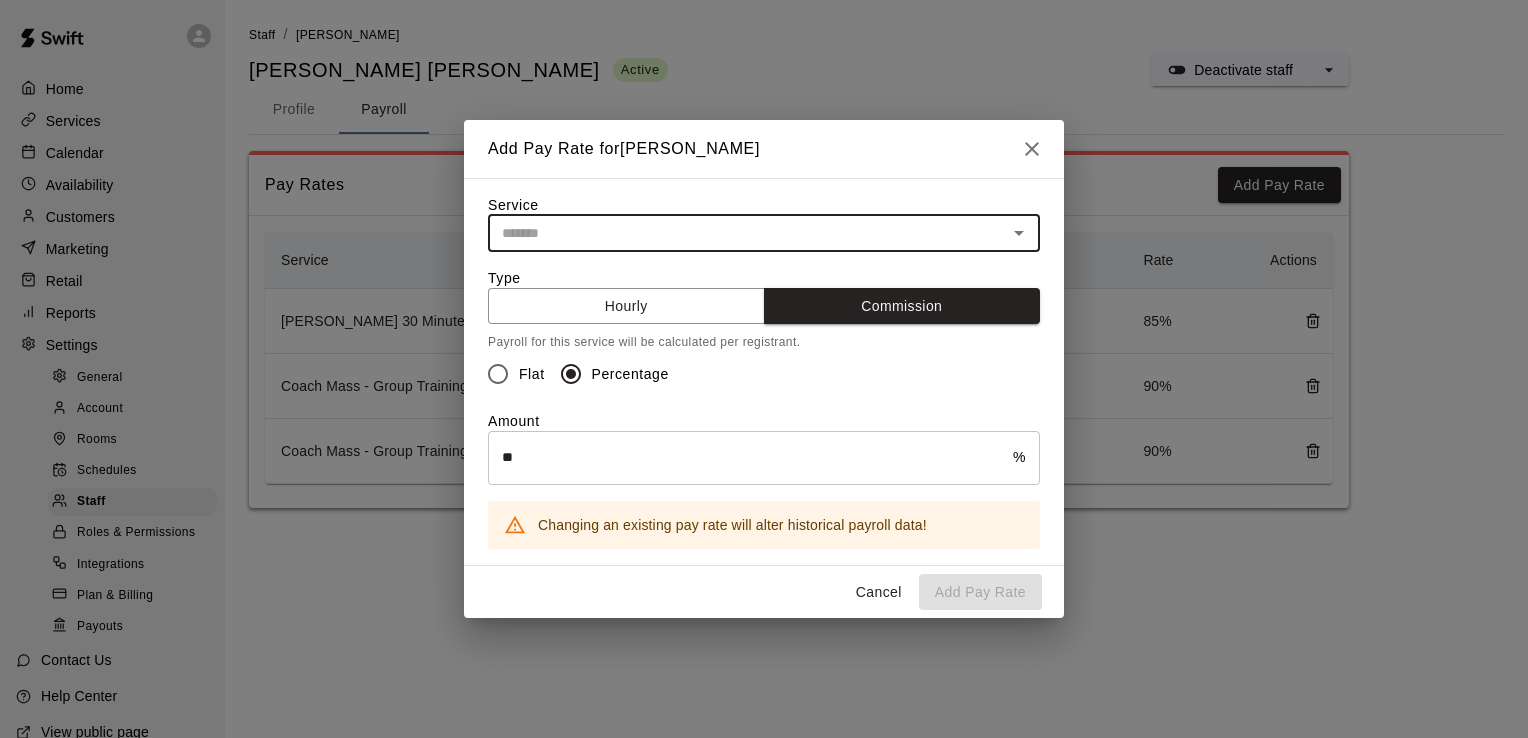 click 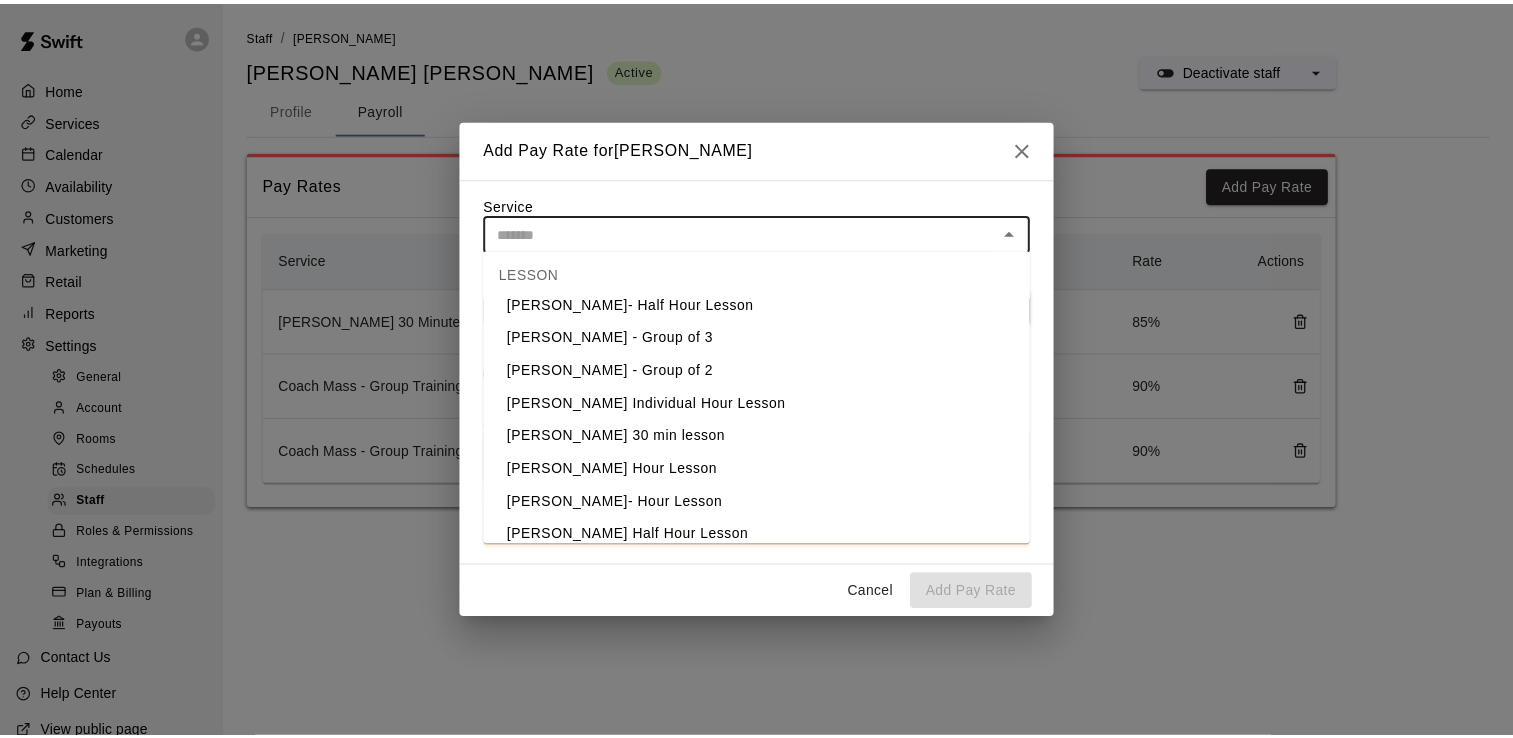 scroll, scrollTop: 388, scrollLeft: 0, axis: vertical 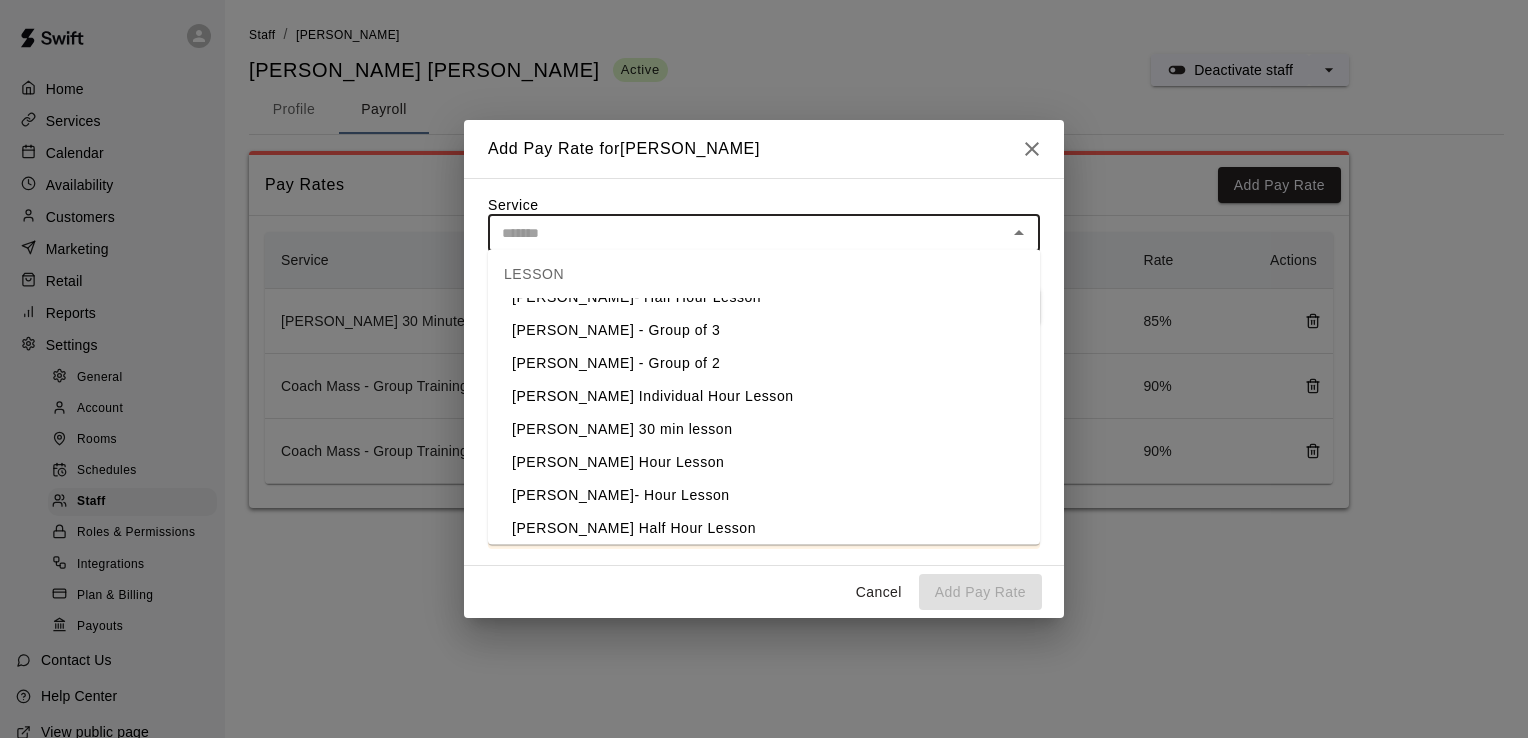 click on "[PERSON_NAME] Hour Lesson" at bounding box center [764, 462] 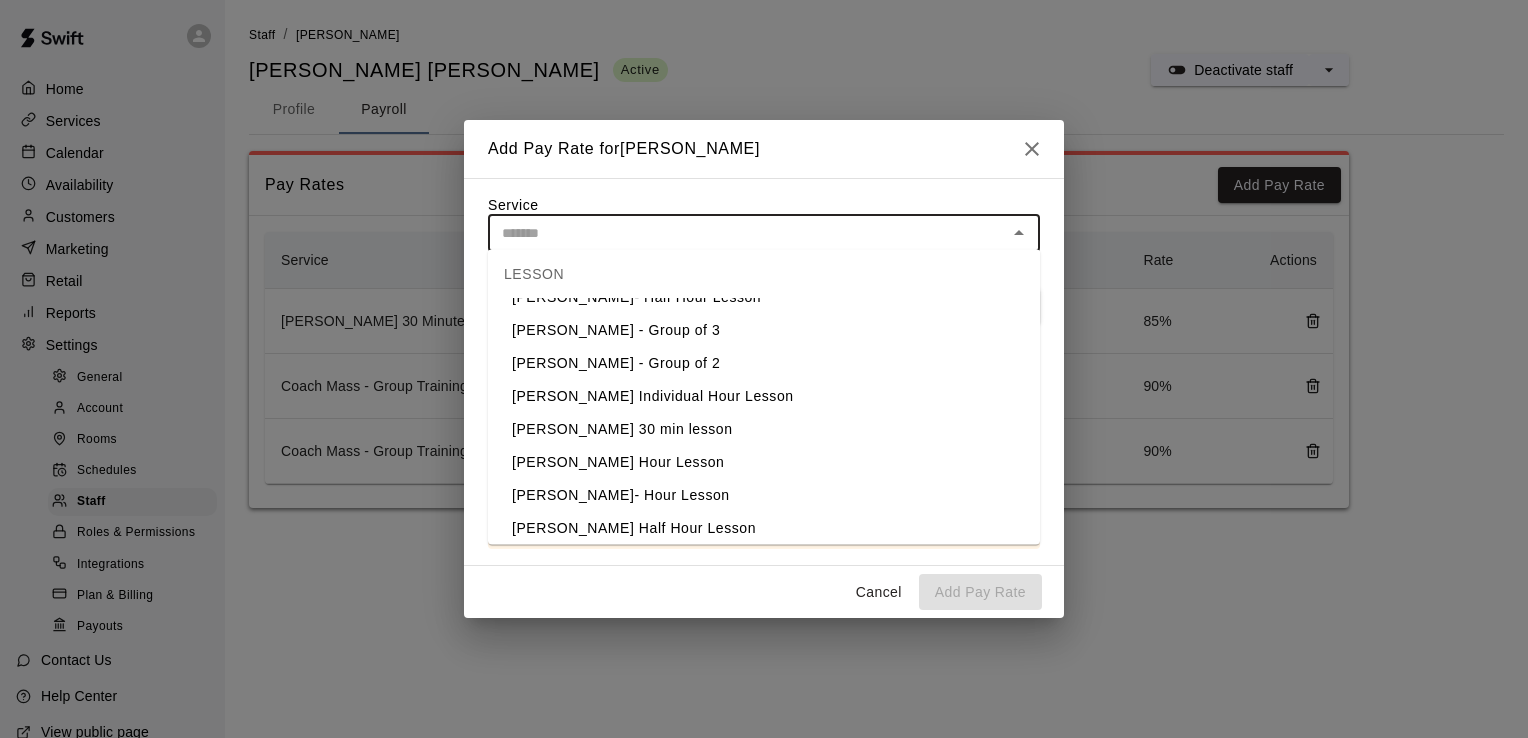 type on "**********" 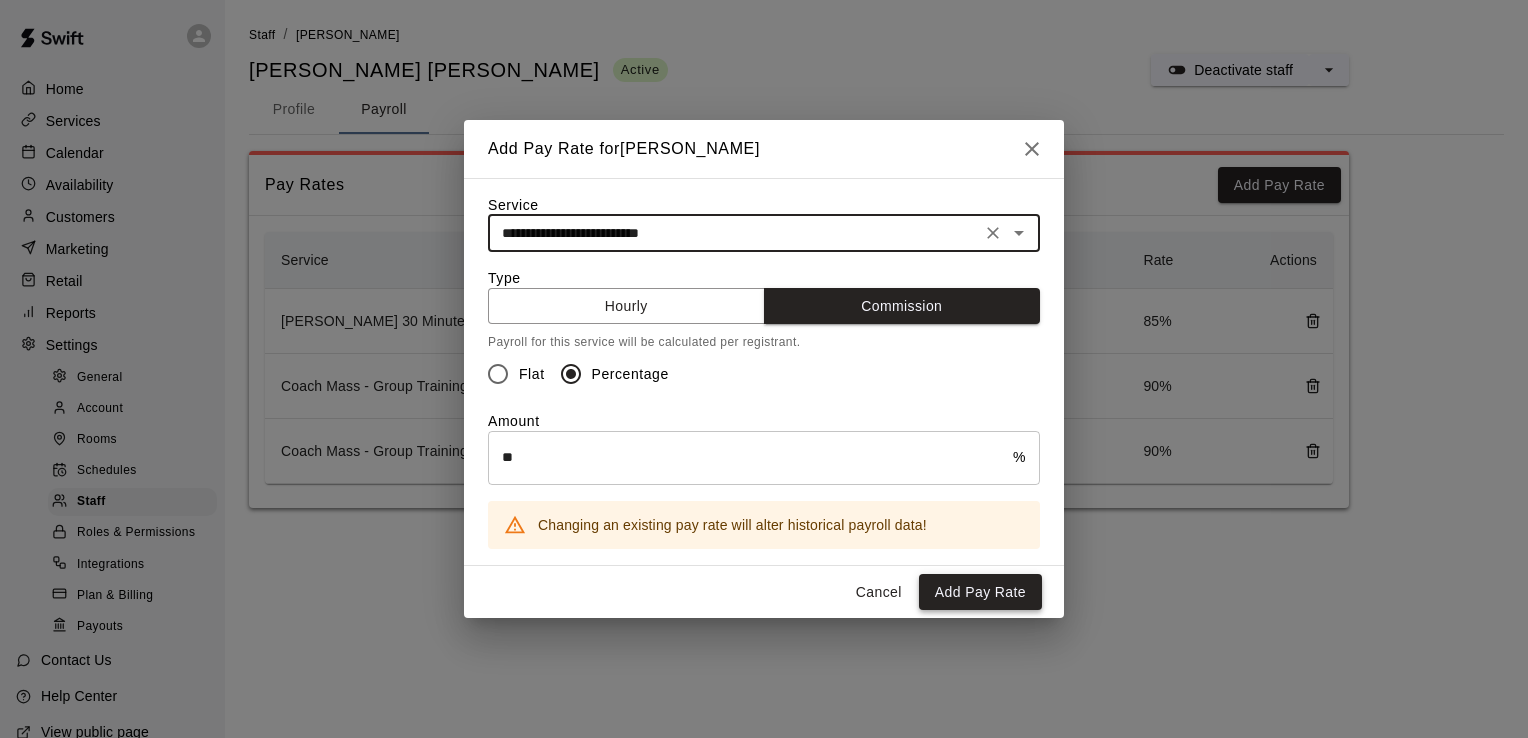 click on "Add Pay Rate" at bounding box center (980, 592) 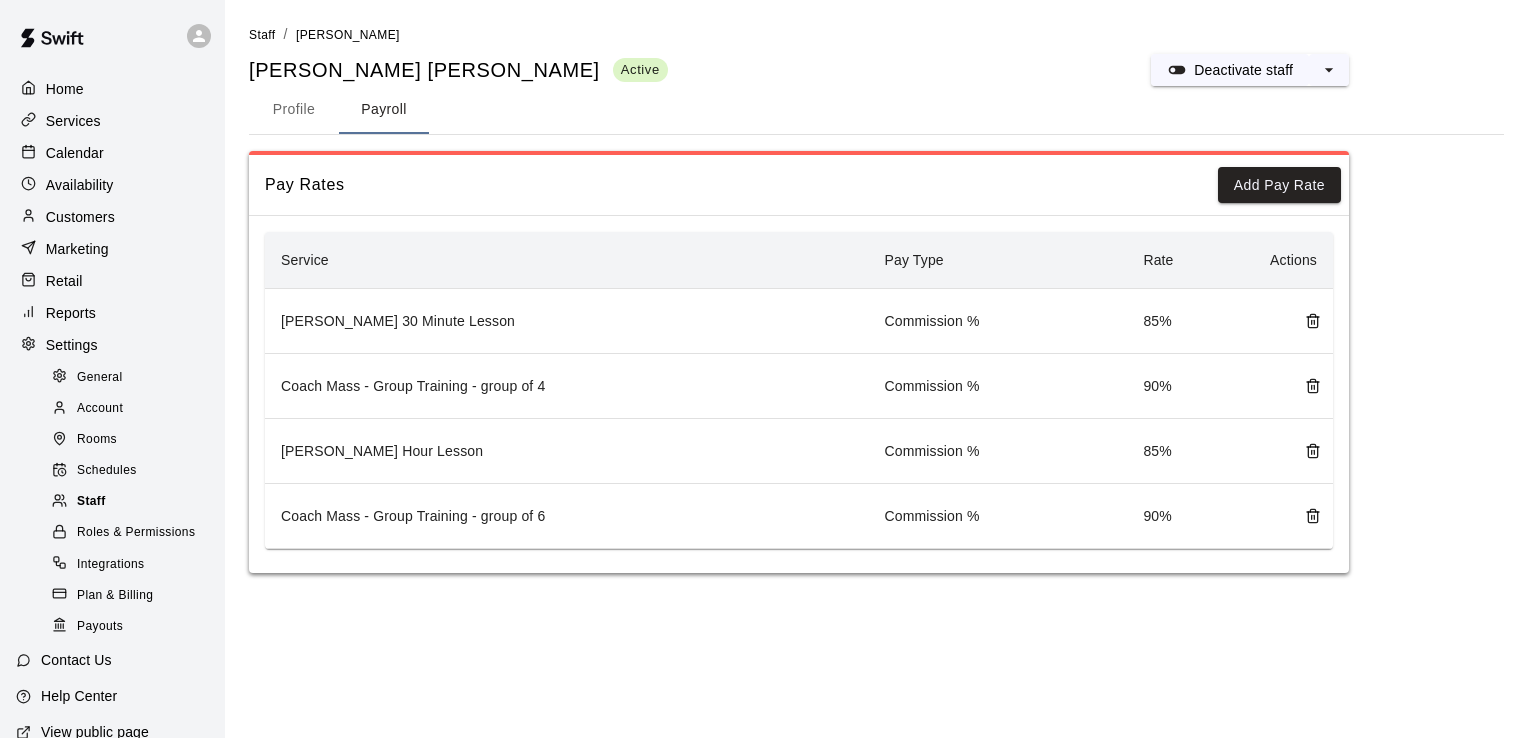 click on "Staff" at bounding box center [91, 502] 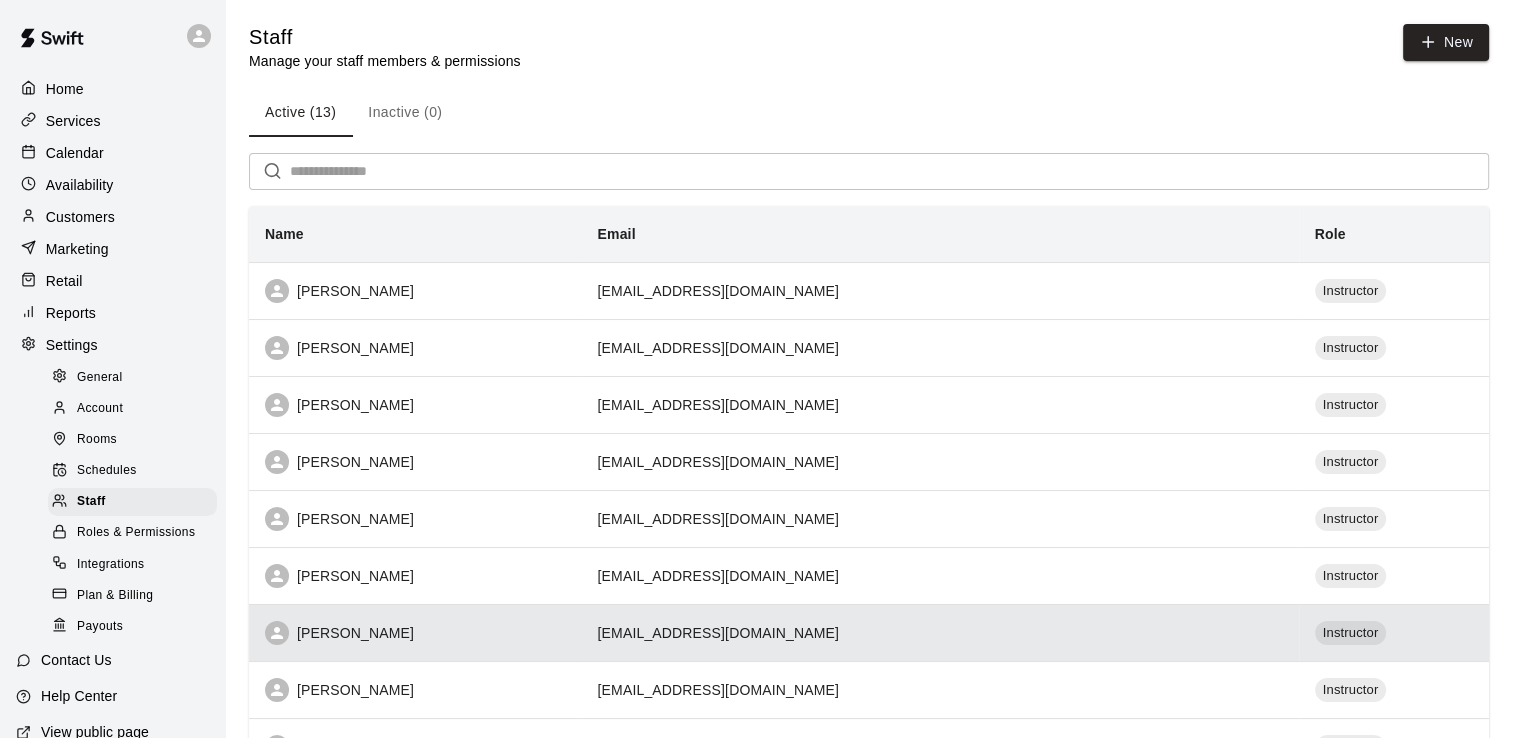 click on "[PERSON_NAME]" at bounding box center [415, 632] 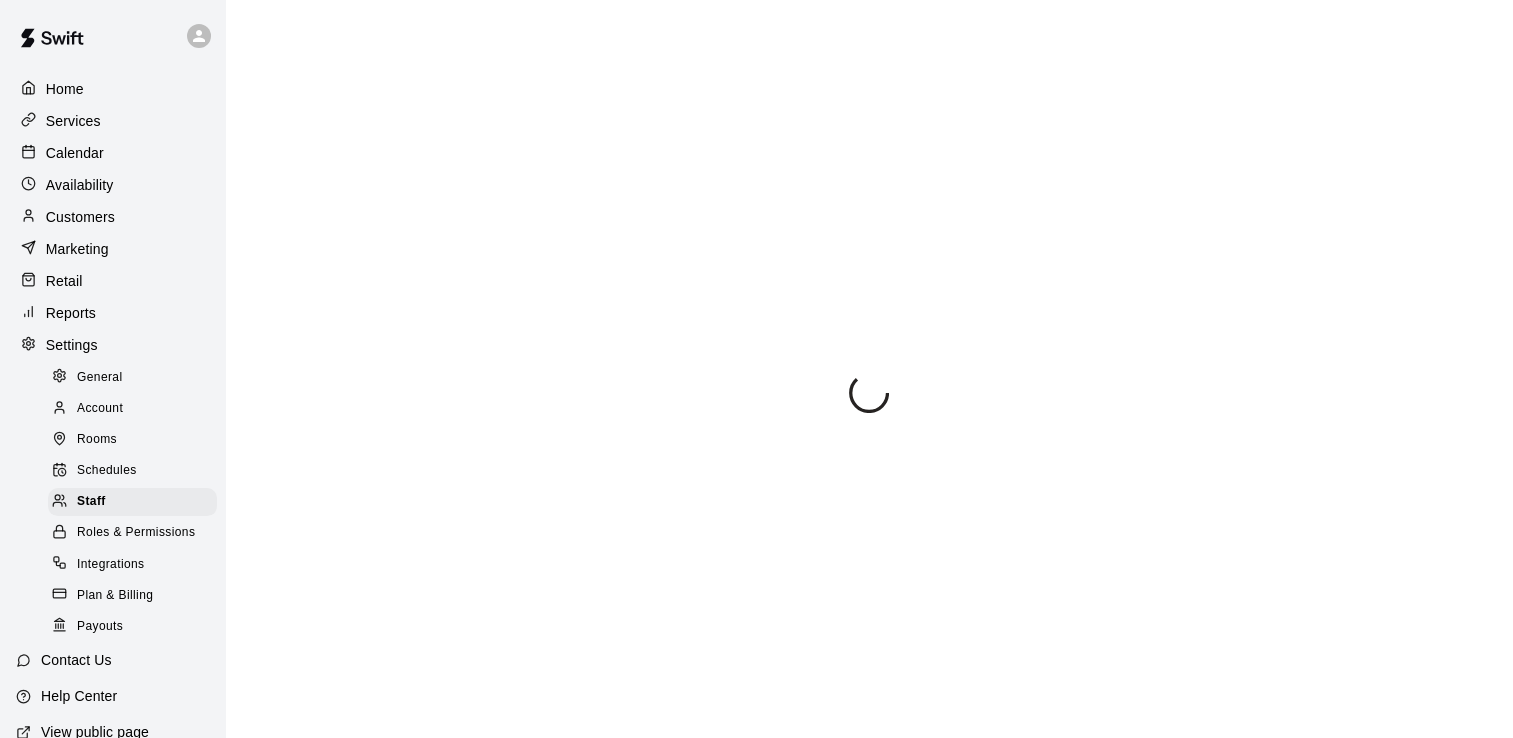 select on "**" 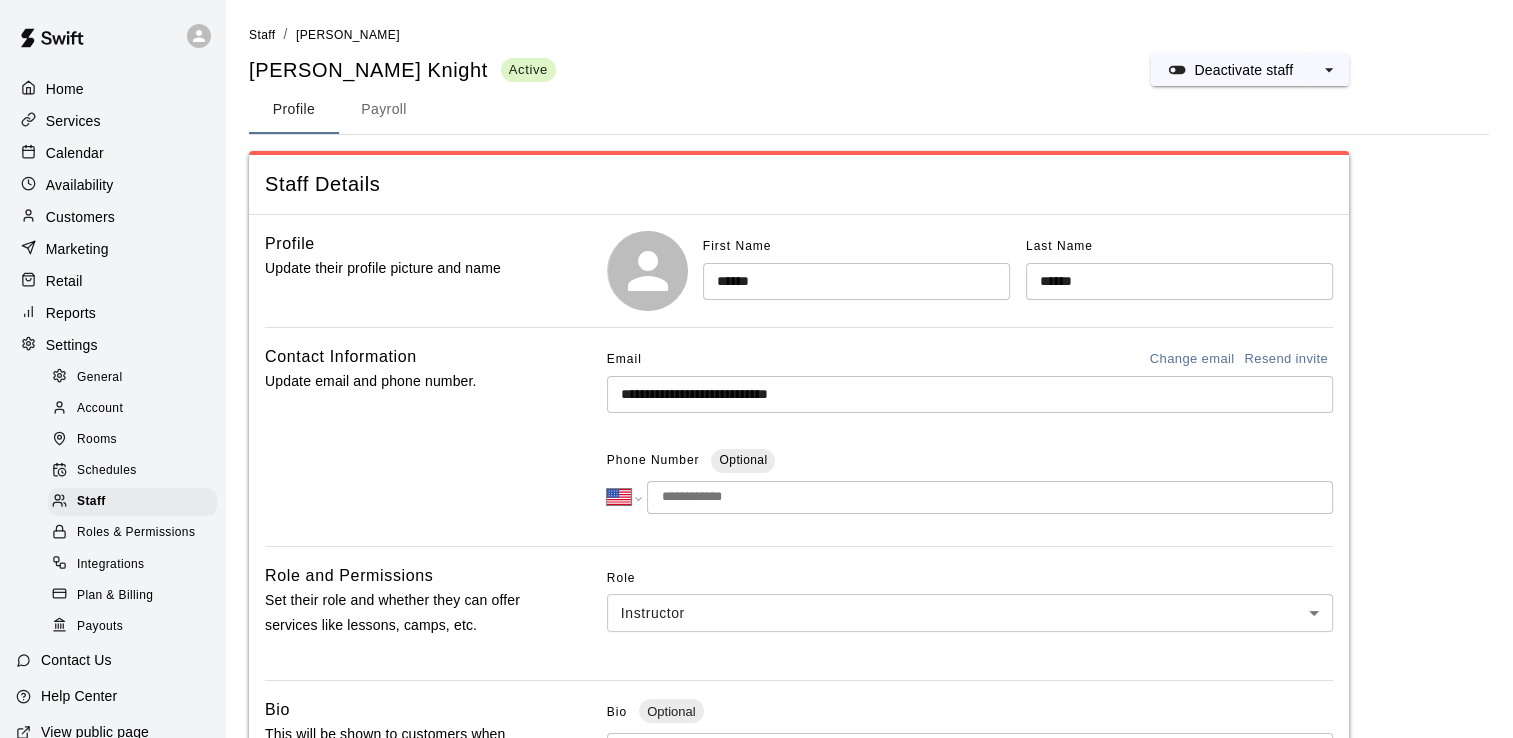 scroll, scrollTop: 196, scrollLeft: 0, axis: vertical 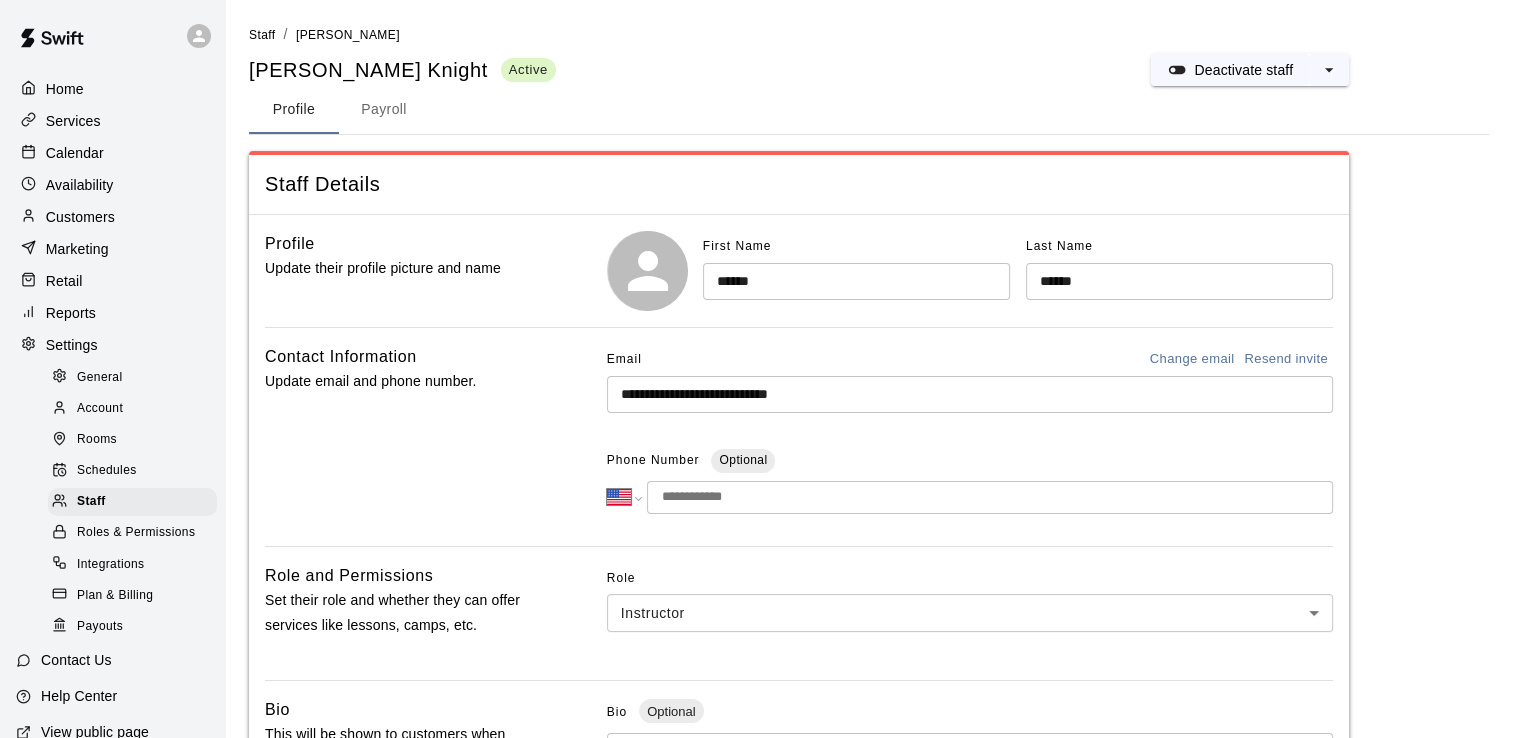 click on "Payroll" at bounding box center (384, 110) 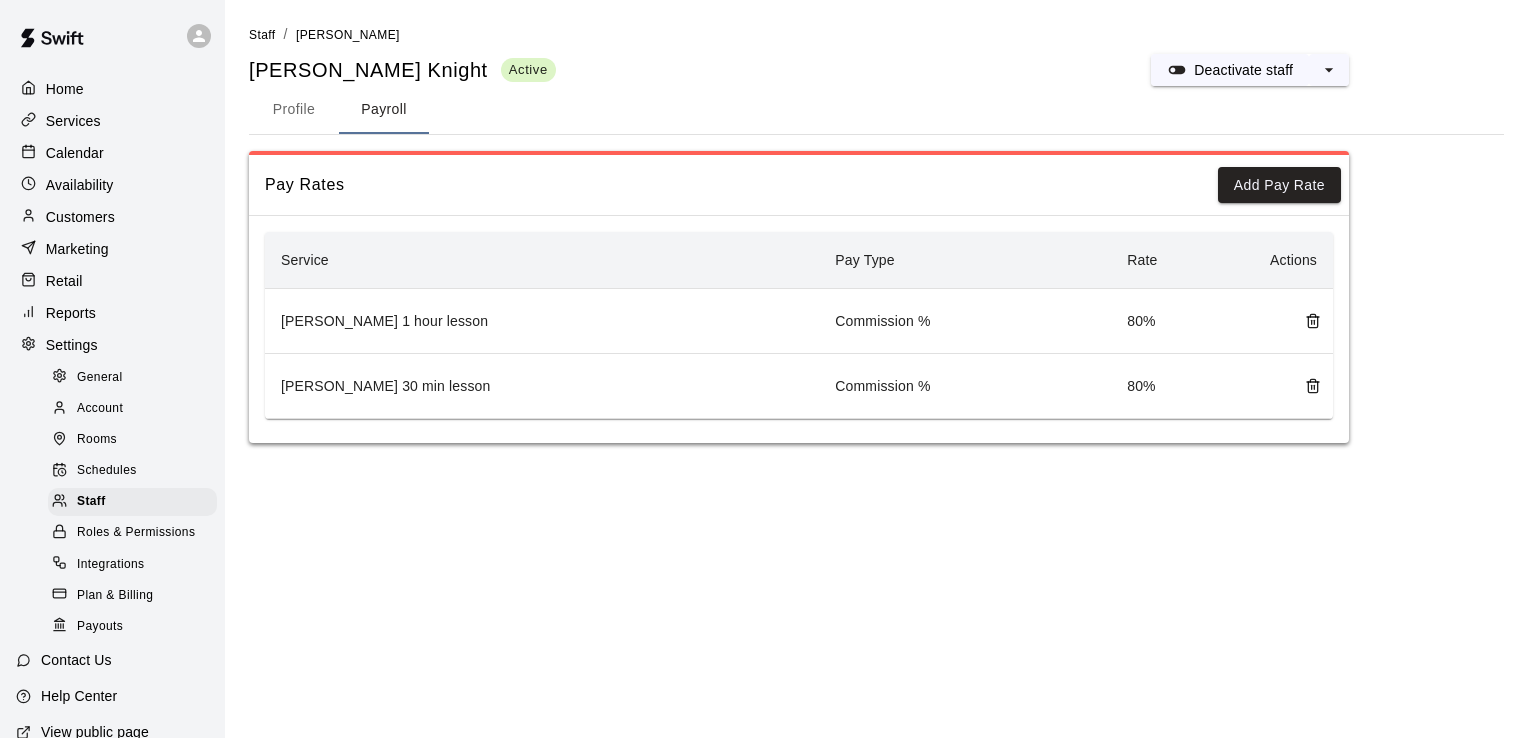 click on "Availability" at bounding box center [80, 185] 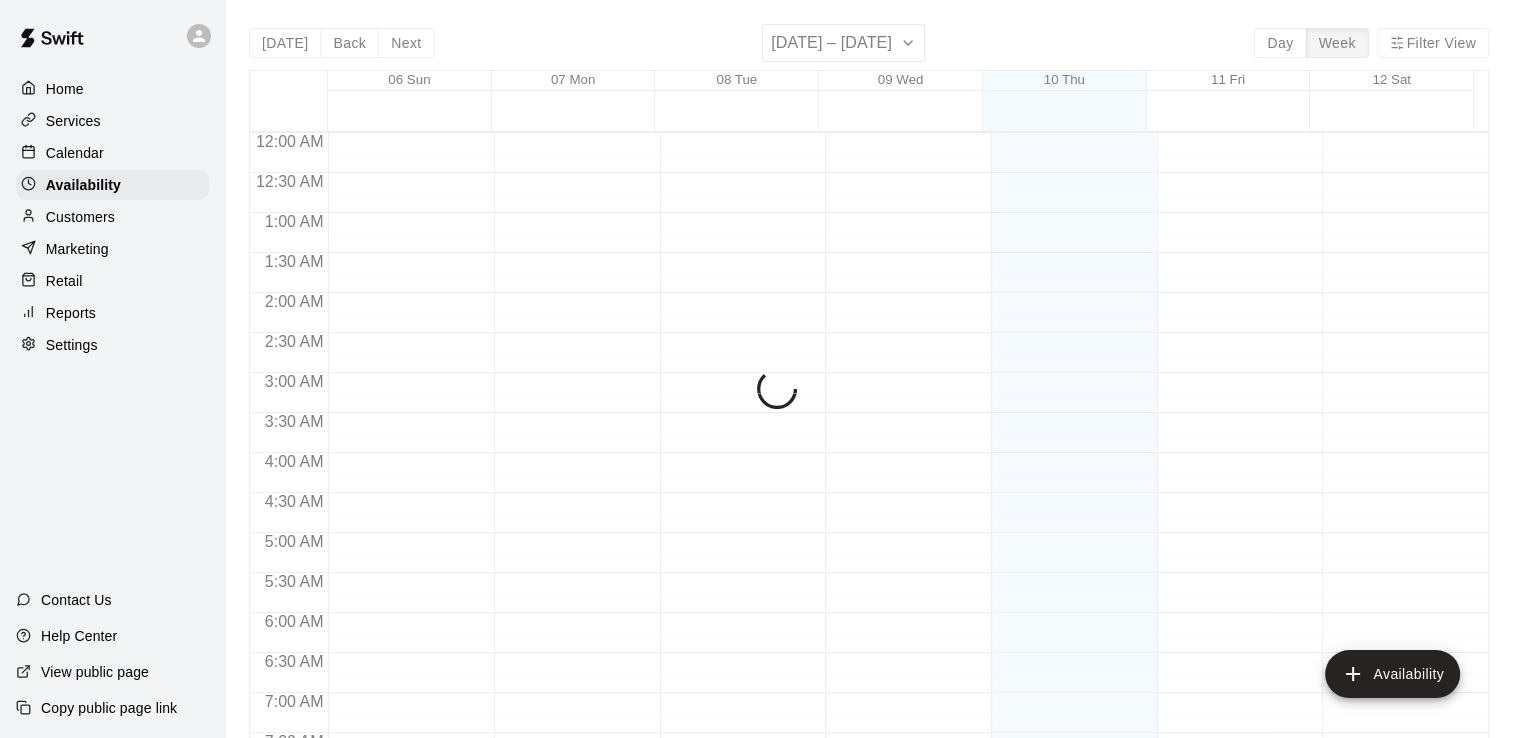 scroll, scrollTop: 1110, scrollLeft: 0, axis: vertical 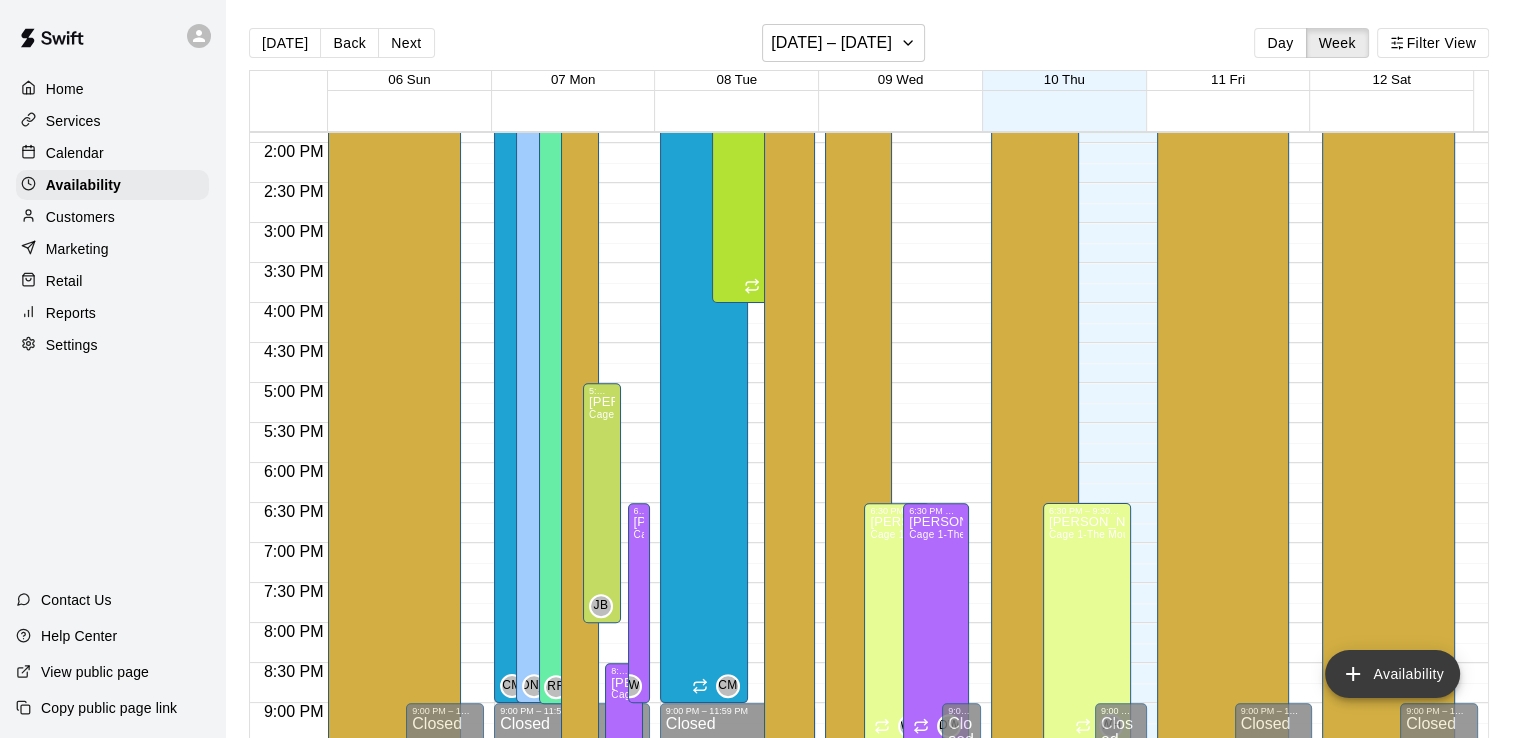 click 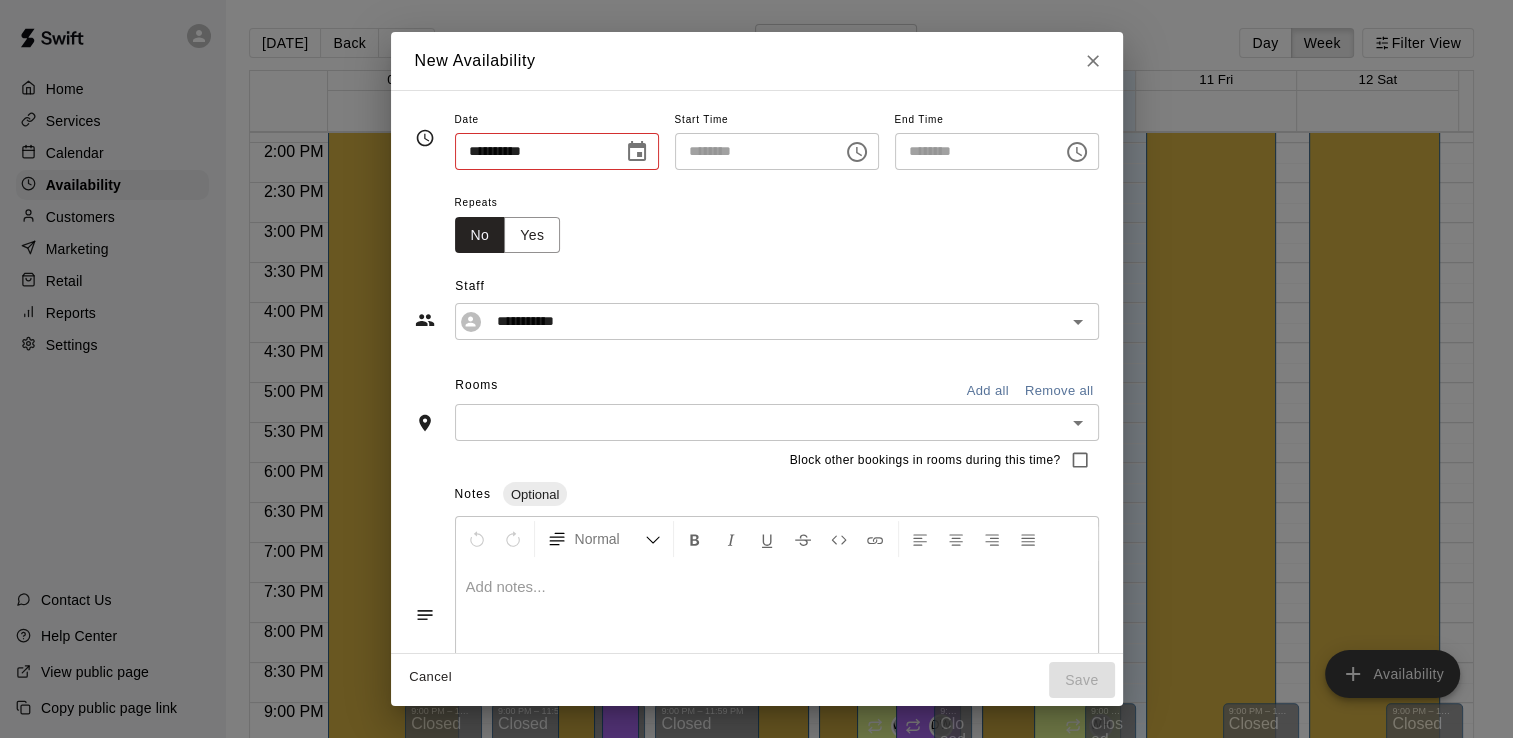 type on "**********" 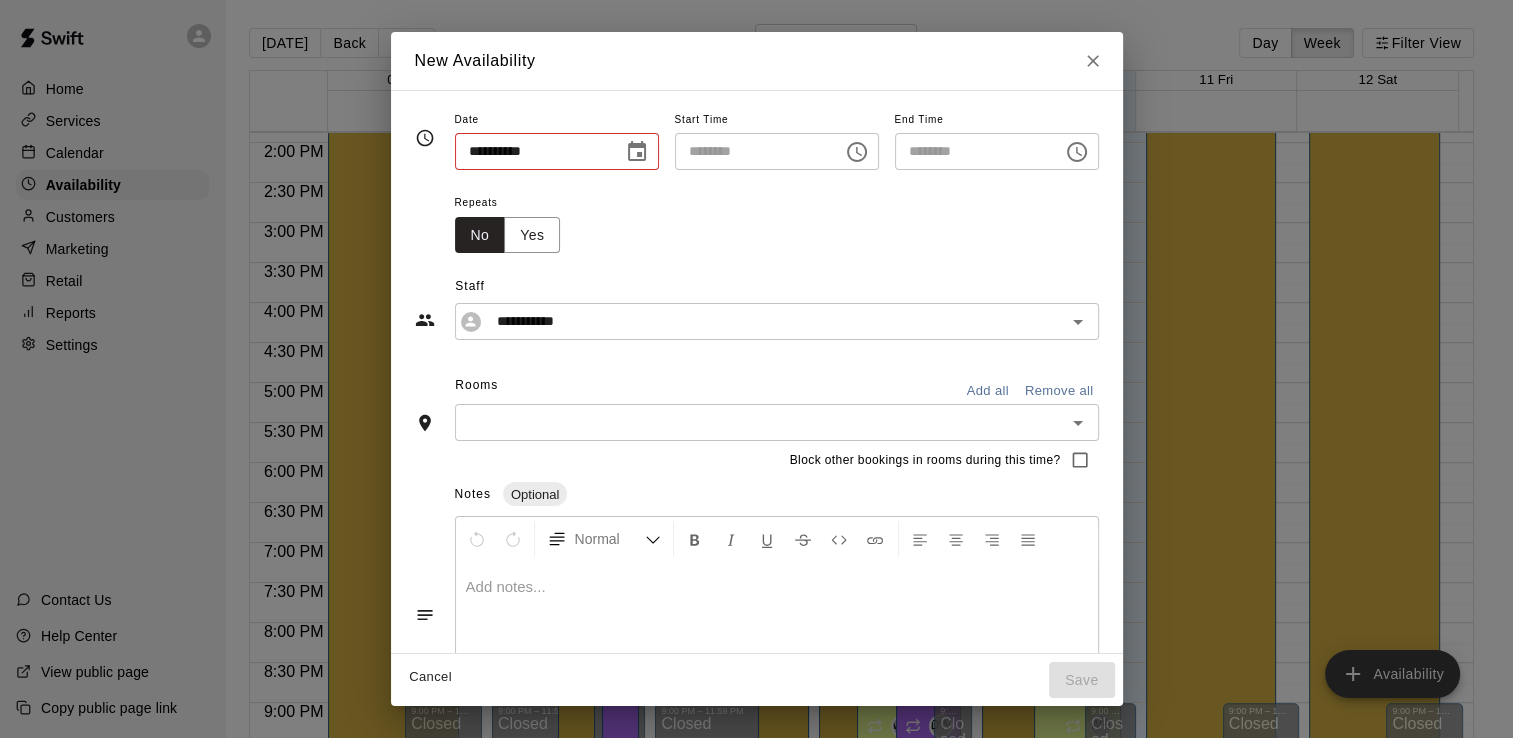 type on "********" 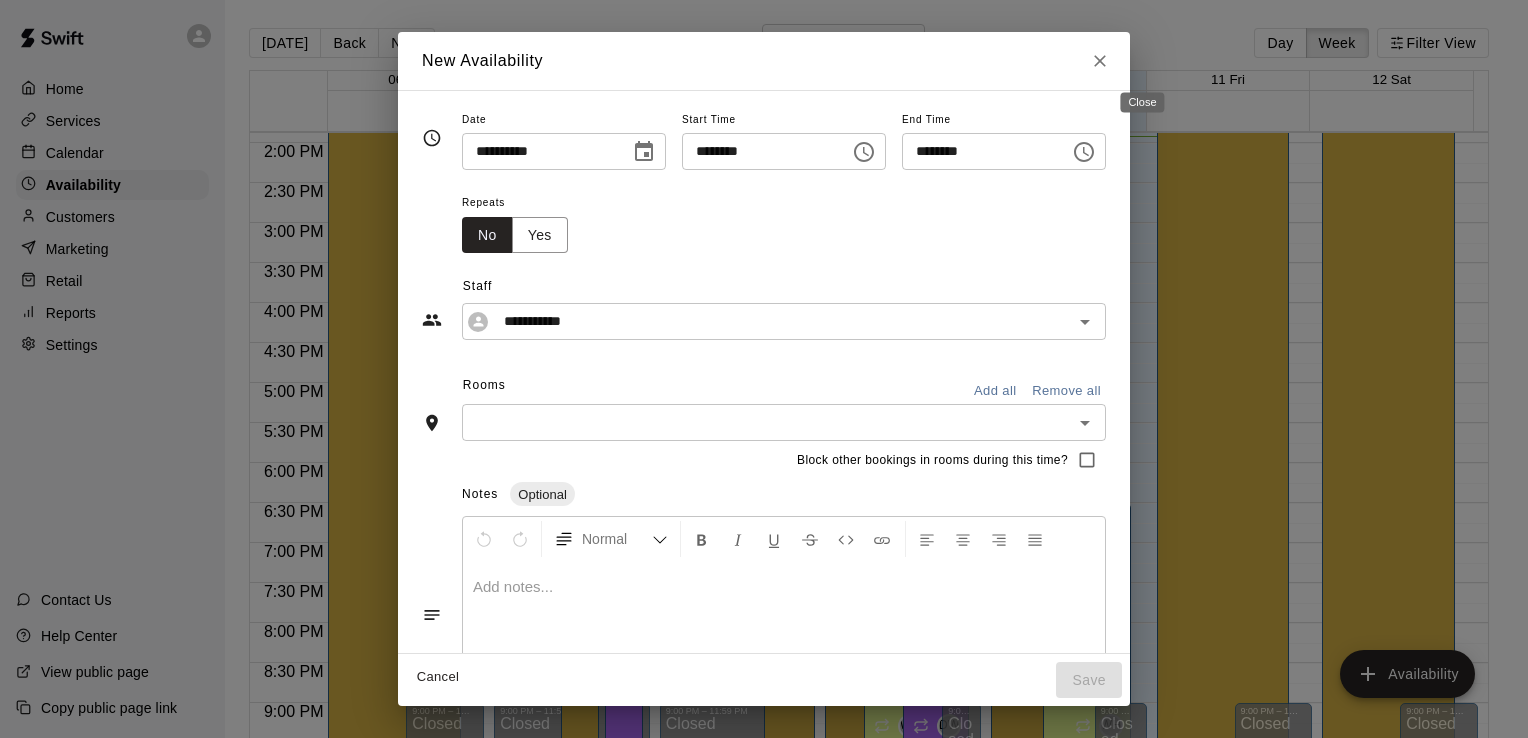 click 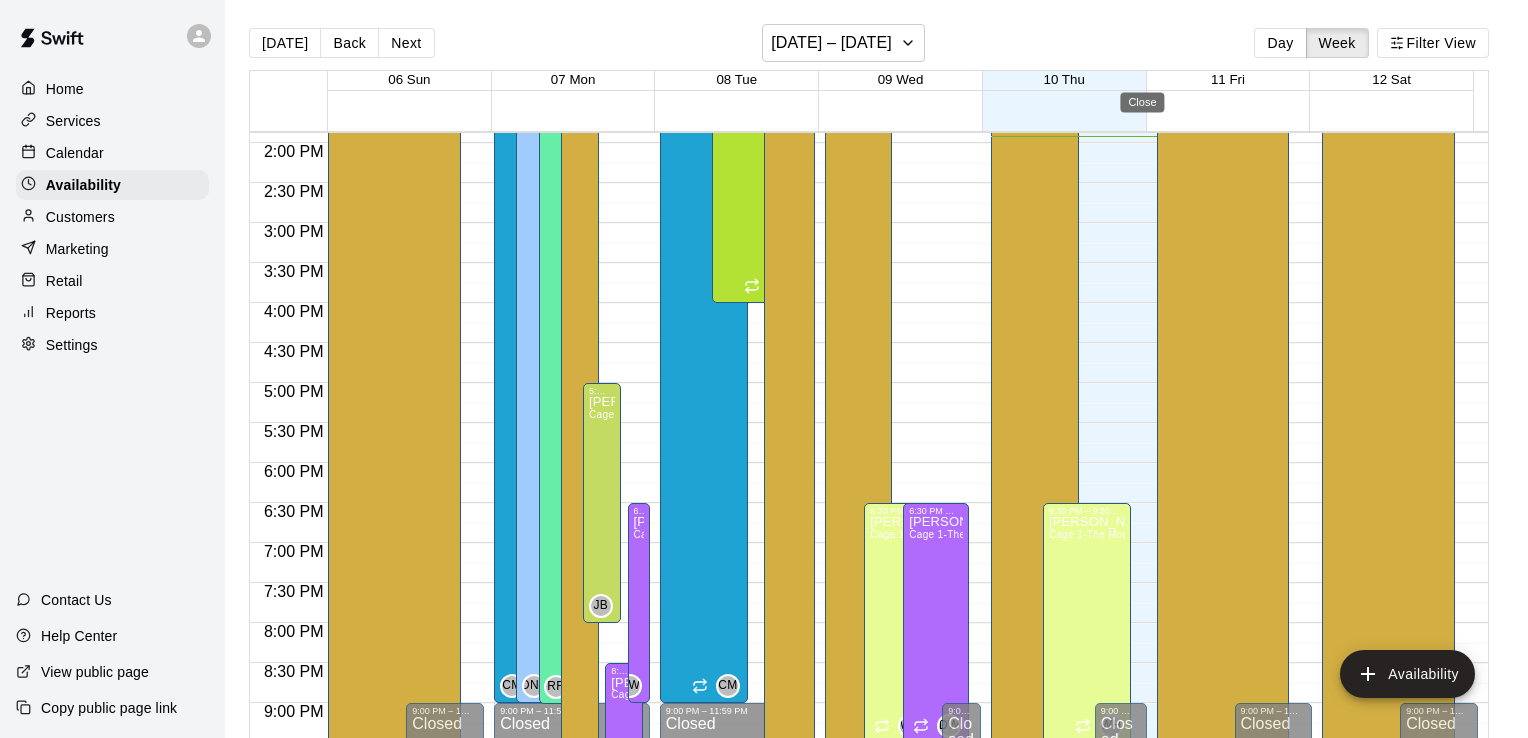 type on "**********" 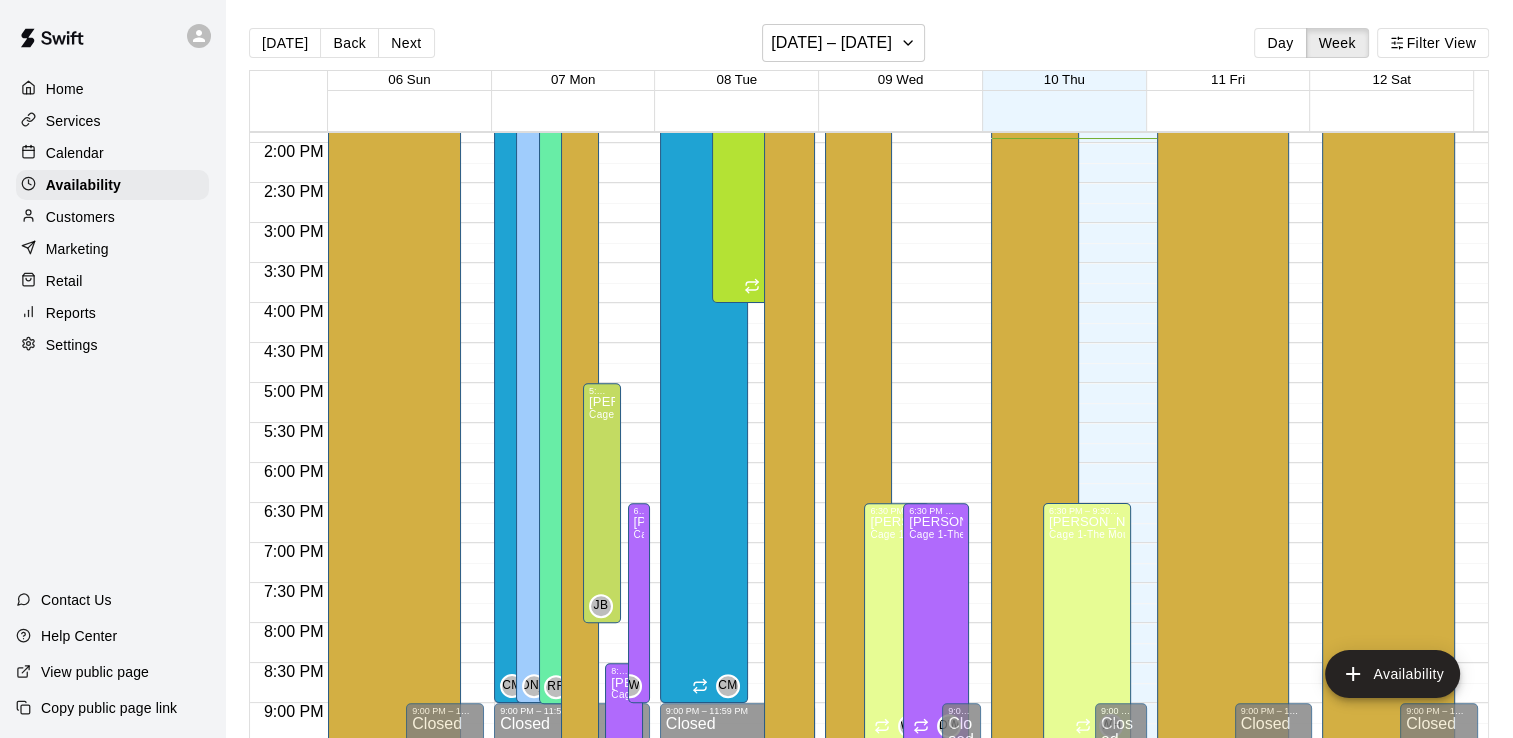 click on "Services" at bounding box center (73, 121) 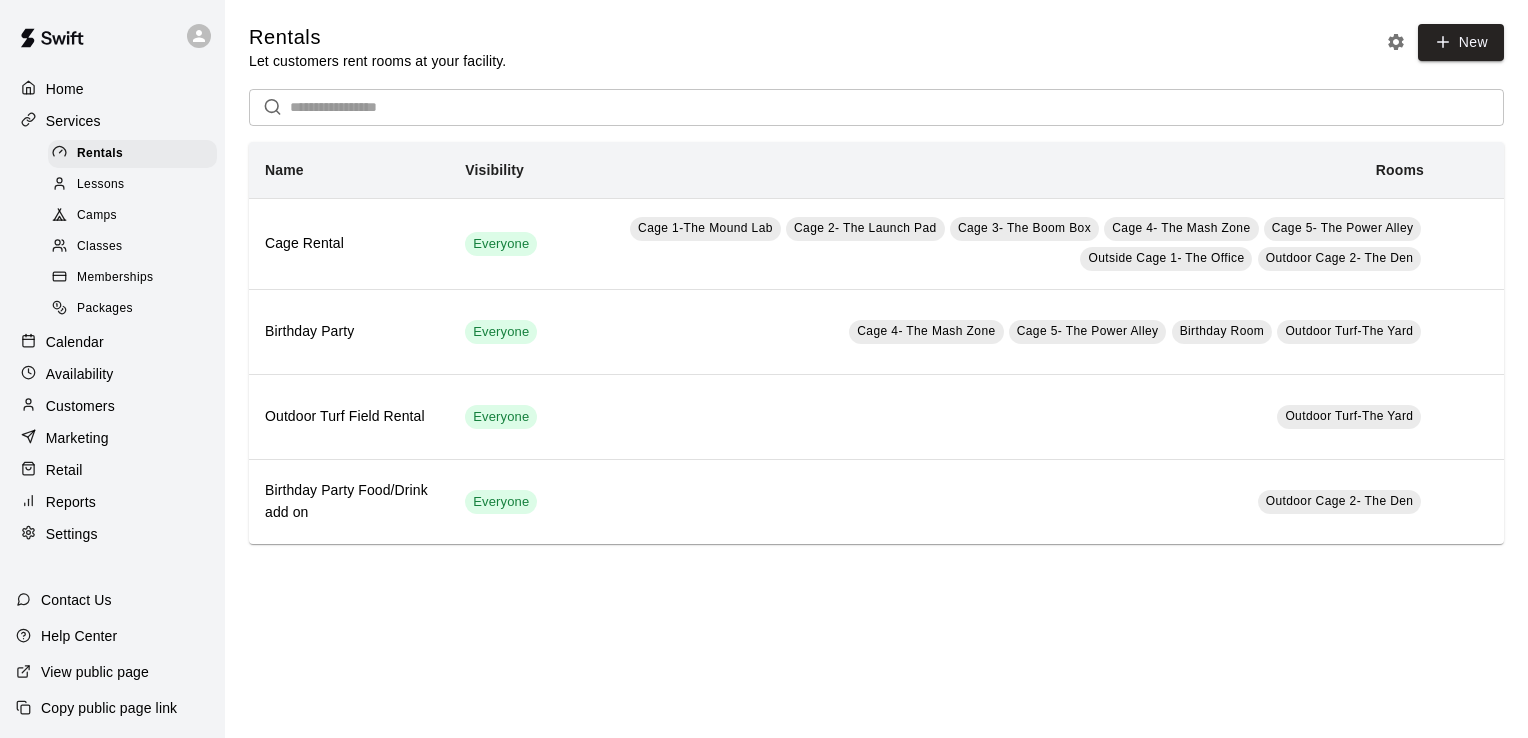 click on "Classes" at bounding box center (99, 247) 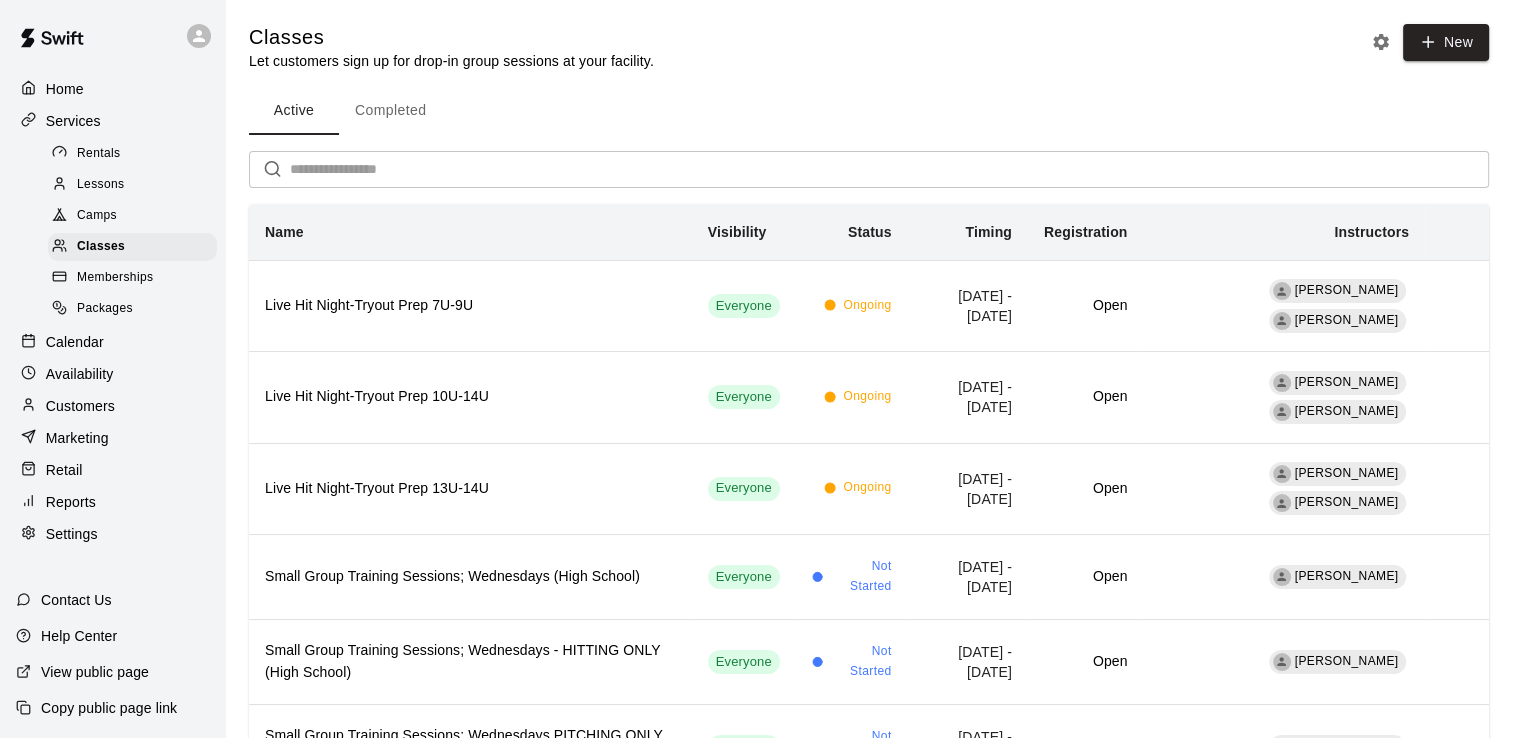 scroll, scrollTop: 1279, scrollLeft: 0, axis: vertical 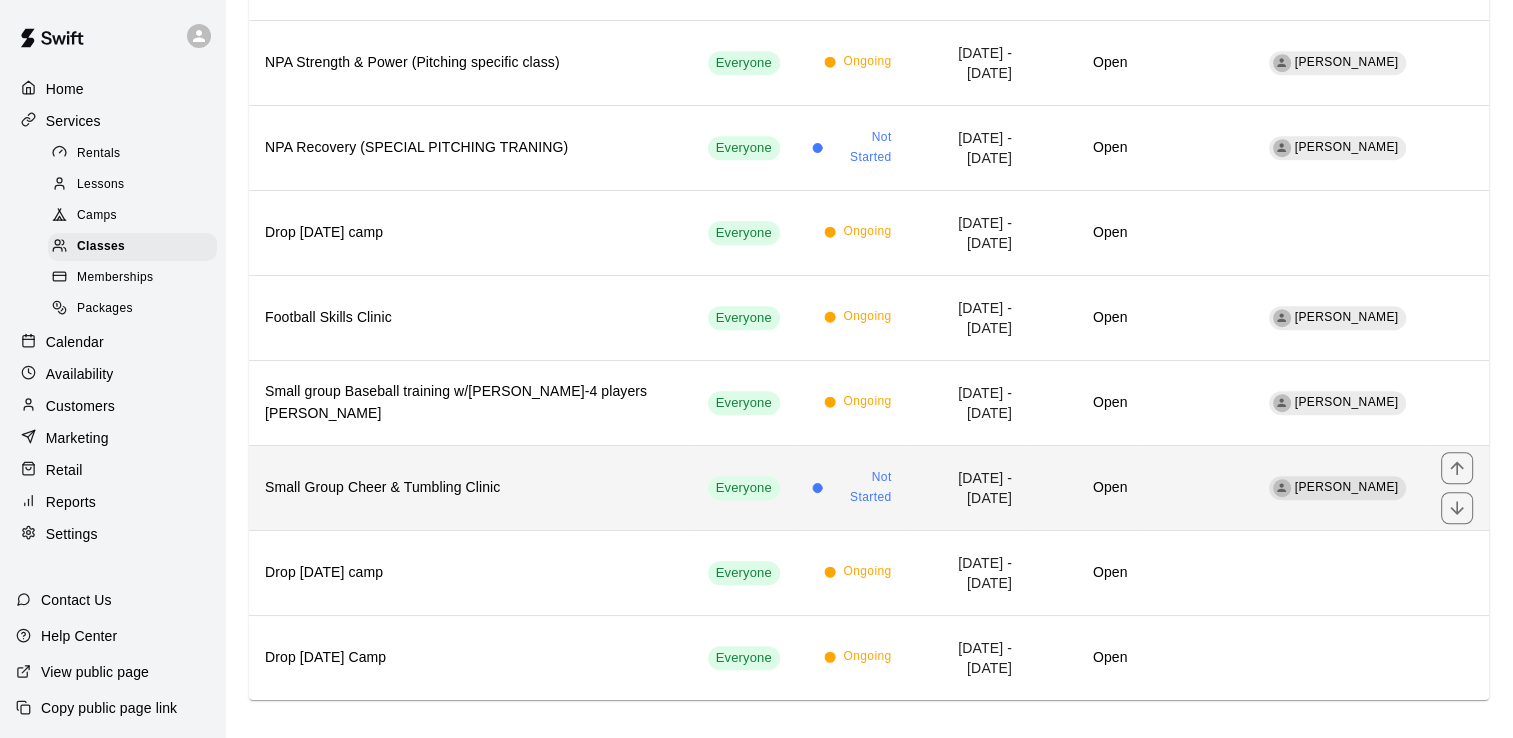 click on "Small Group Cheer & Tumbling Clinic" at bounding box center (470, 488) 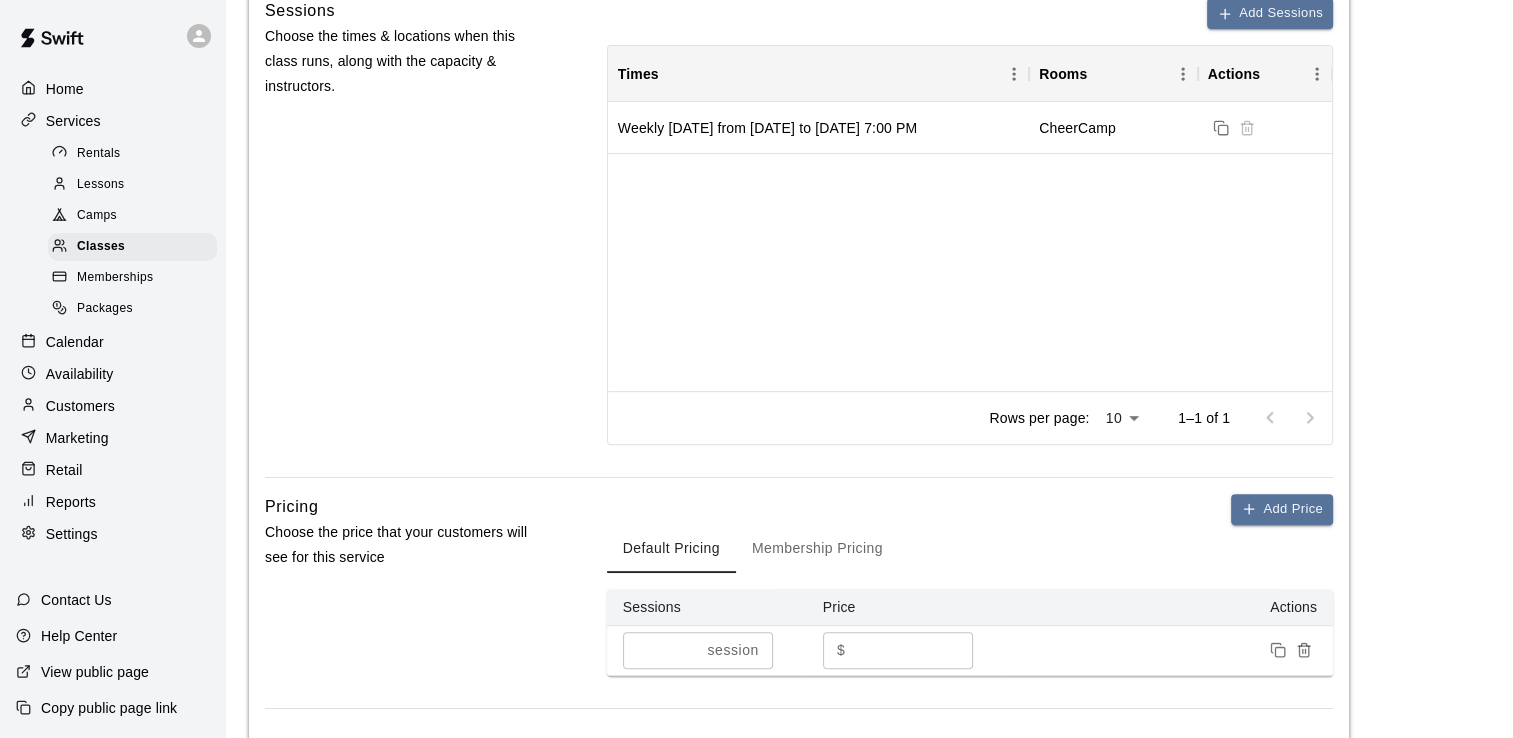scroll, scrollTop: 682, scrollLeft: 0, axis: vertical 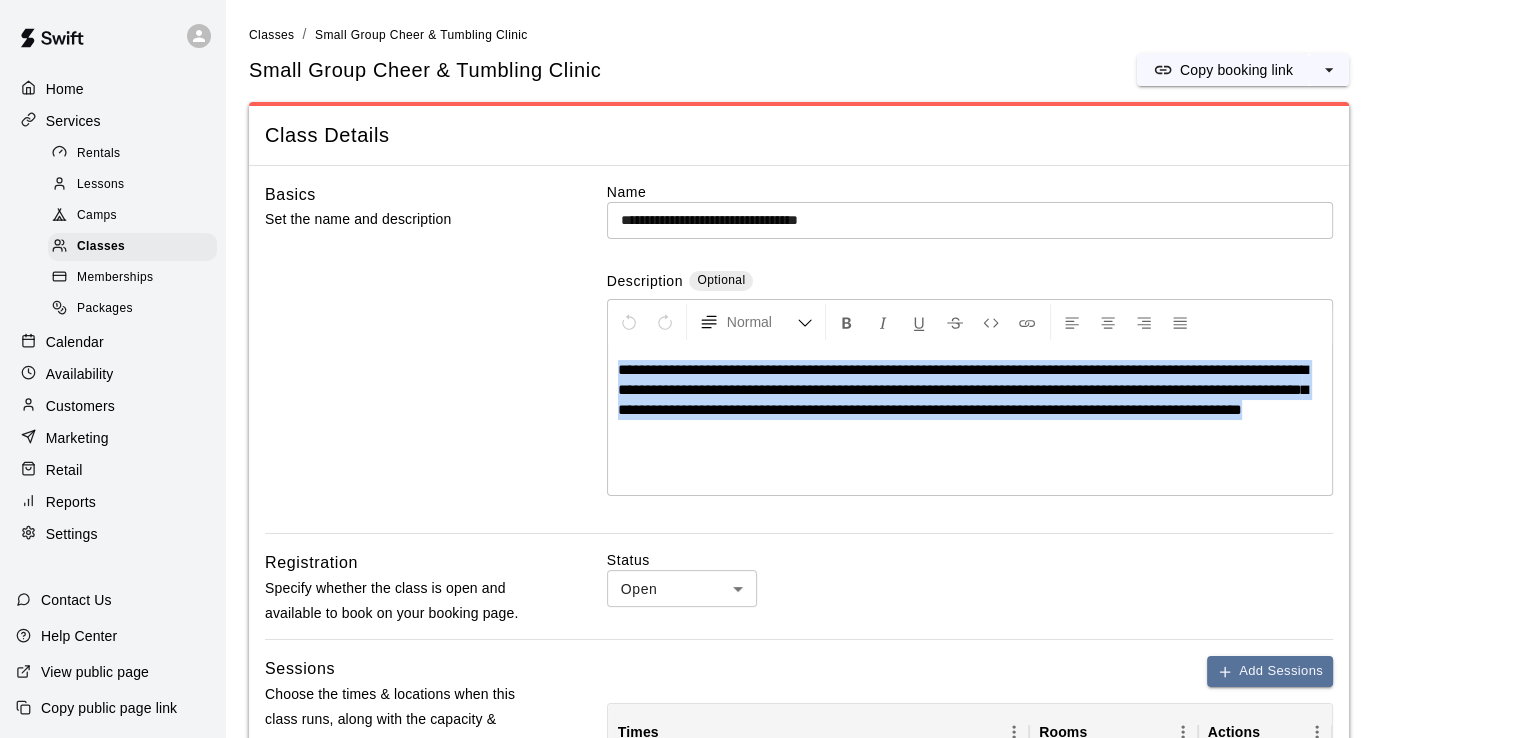 drag, startPoint x: 722, startPoint y: 446, endPoint x: 616, endPoint y: 366, distance: 132.8006 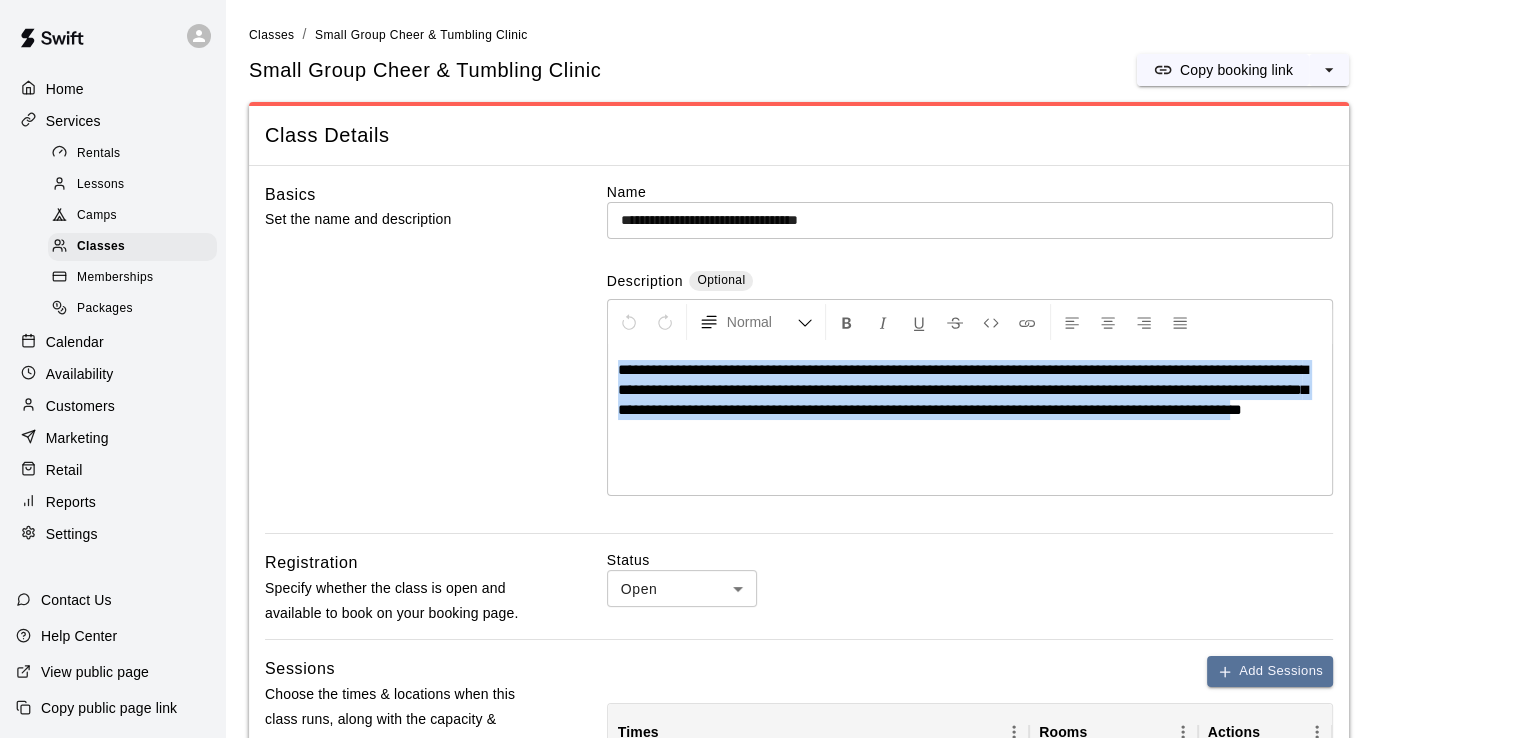 drag, startPoint x: 699, startPoint y: 432, endPoint x: 604, endPoint y: 377, distance: 109.77249 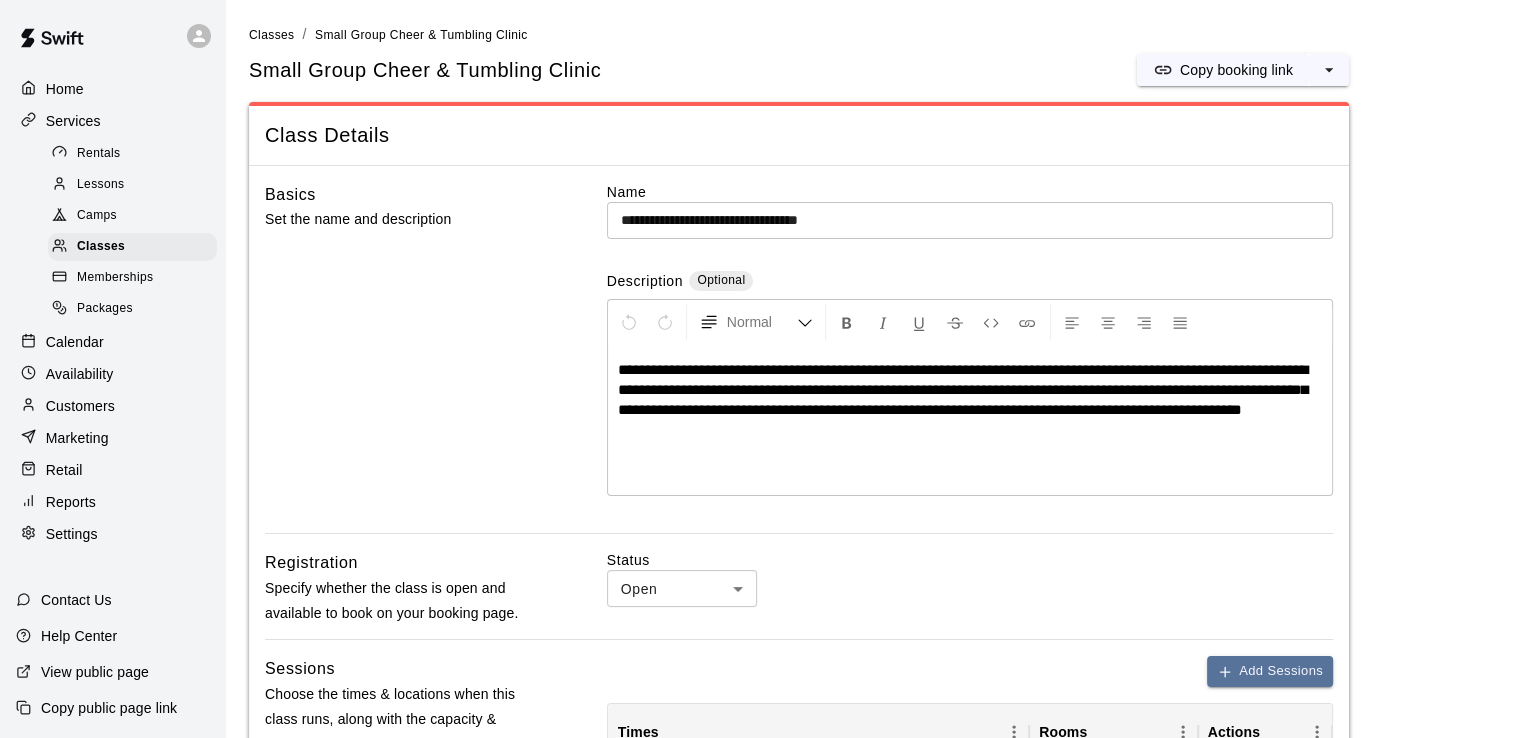 click on "**********" at bounding box center [799, 358] 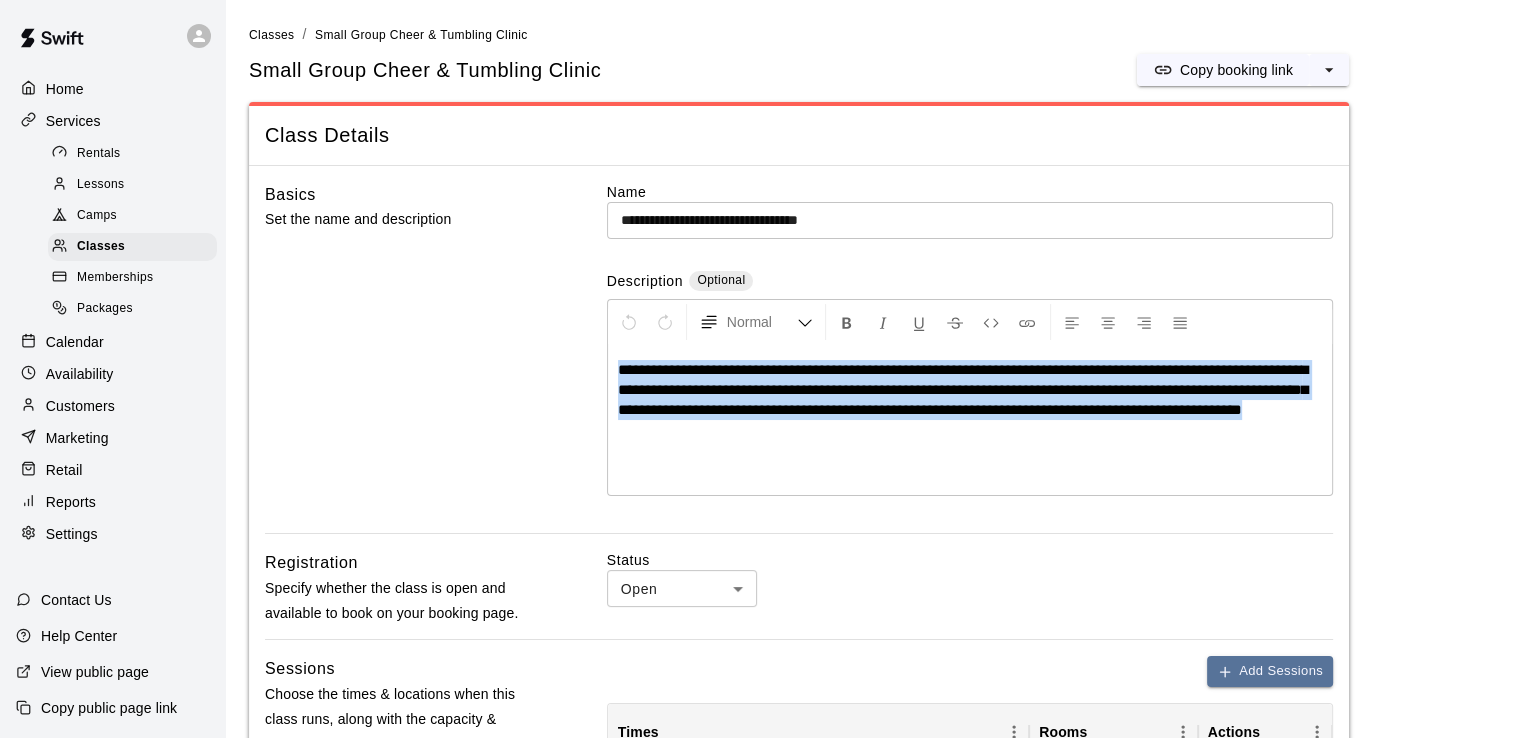 drag, startPoint x: 612, startPoint y: 373, endPoint x: 727, endPoint y: 421, distance: 124.61541 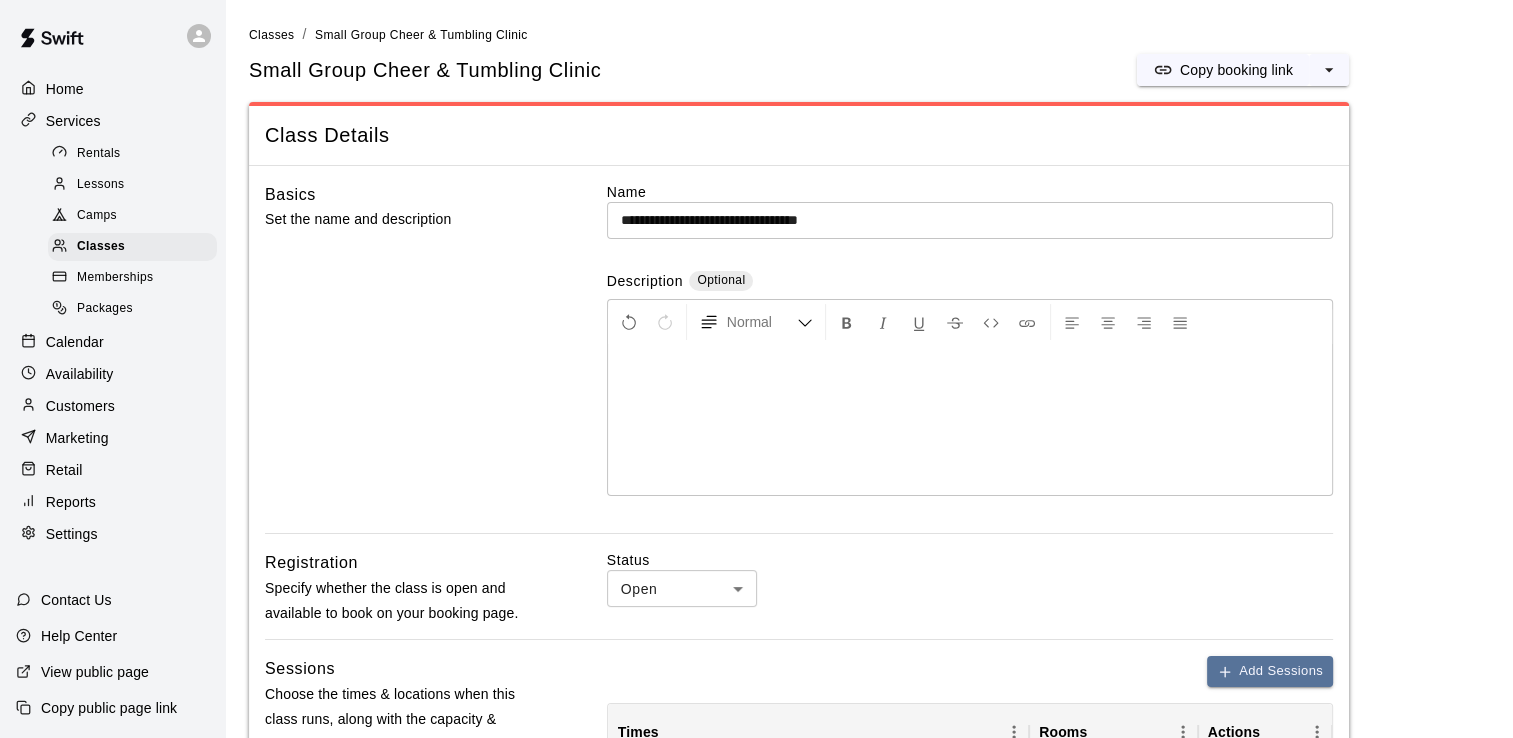 click at bounding box center (970, 370) 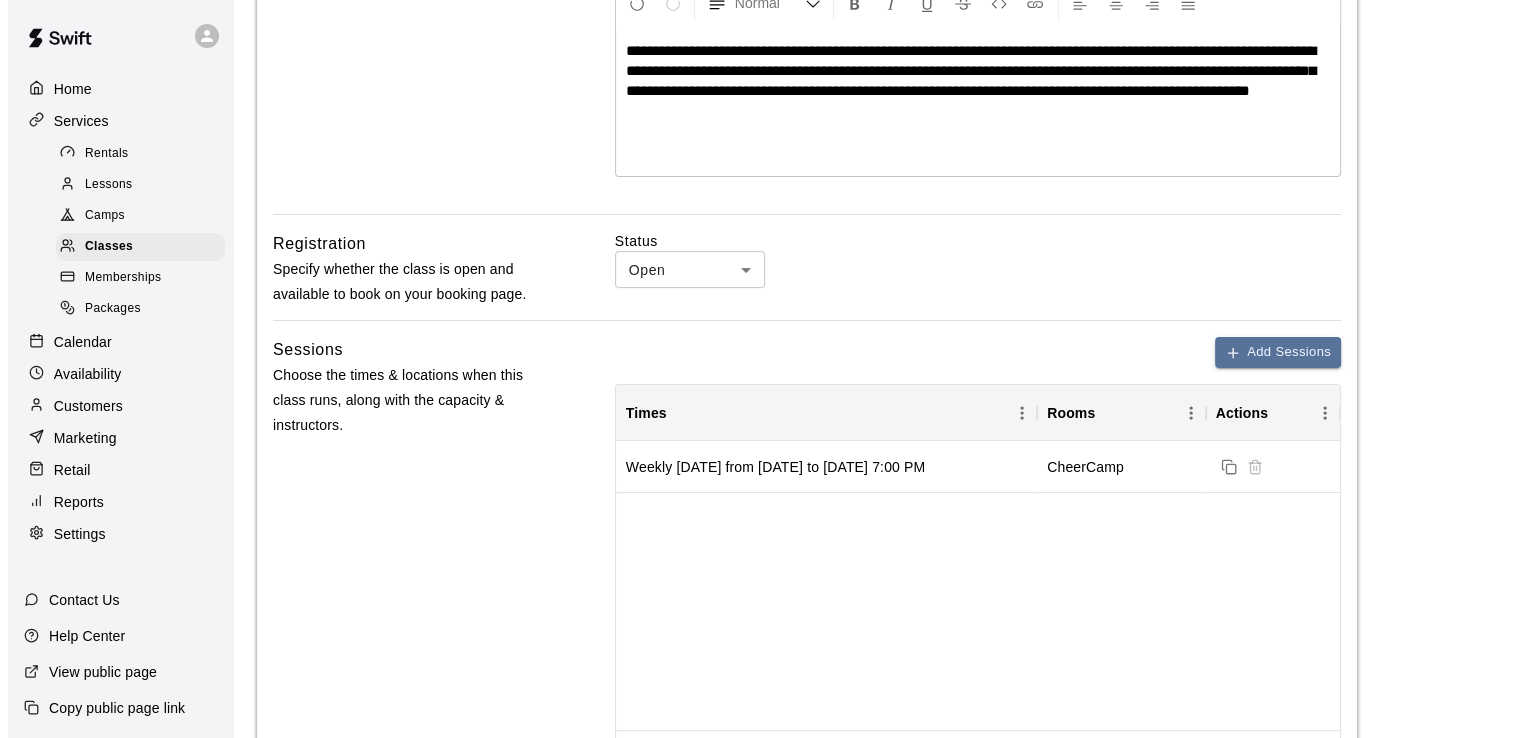 scroll, scrollTop: 340, scrollLeft: 0, axis: vertical 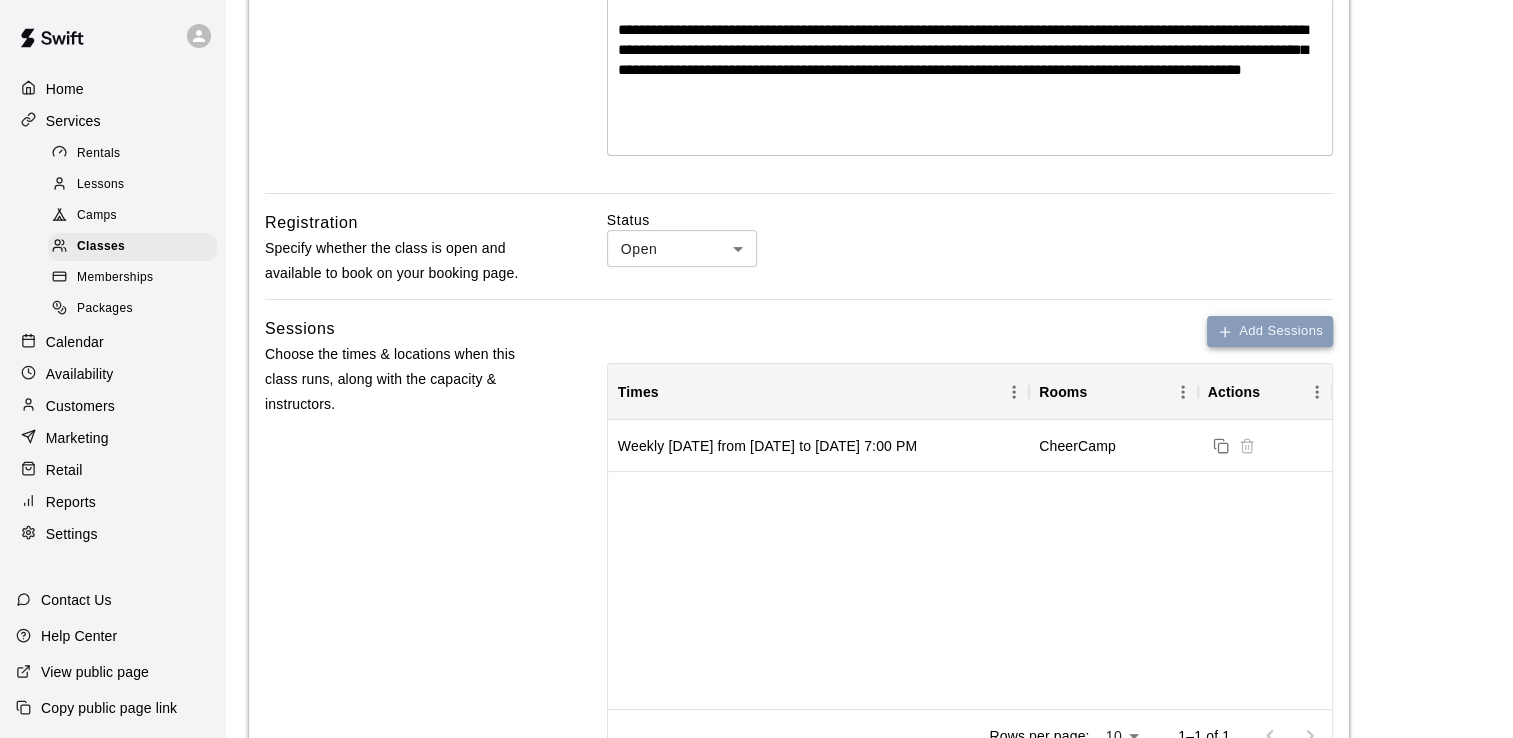 click on "Add Sessions" at bounding box center (1270, 331) 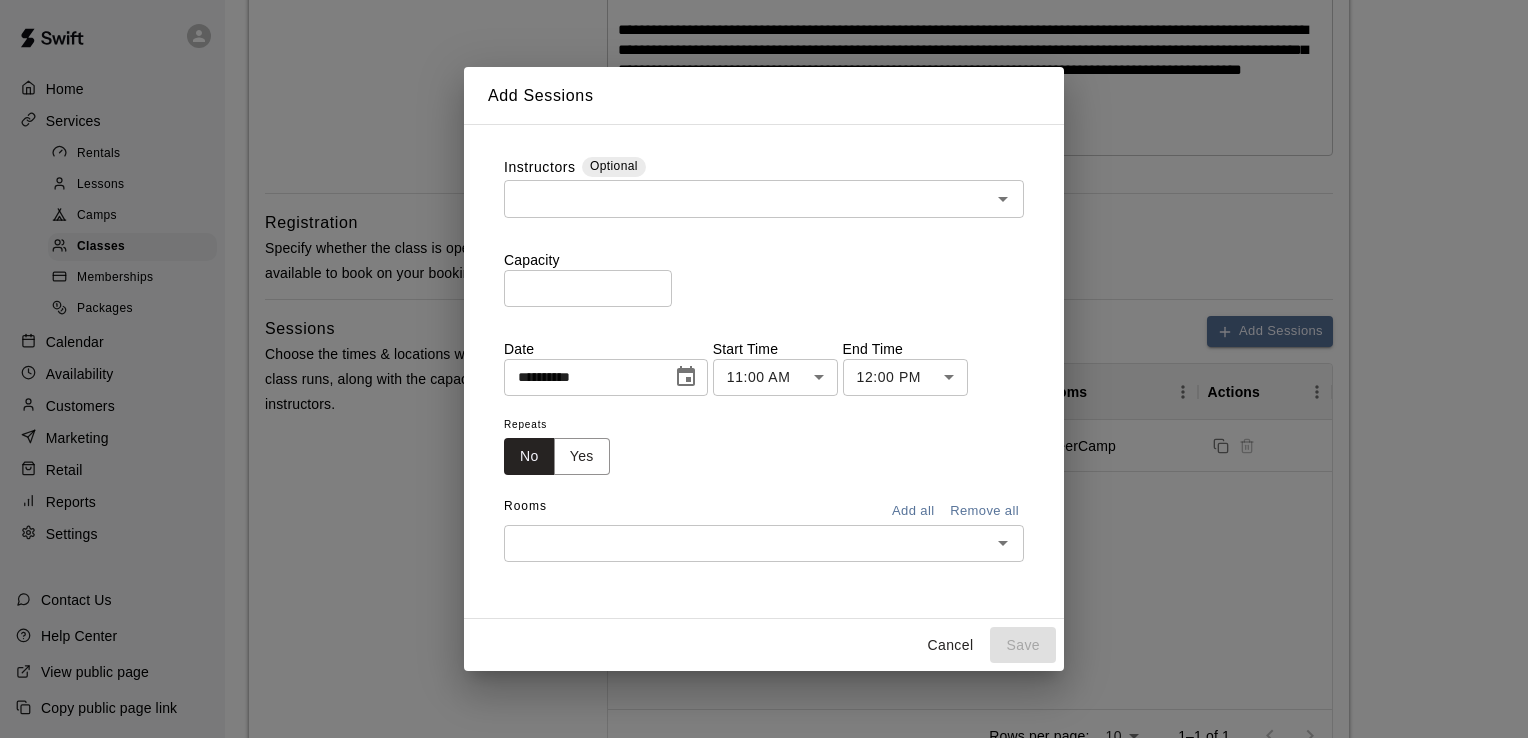 click on "**********" at bounding box center [764, 687] 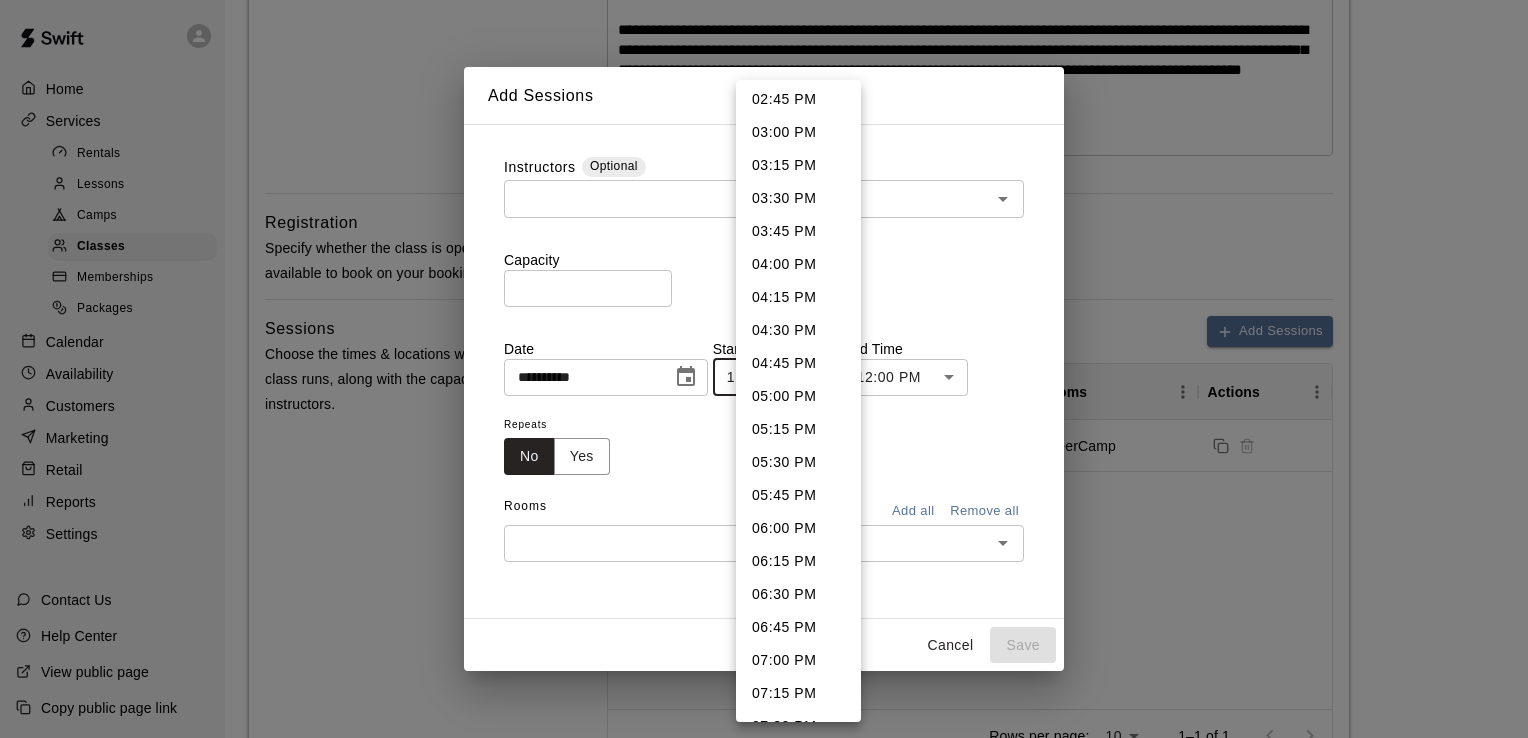 scroll, scrollTop: 1956, scrollLeft: 0, axis: vertical 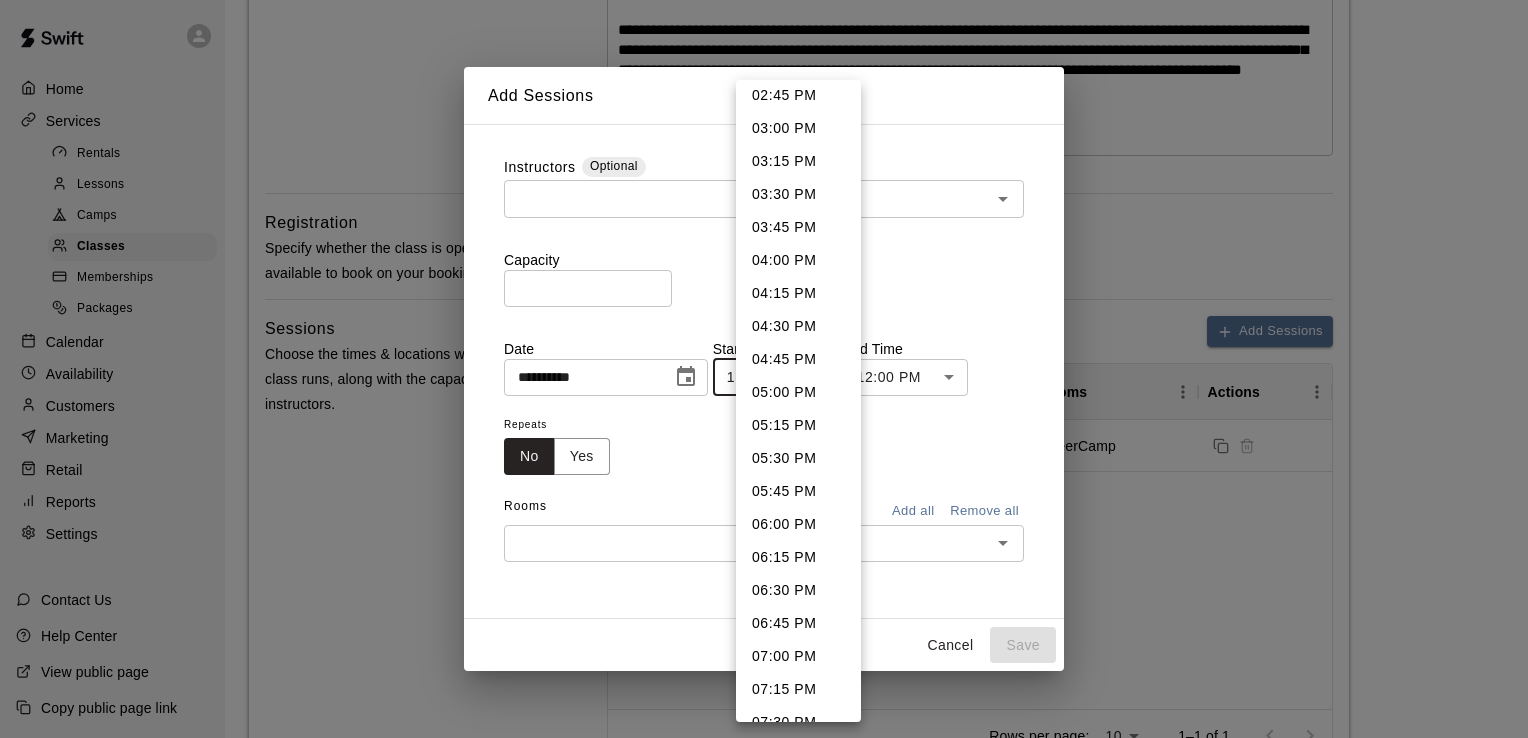 click on "05:00 PM" at bounding box center (798, 392) 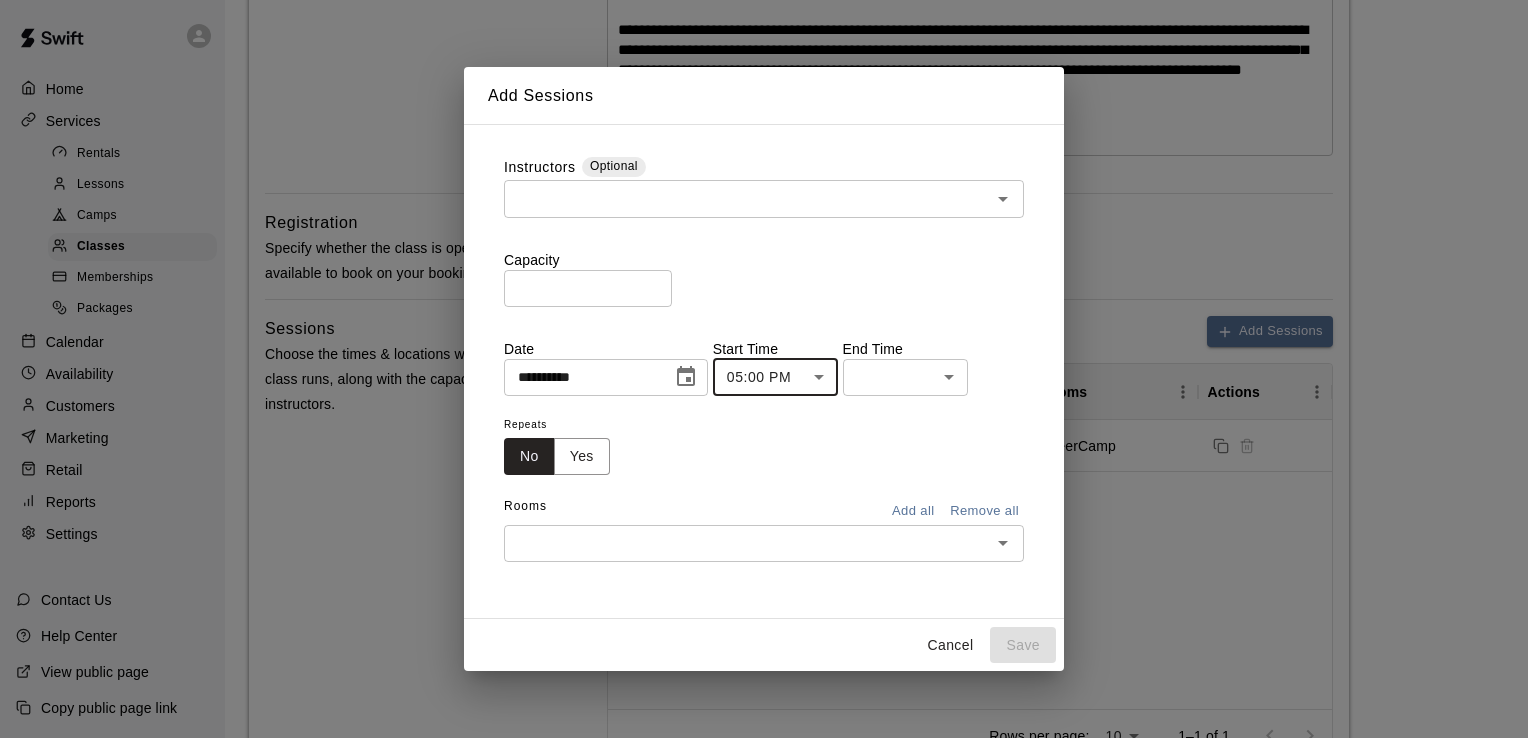 click on "**********" at bounding box center (764, 687) 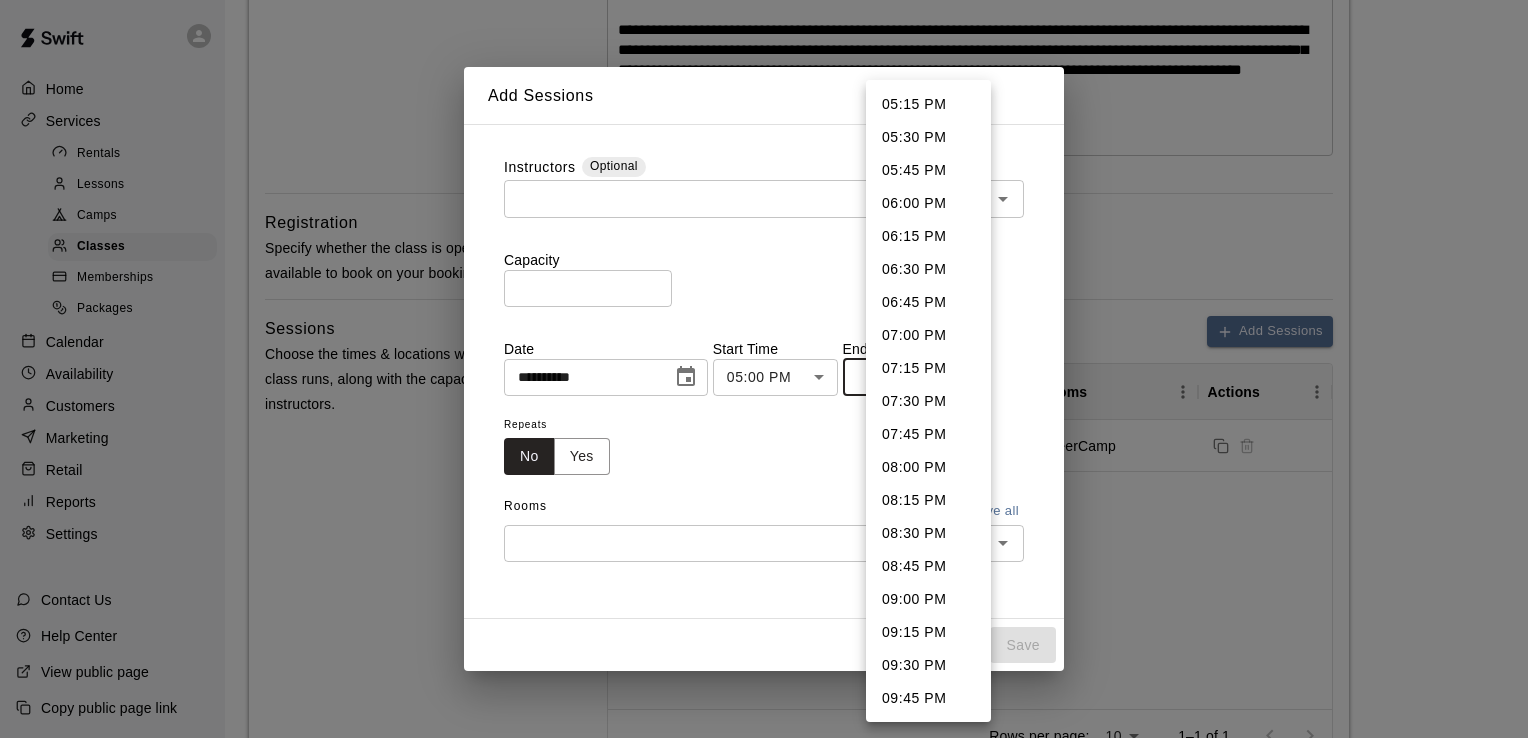 click on "06:00 PM" at bounding box center [928, 203] 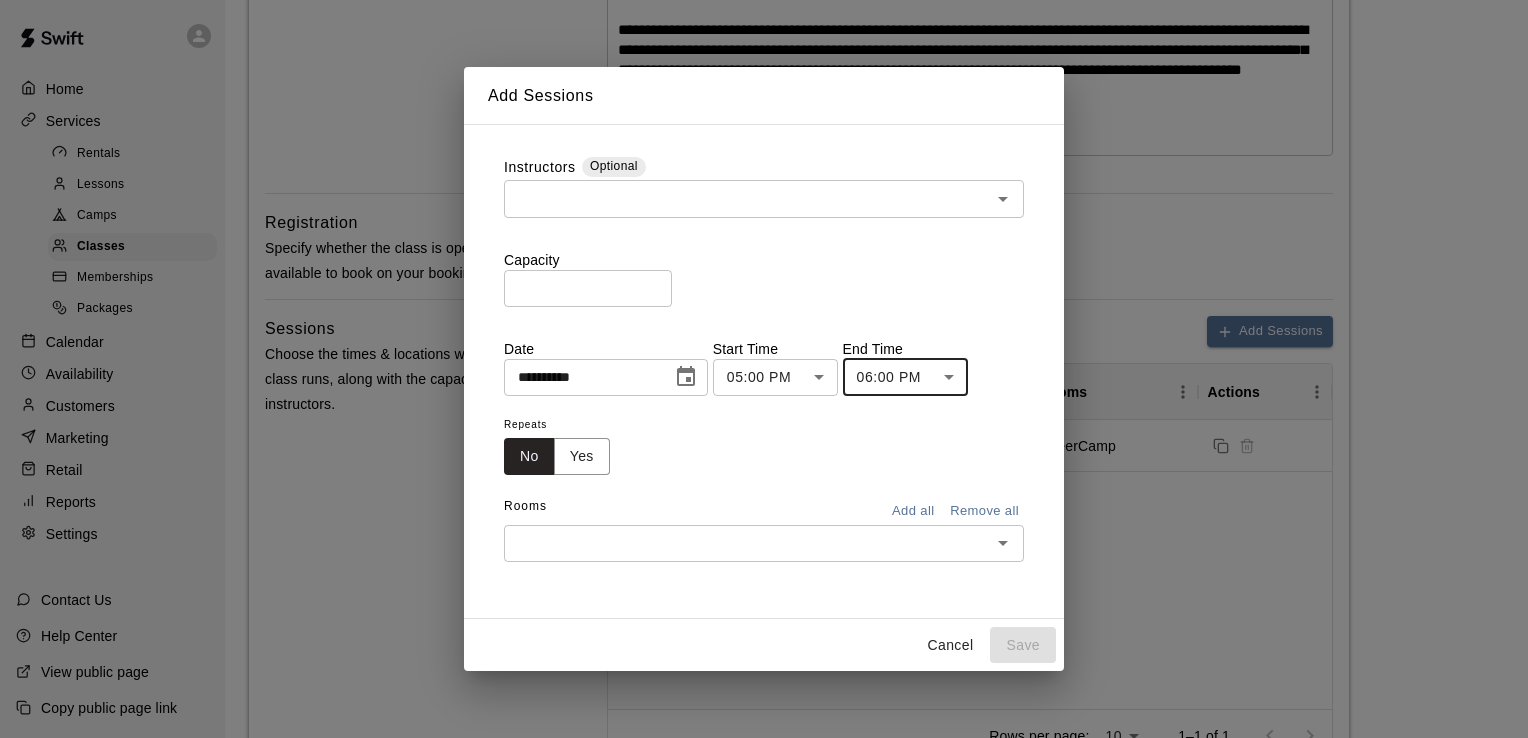 click at bounding box center [747, 198] 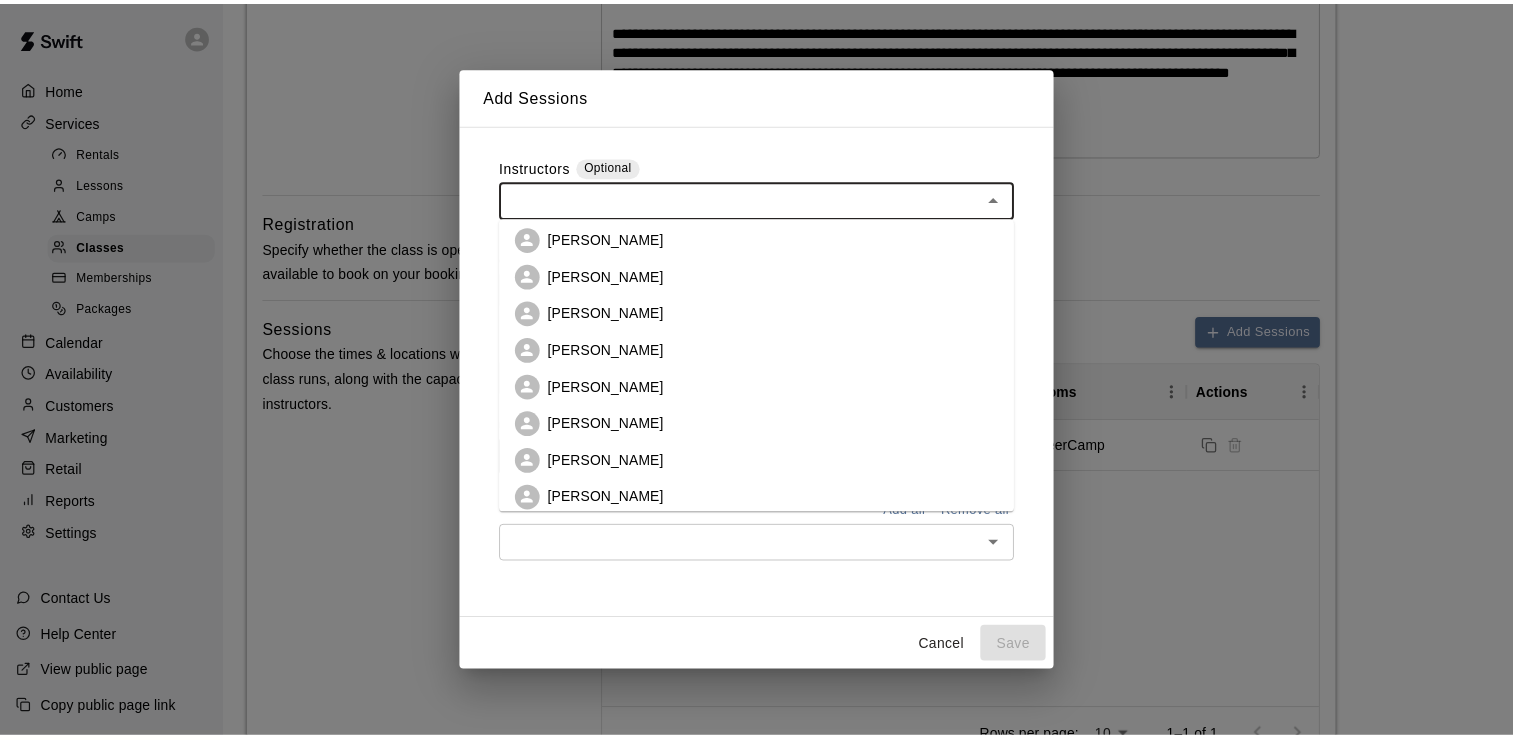 scroll, scrollTop: 0, scrollLeft: 0, axis: both 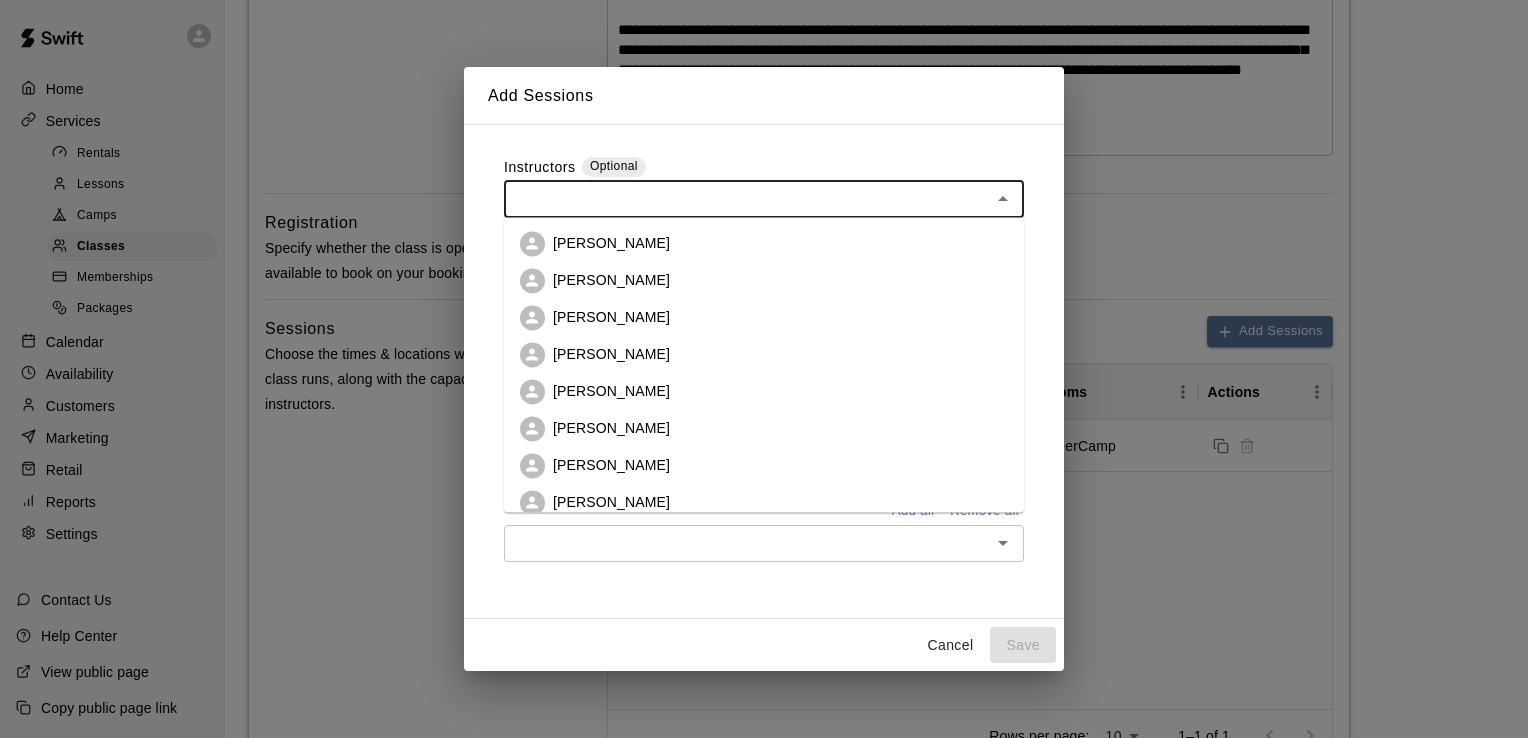 click on "[PERSON_NAME]" at bounding box center (764, 280) 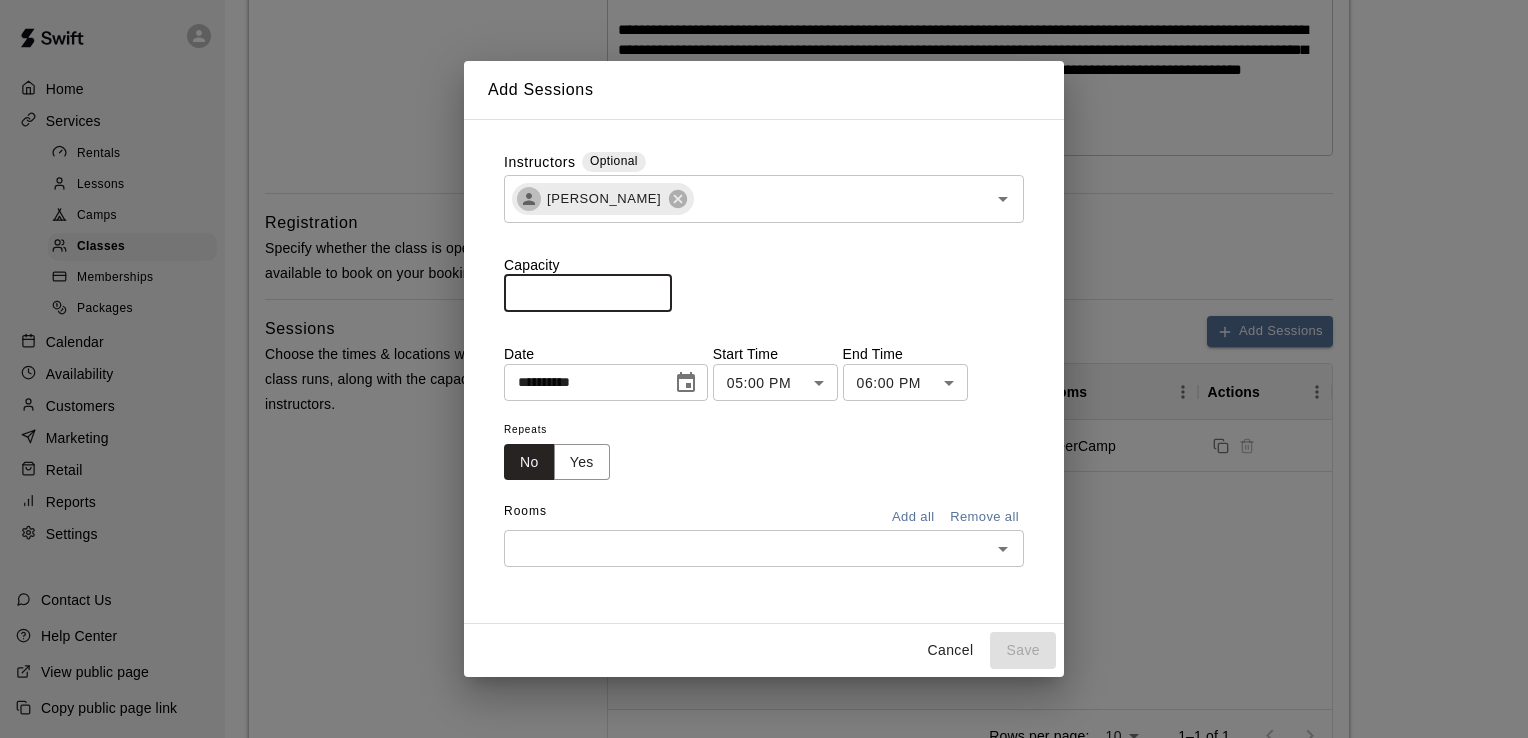 drag, startPoint x: 605, startPoint y: 290, endPoint x: 537, endPoint y: 281, distance: 68.593 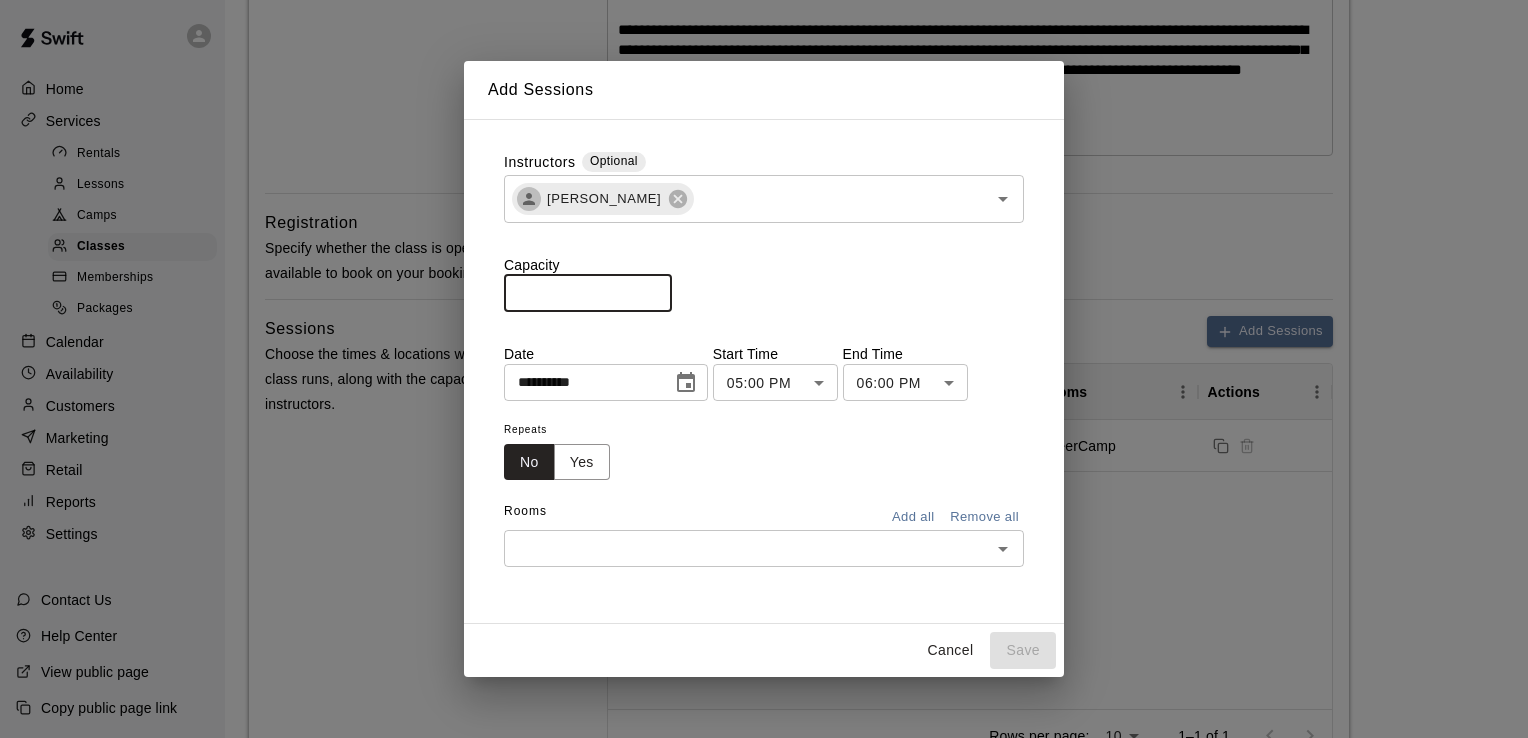 type on "*" 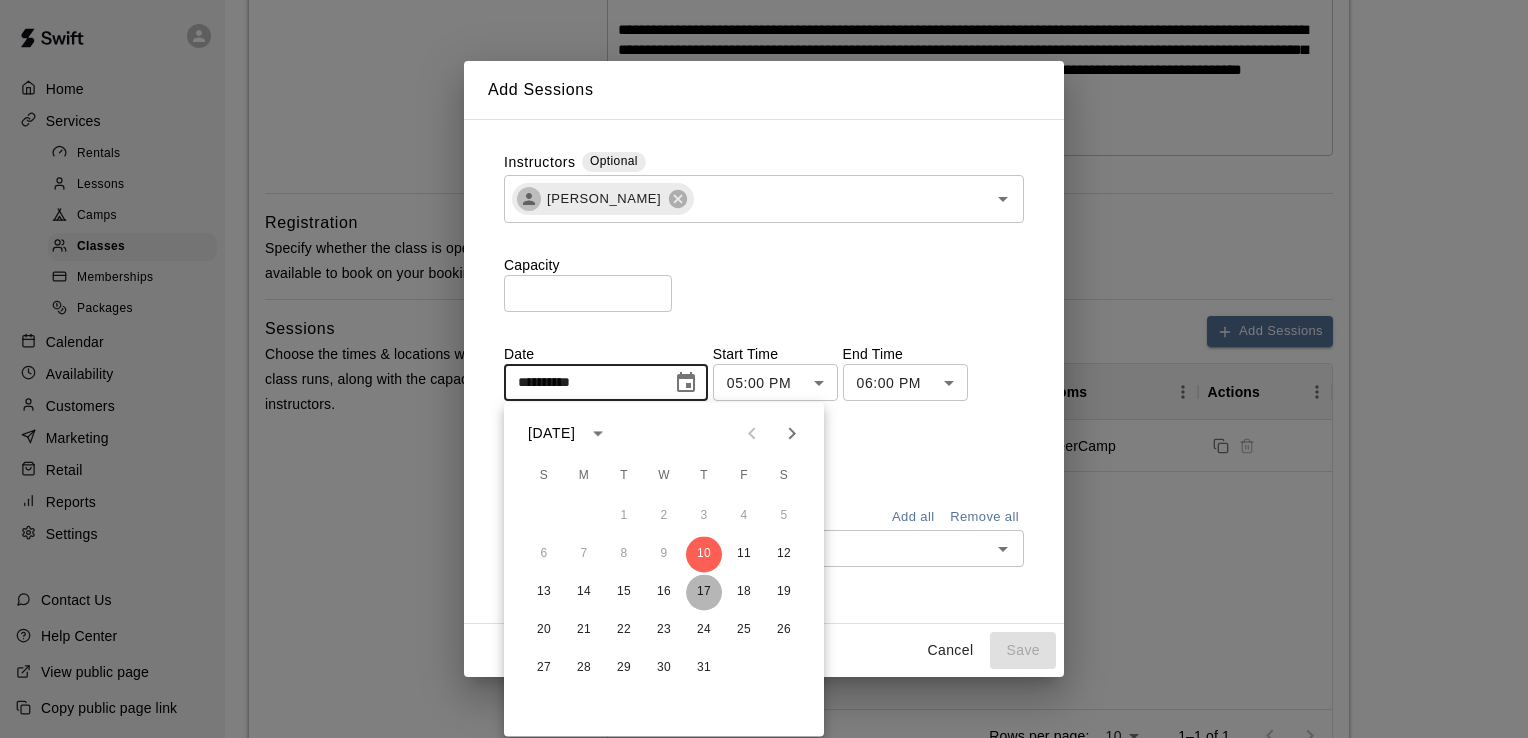 click on "17" at bounding box center (704, 592) 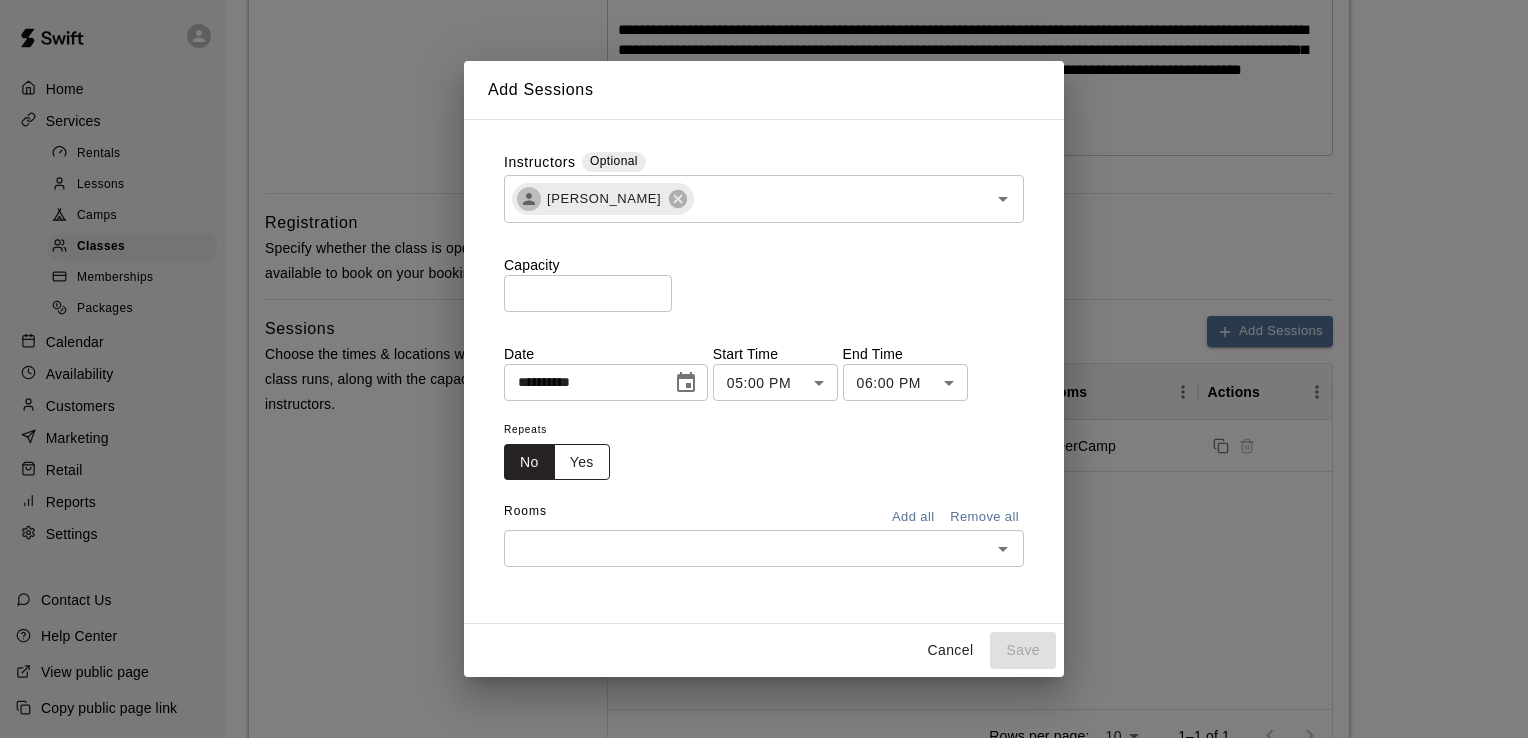 click on "Yes" at bounding box center (582, 462) 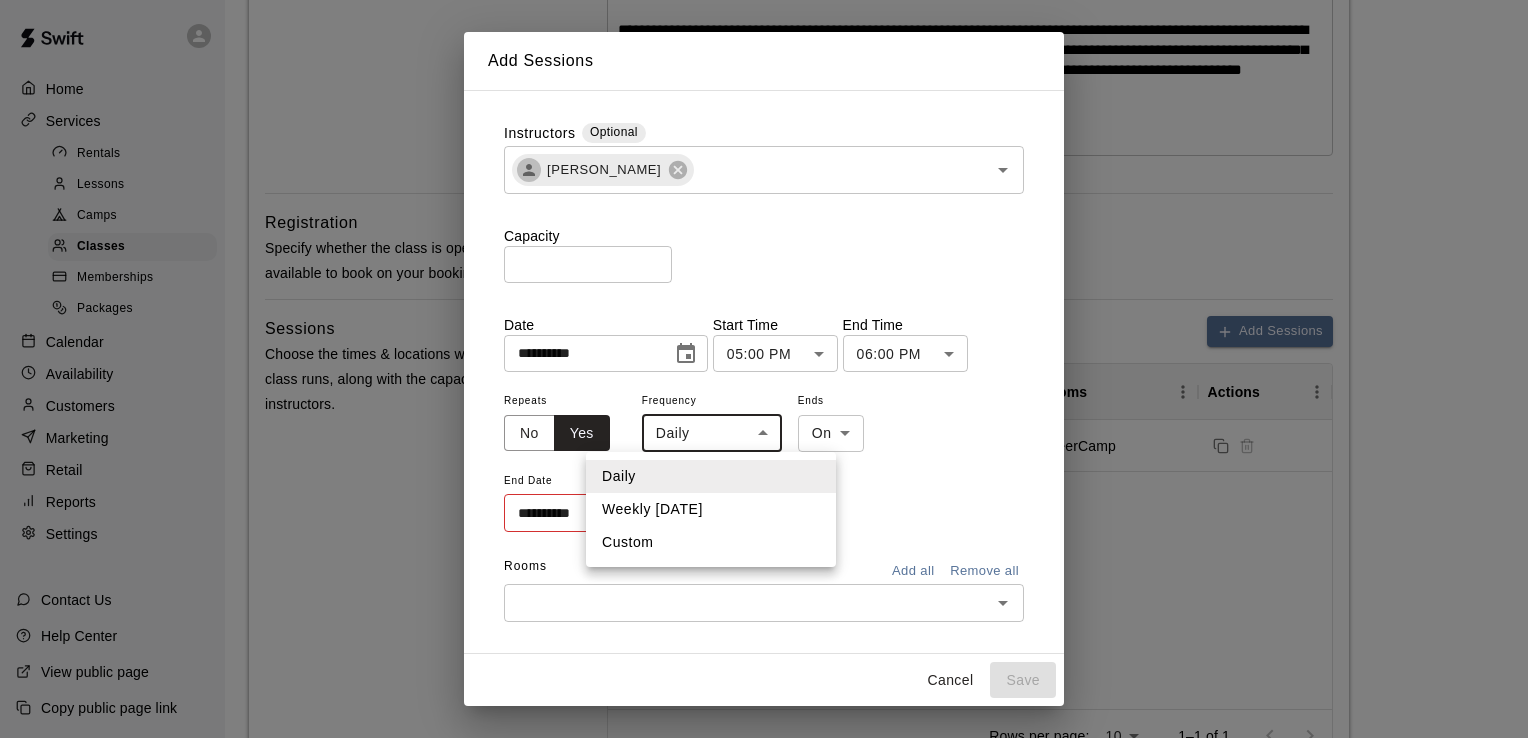 click on "**********" at bounding box center (764, 687) 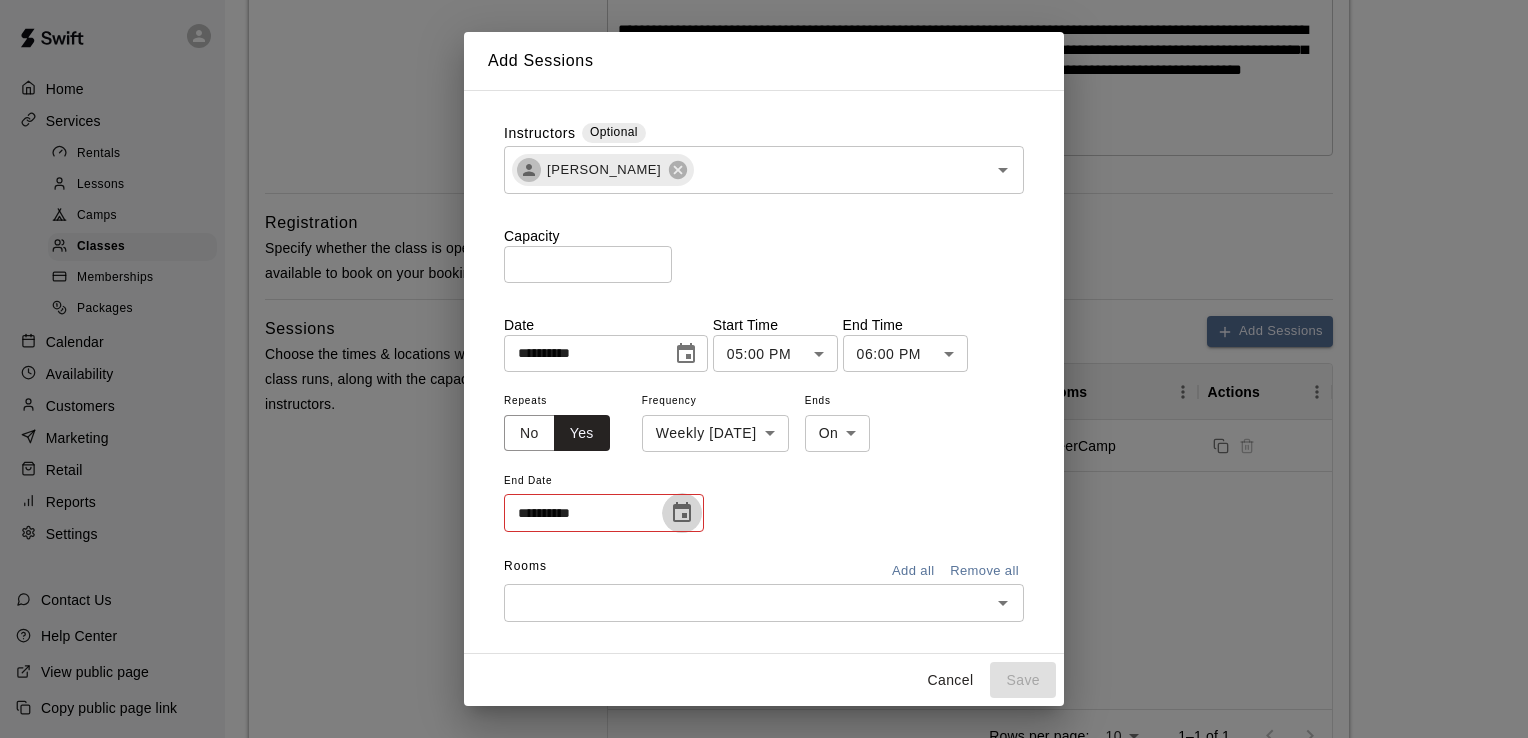 click 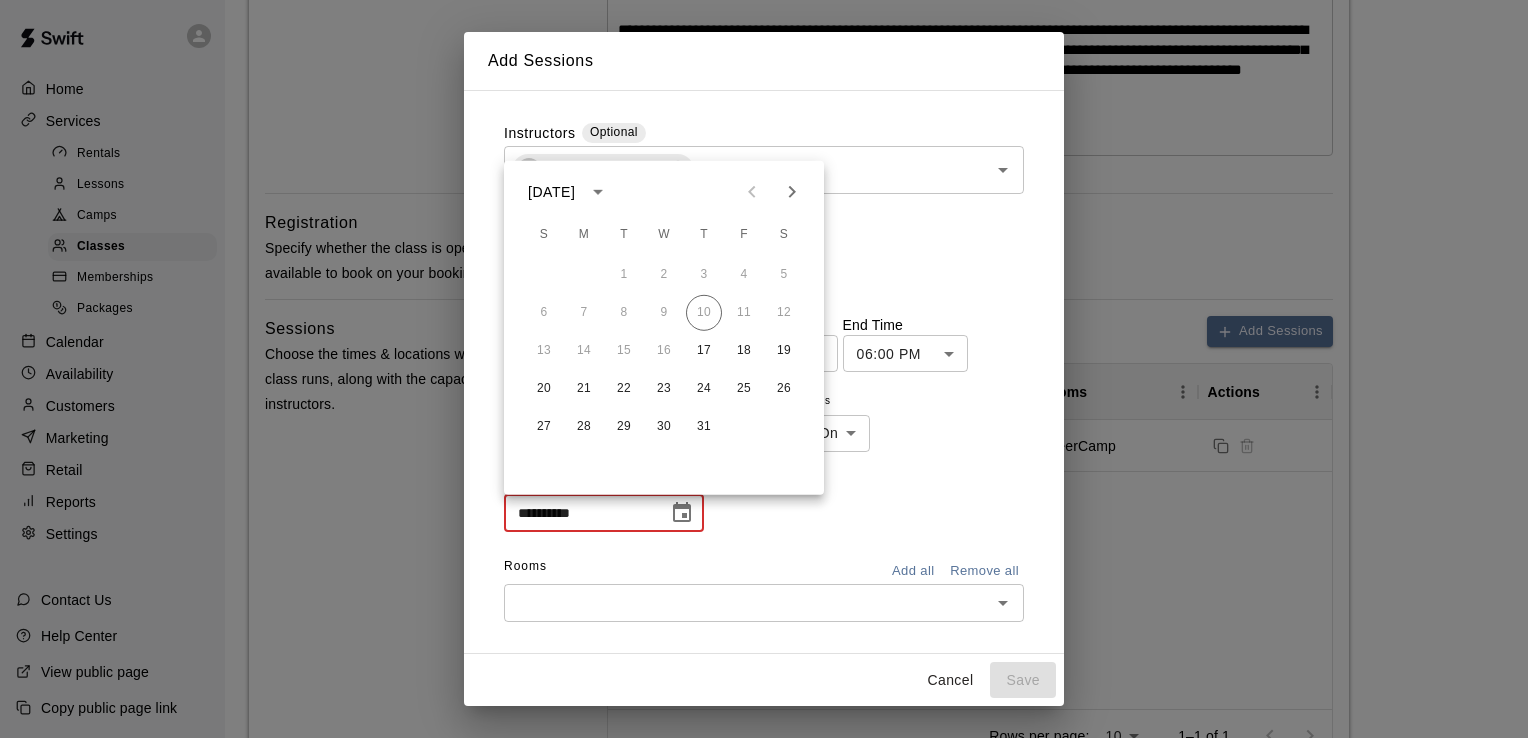 click 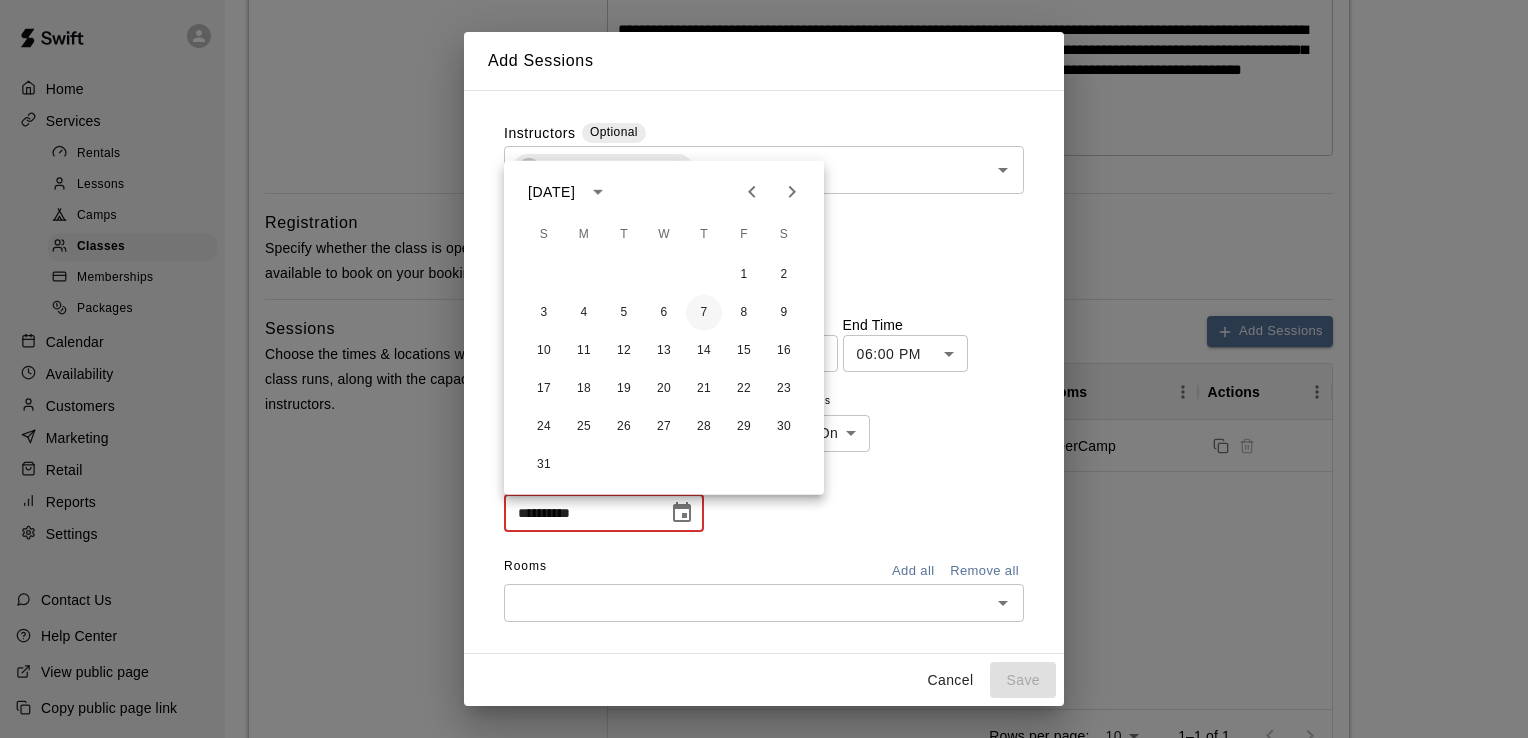 click on "7" at bounding box center (704, 313) 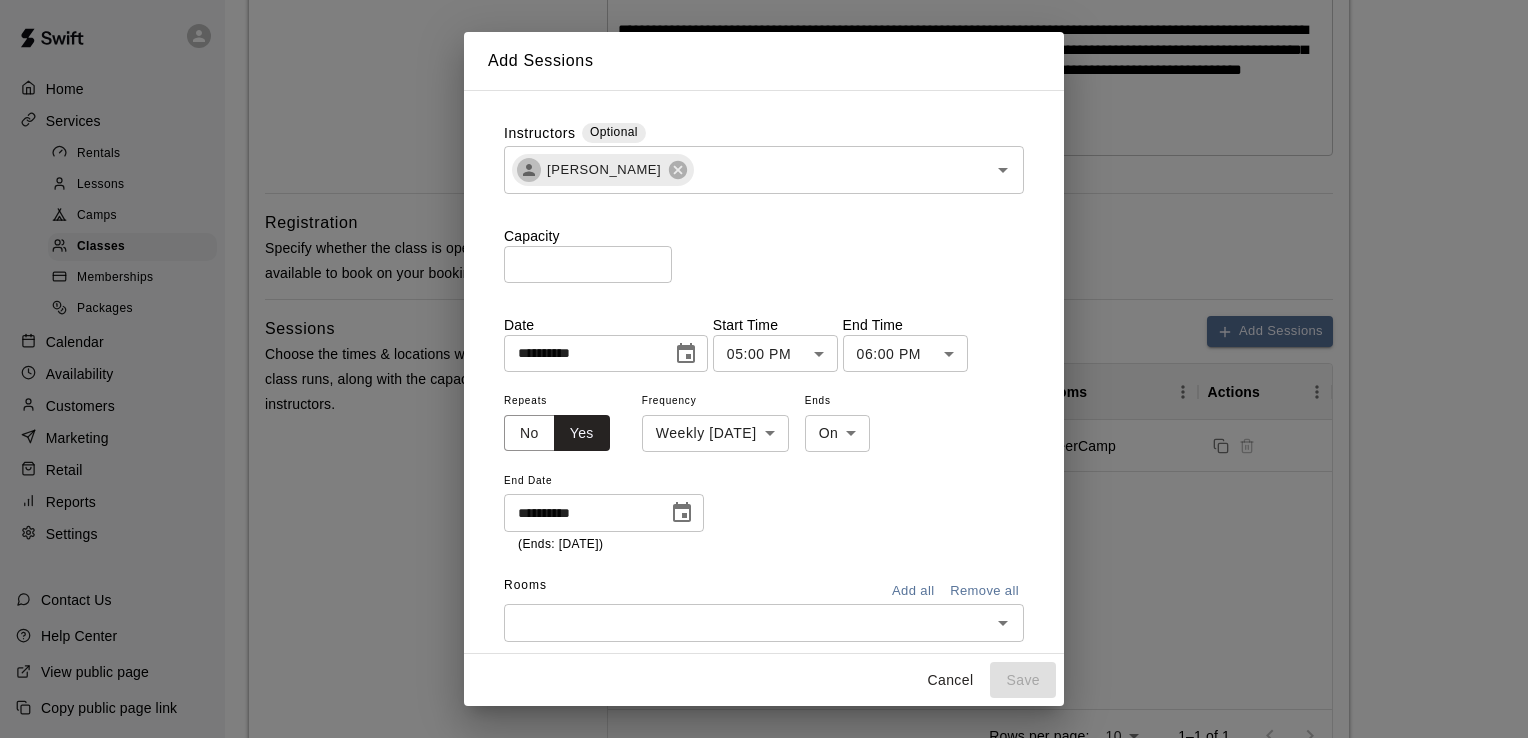 click at bounding box center (747, 622) 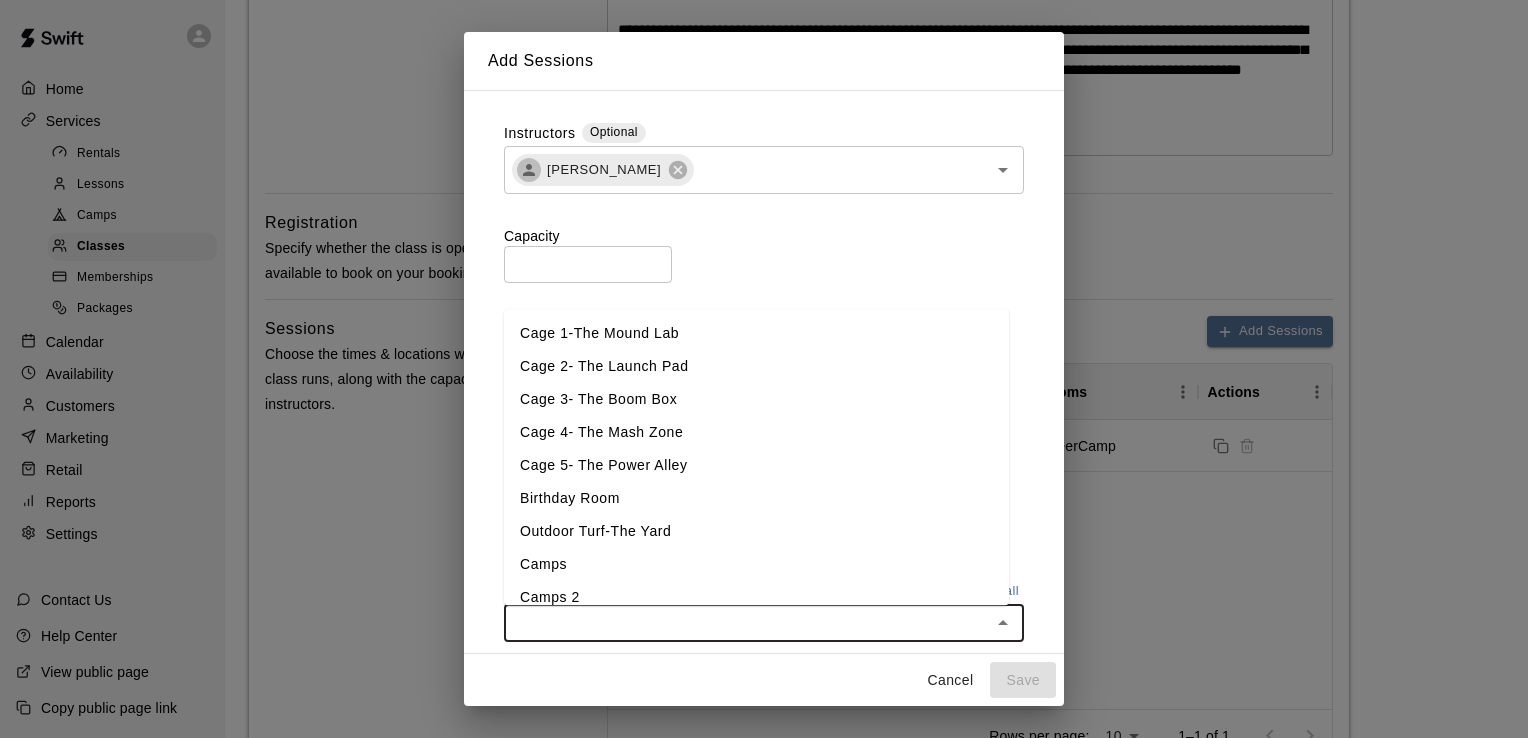 click on "Camps 2" at bounding box center (756, 598) 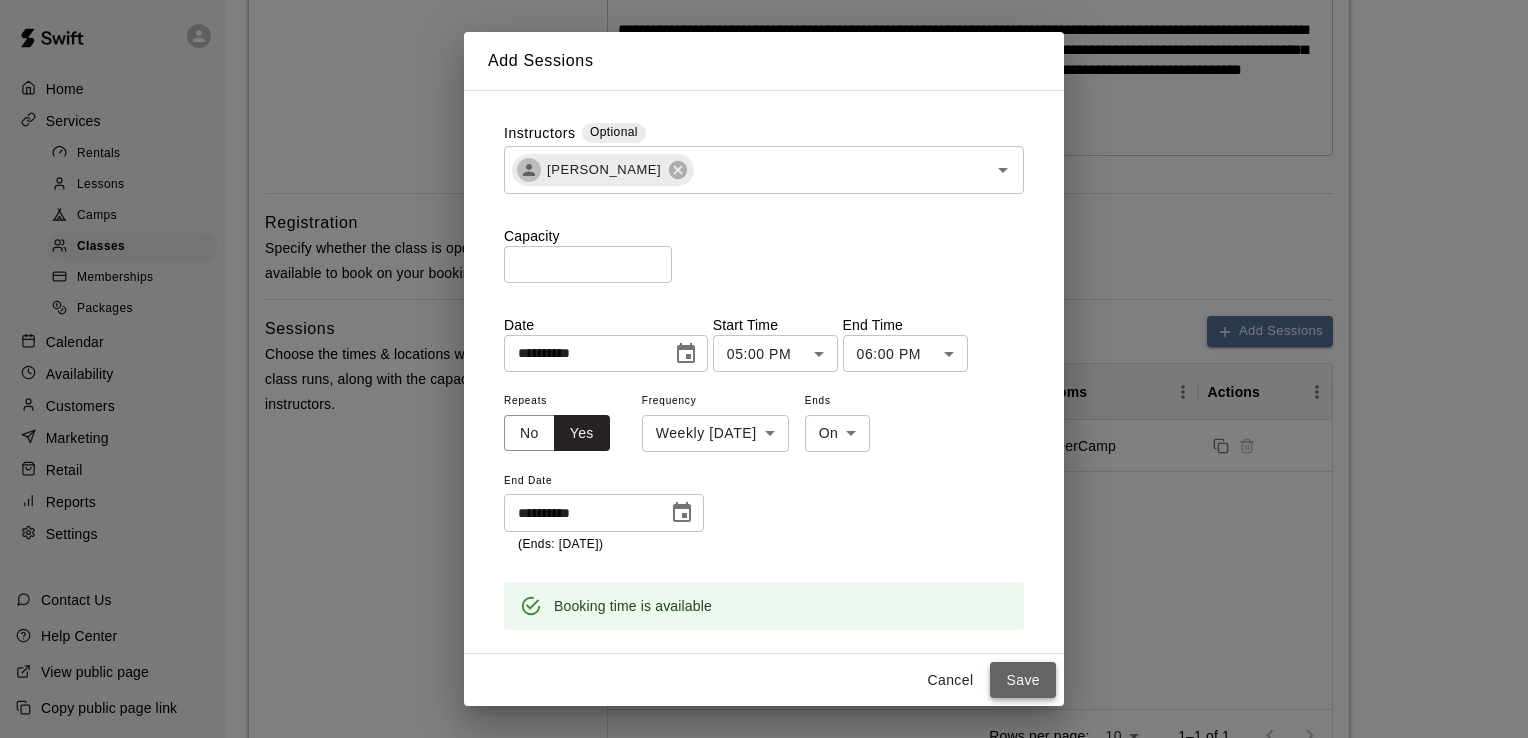 click on "Save" at bounding box center [1023, 680] 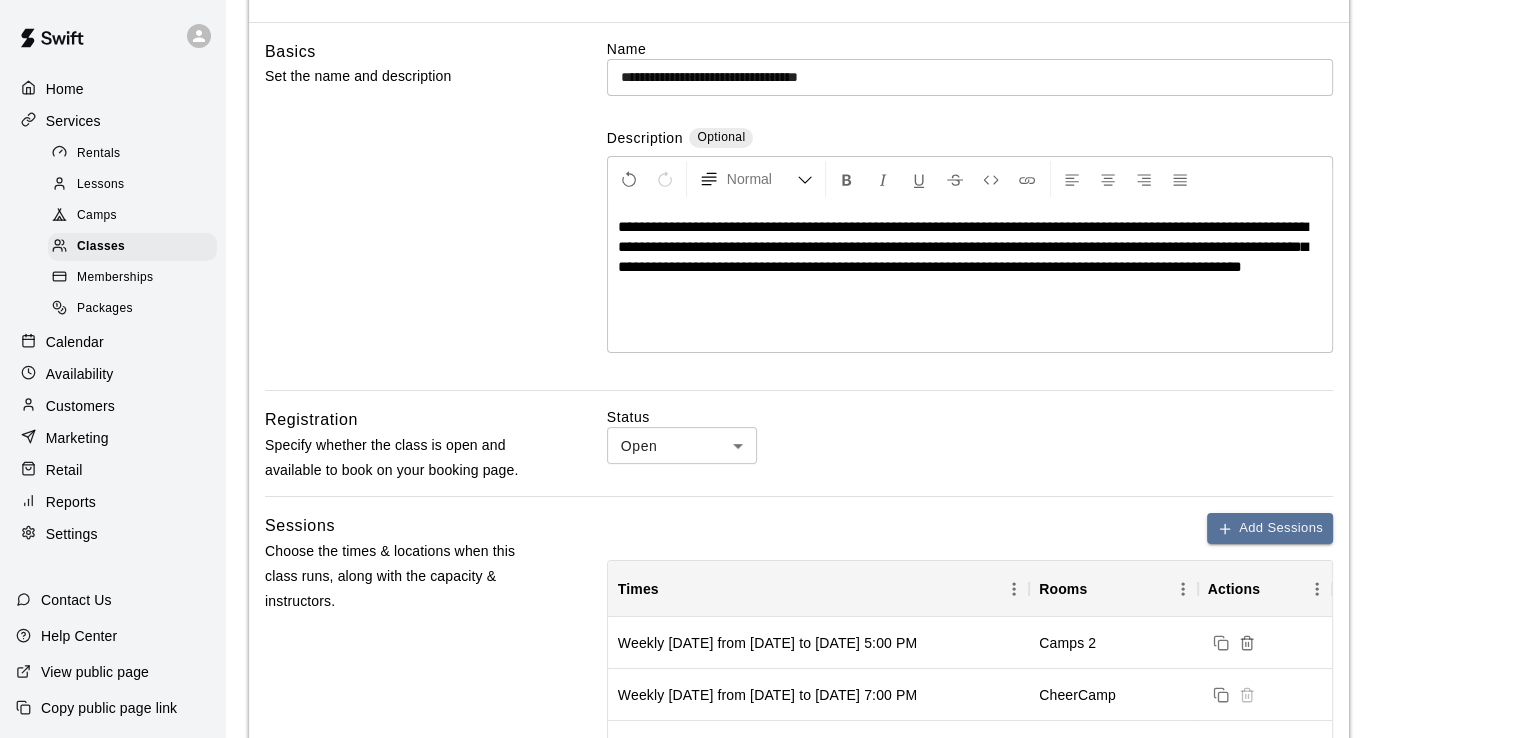 scroll, scrollTop: 140, scrollLeft: 0, axis: vertical 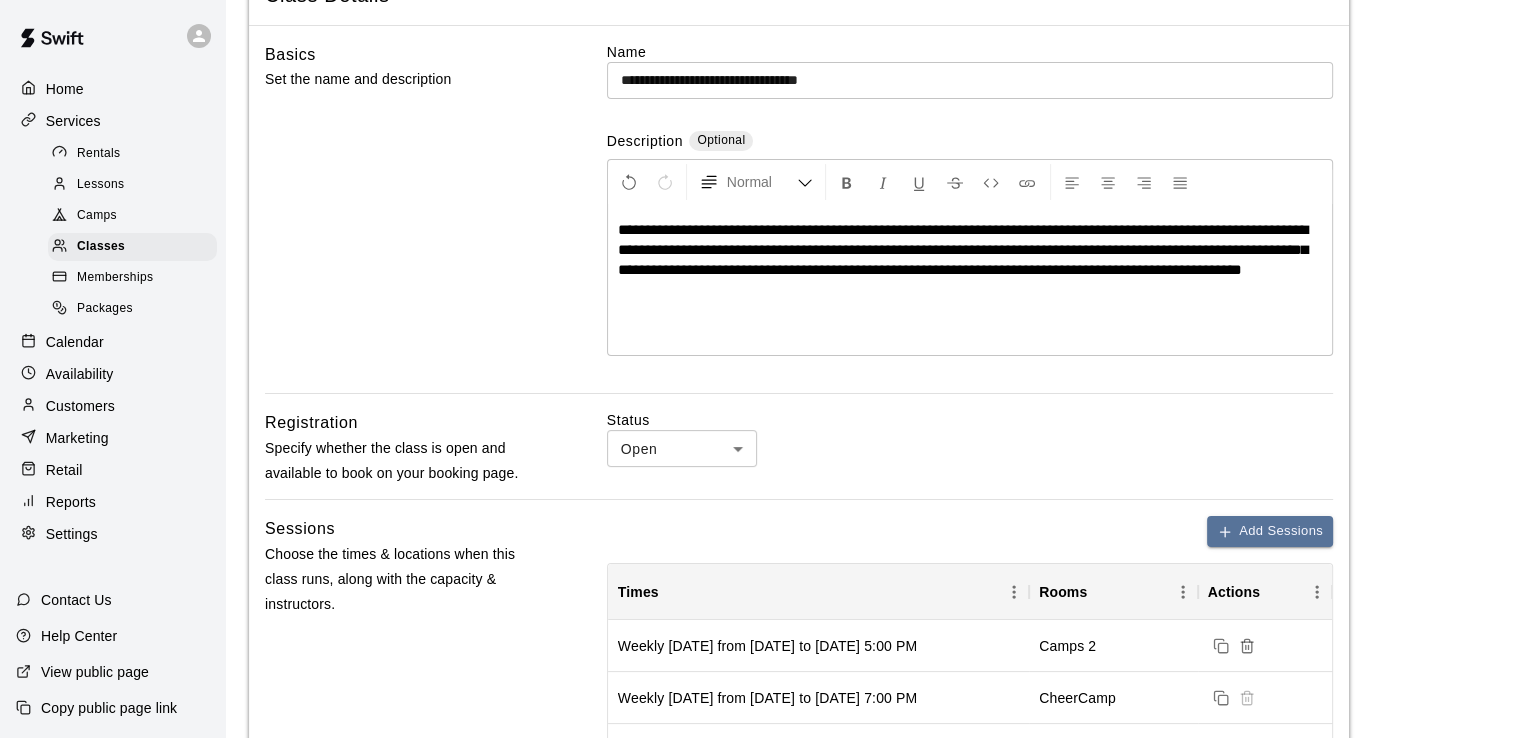 type 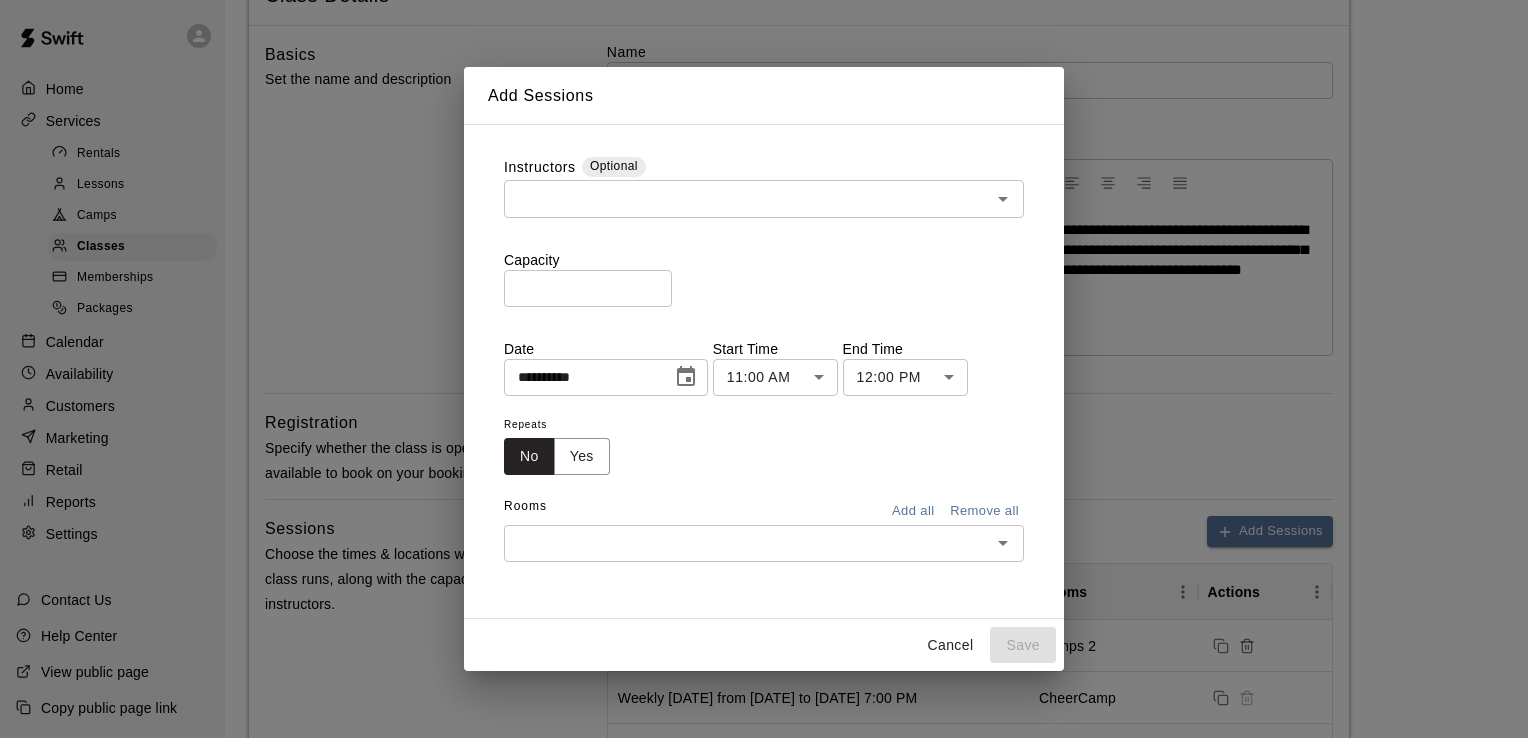 click on "**********" at bounding box center (764, 369) 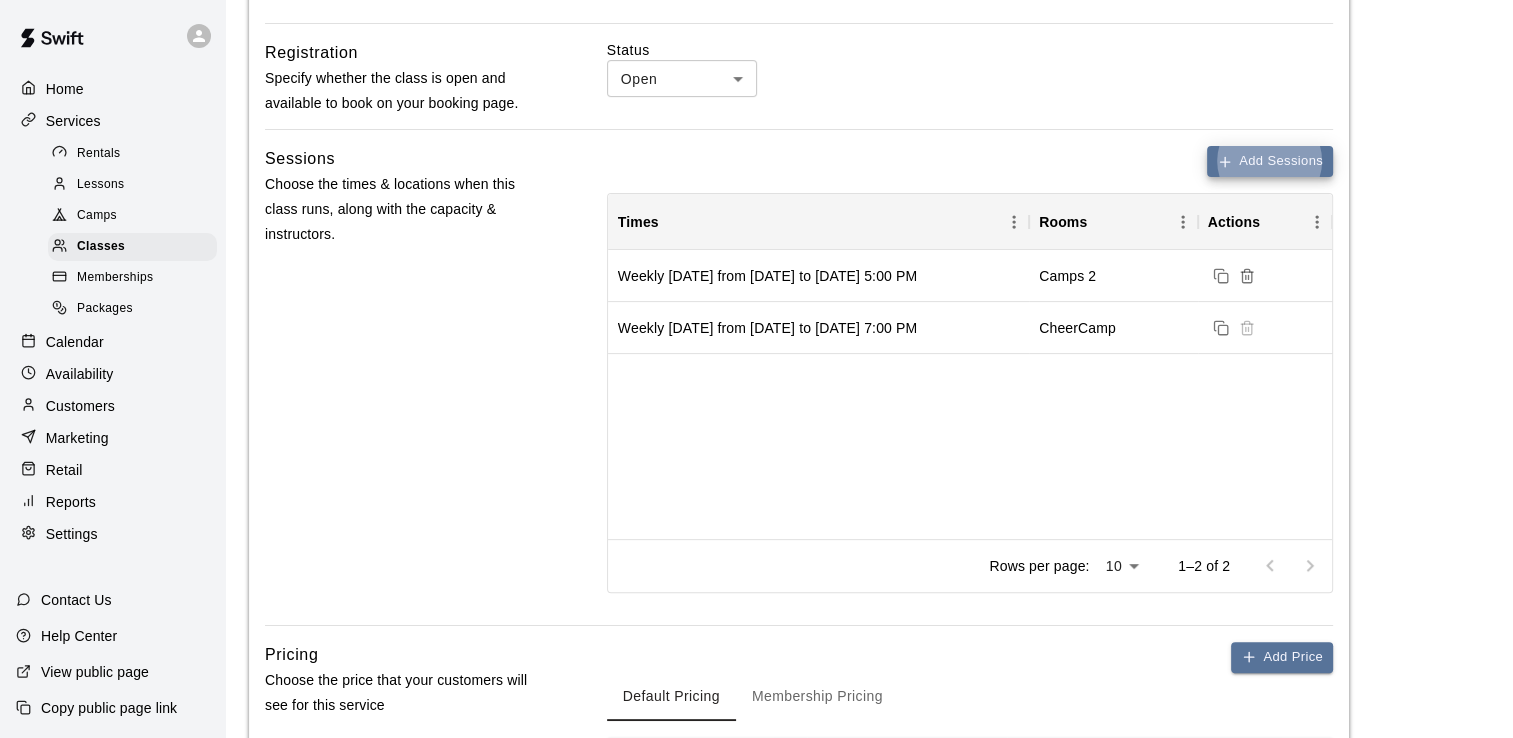scroll, scrollTop: 515, scrollLeft: 0, axis: vertical 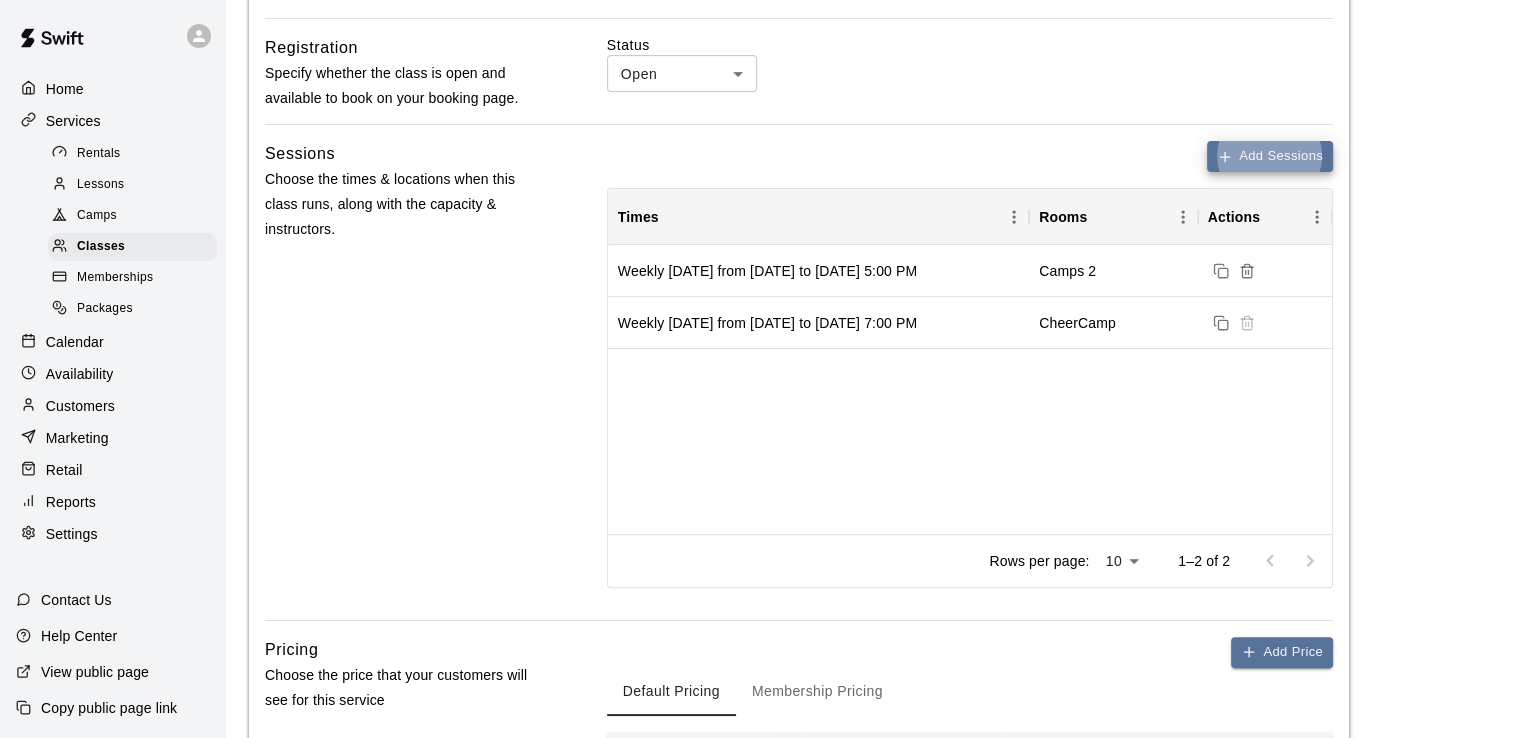 click on "Add Sessions" at bounding box center [1270, 156] 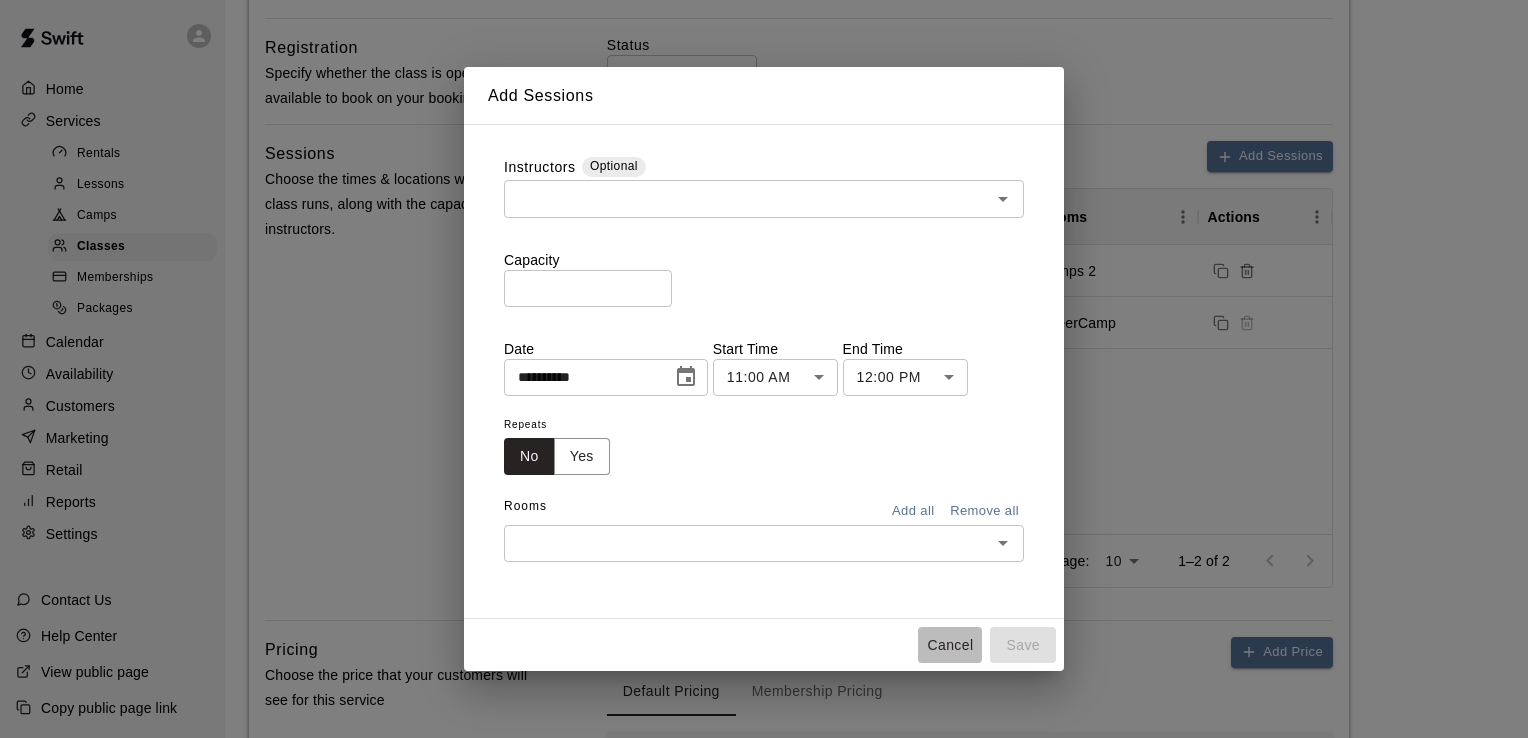 click on "Cancel" at bounding box center [950, 645] 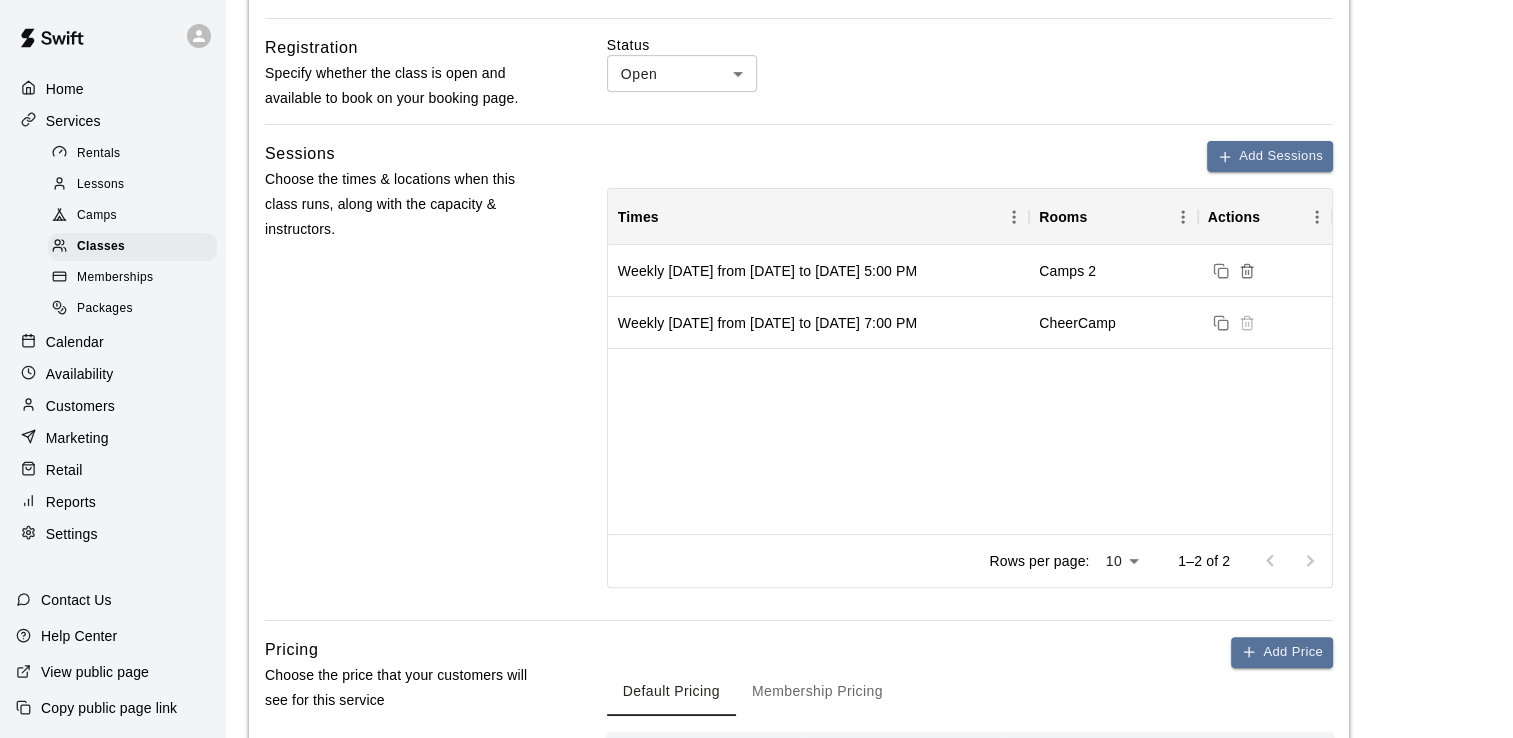 scroll, scrollTop: 0, scrollLeft: 0, axis: both 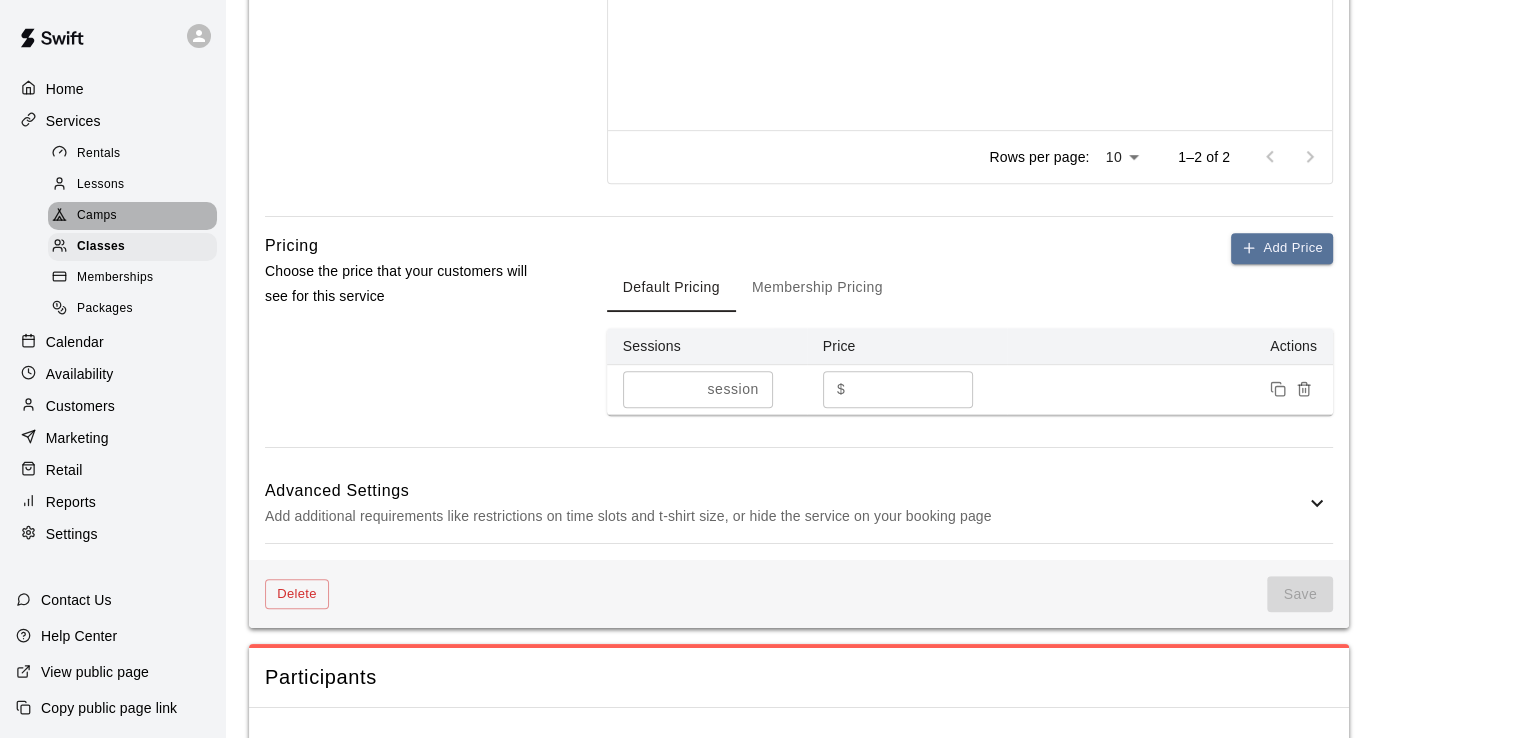 click on "Camps" at bounding box center [97, 216] 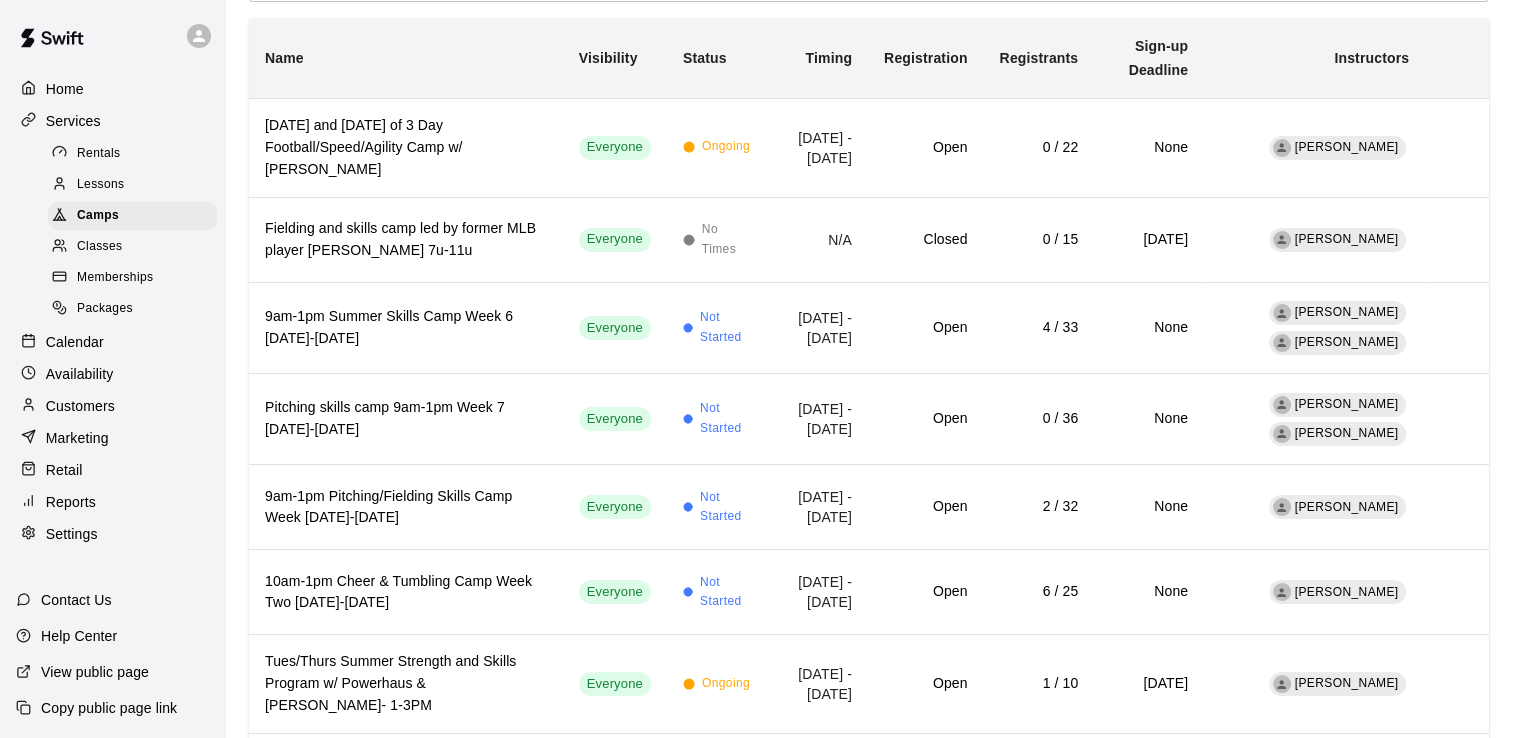 scroll, scrollTop: 188, scrollLeft: 0, axis: vertical 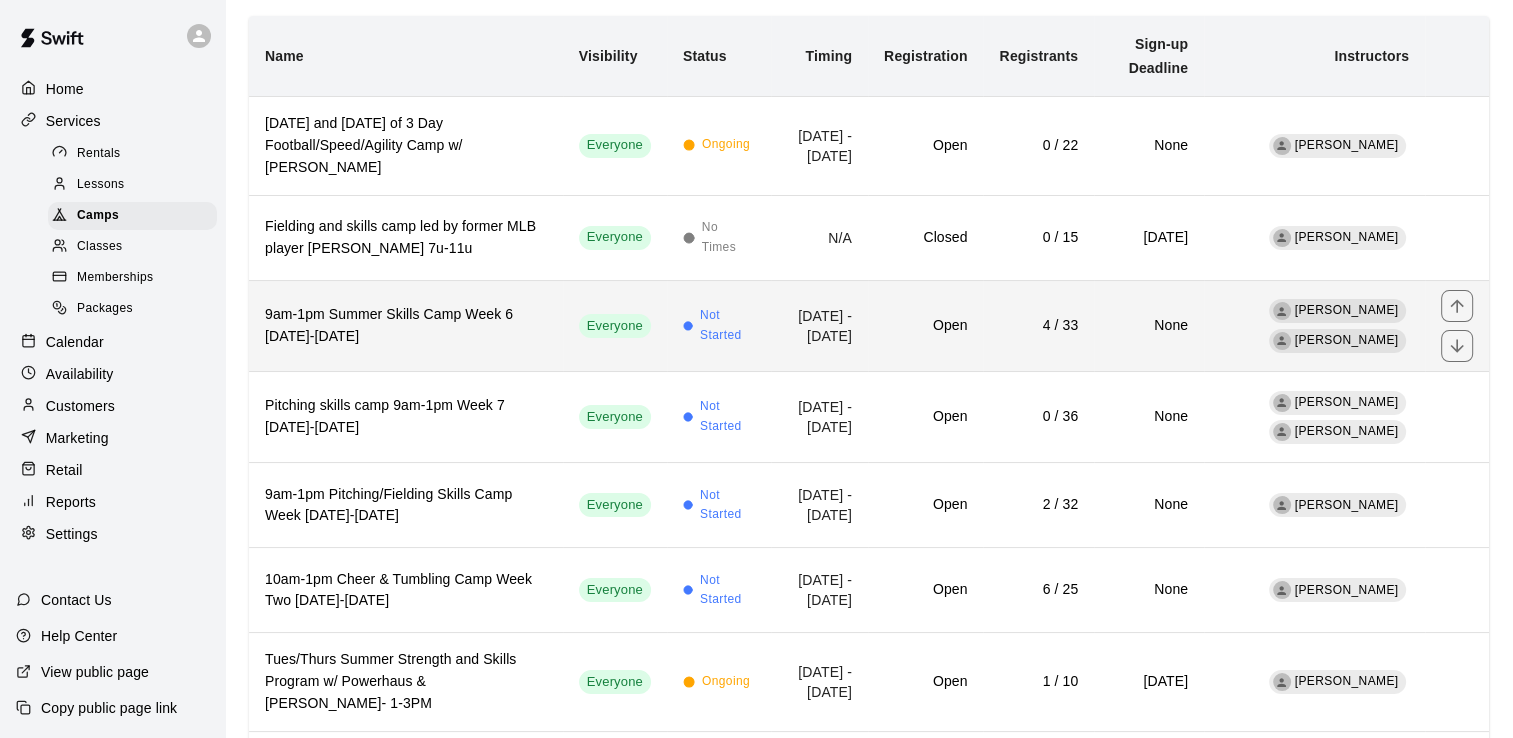 click on "9am-1pm Summer Skills Camp Week 6 [DATE]-[DATE]" at bounding box center [406, 326] 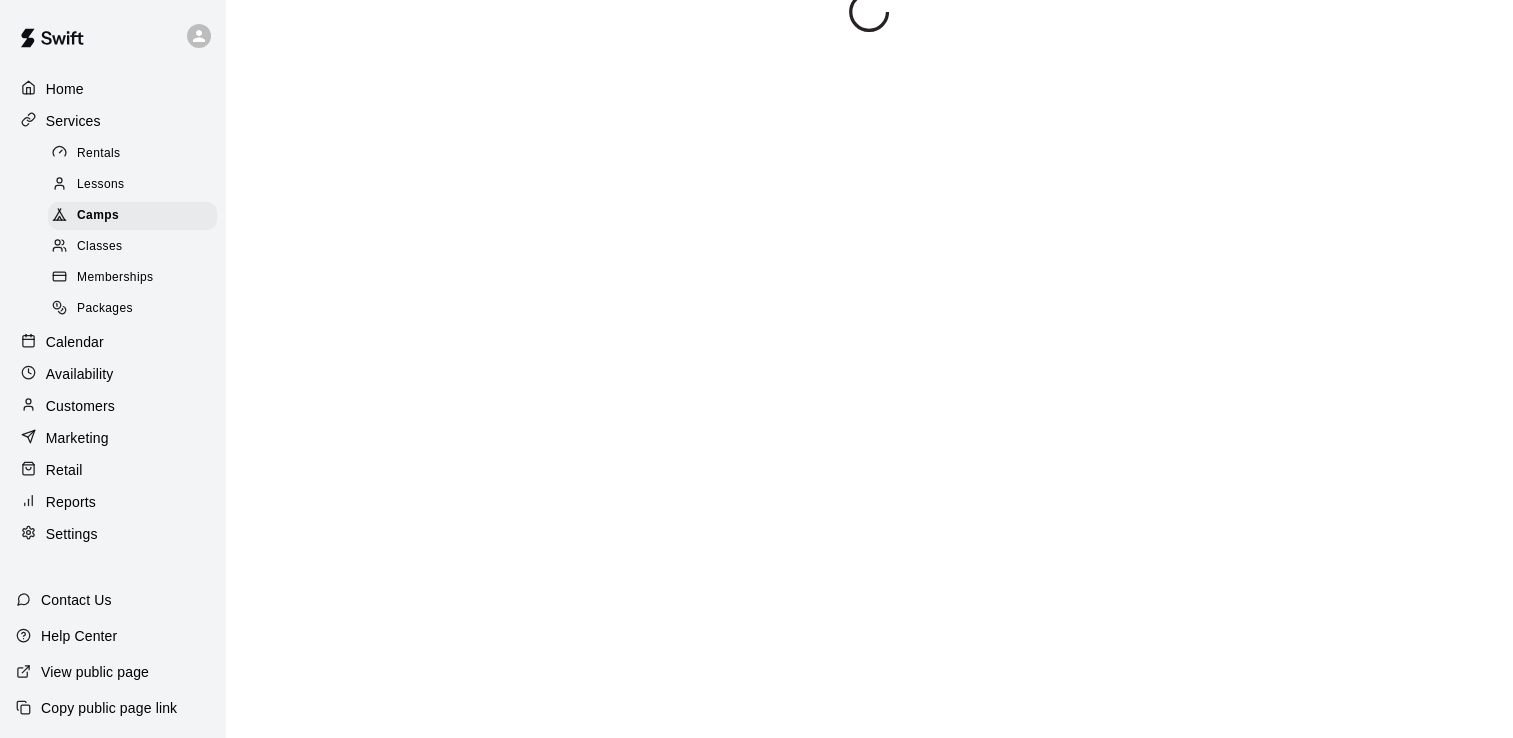 scroll, scrollTop: 0, scrollLeft: 0, axis: both 